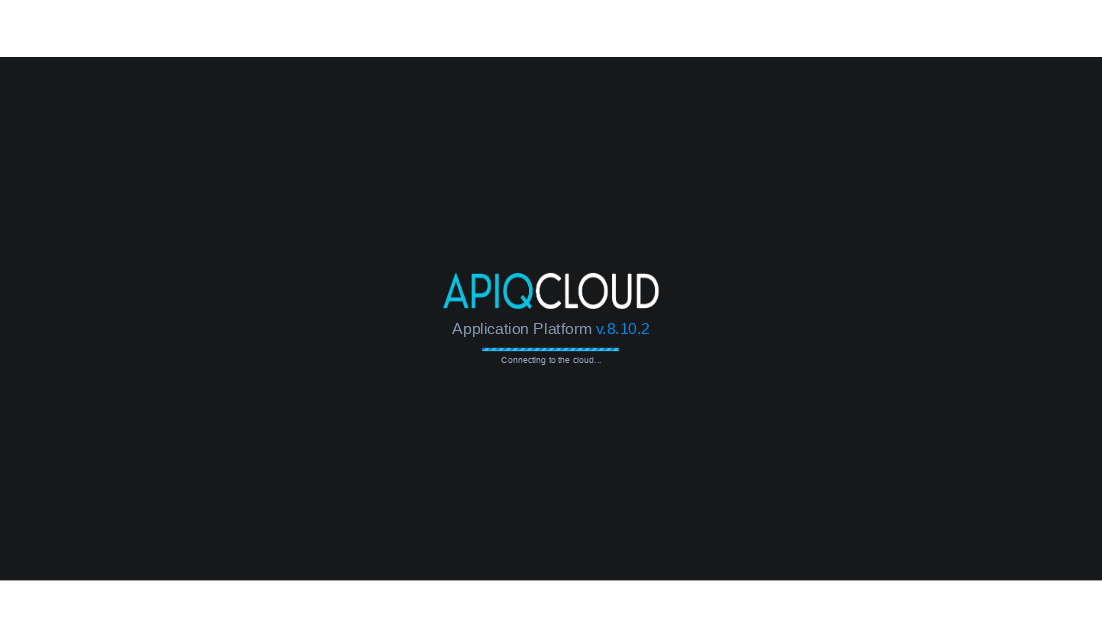 scroll, scrollTop: 0, scrollLeft: 0, axis: both 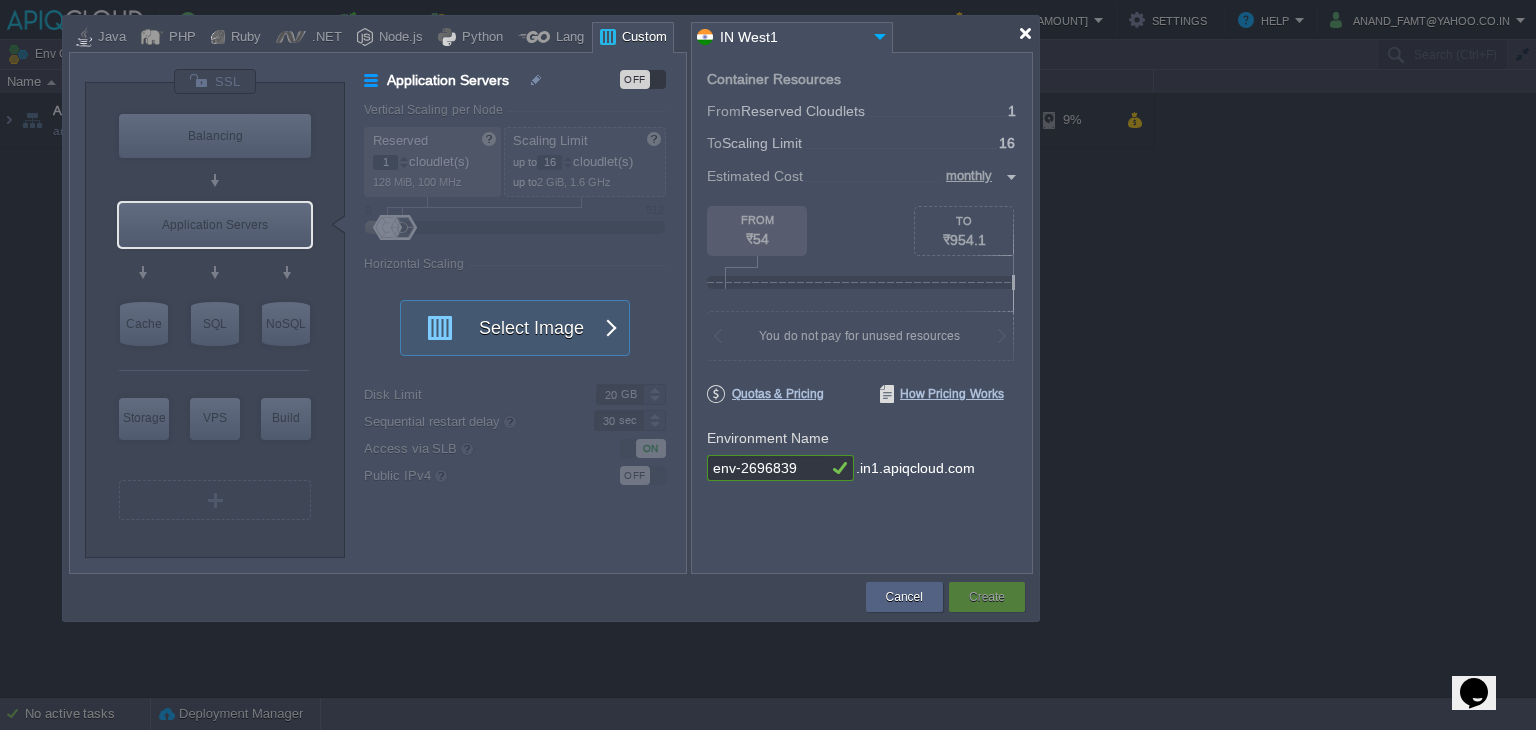 click at bounding box center (1025, 33) 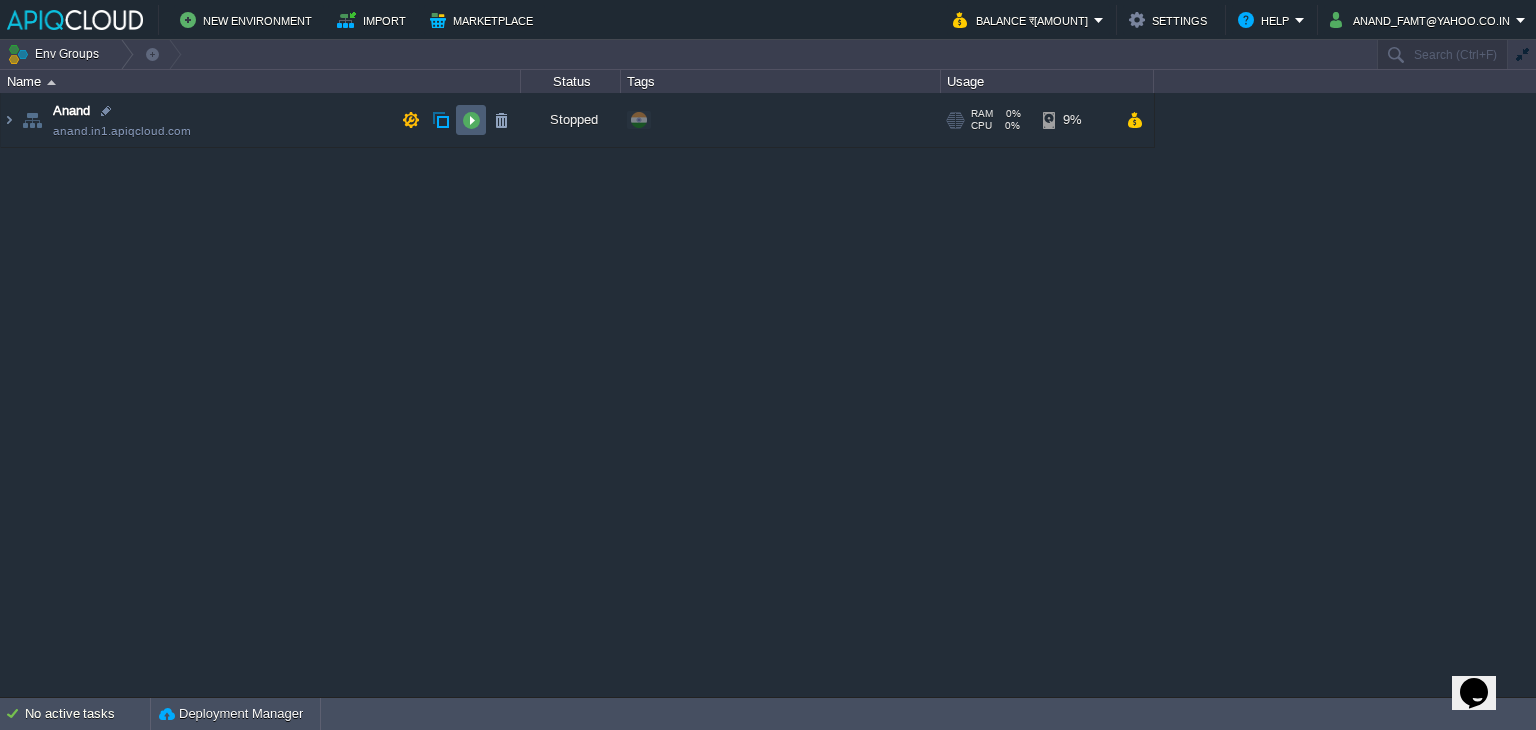 click at bounding box center (471, 120) 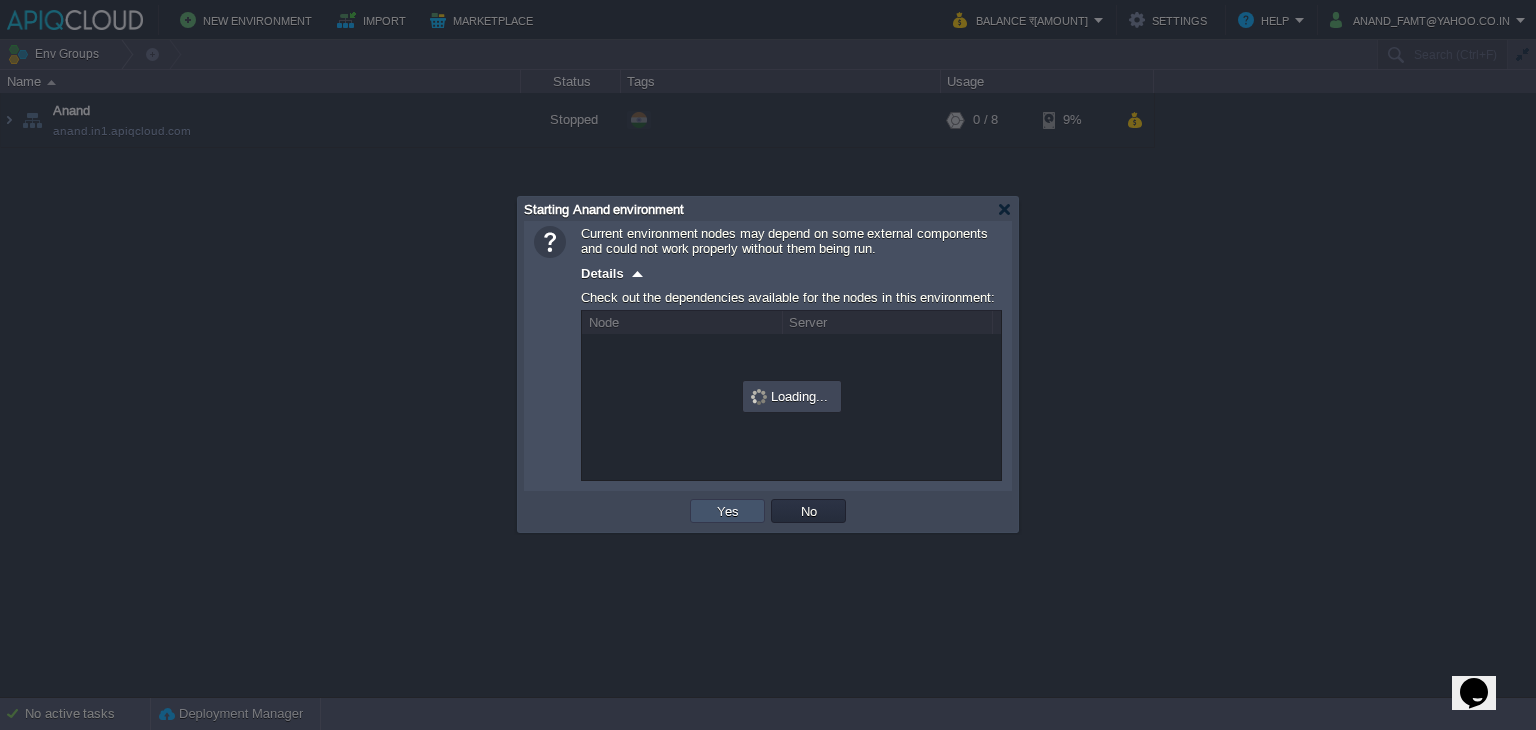 click on "Yes" at bounding box center (728, 511) 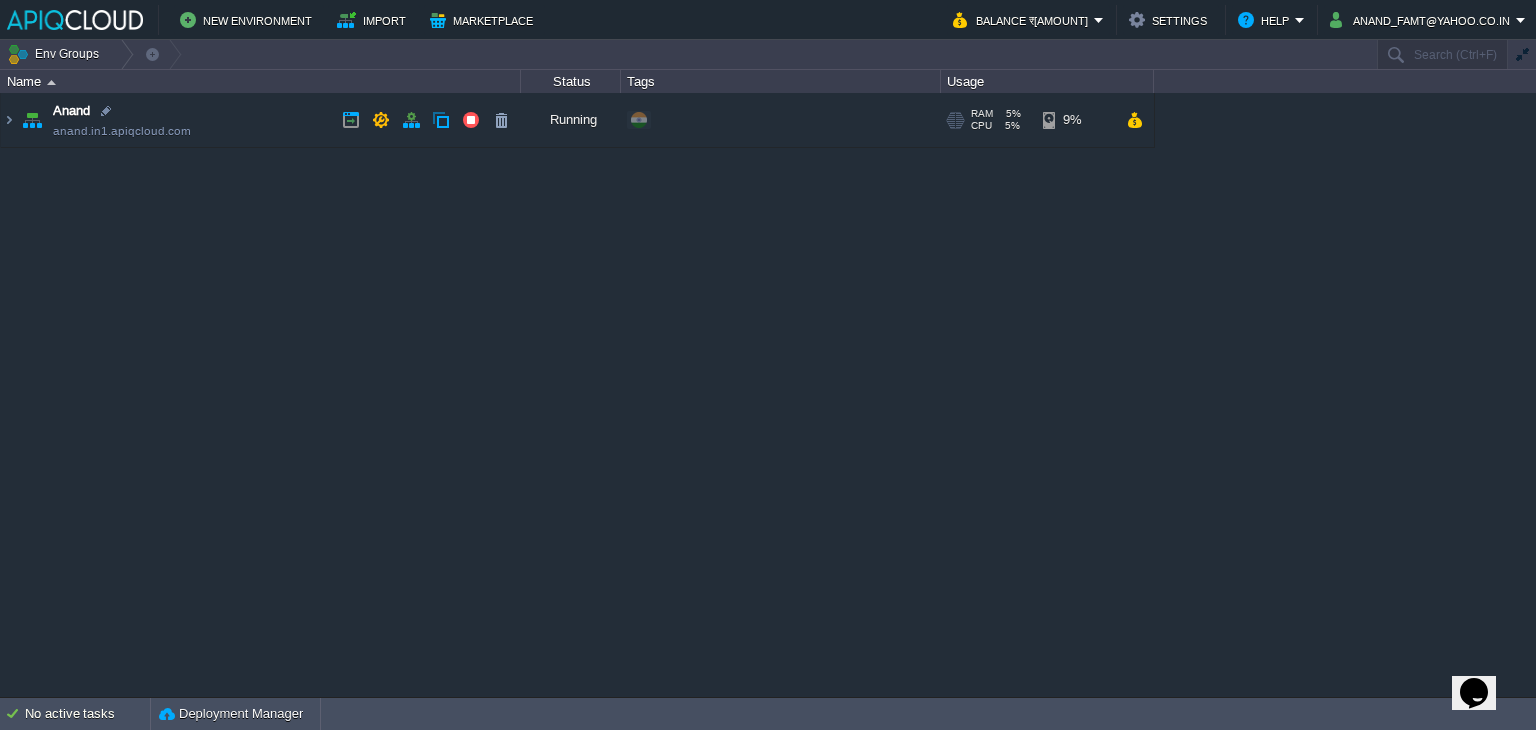 drag, startPoint x: 268, startPoint y: 122, endPoint x: 279, endPoint y: 122, distance: 11 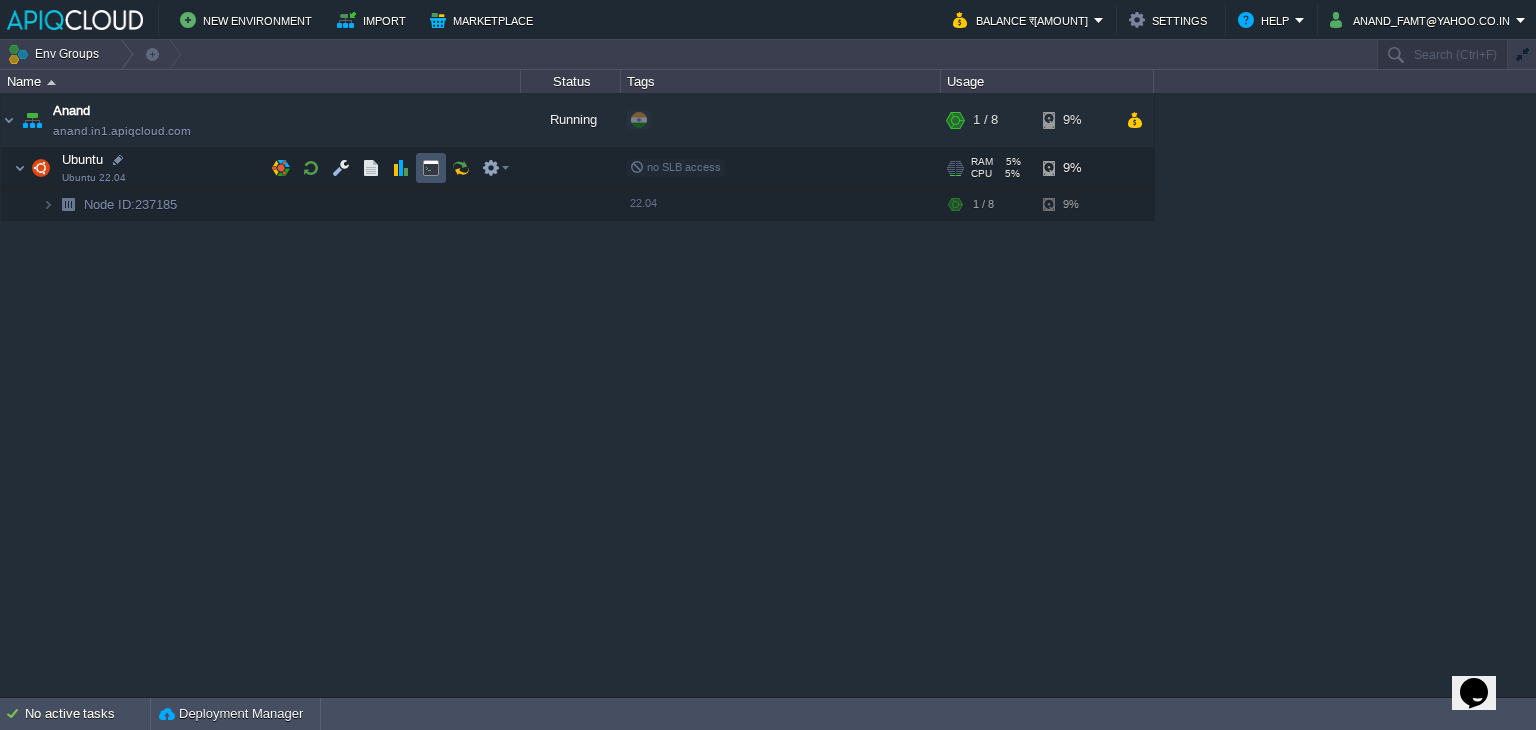 click at bounding box center [431, 168] 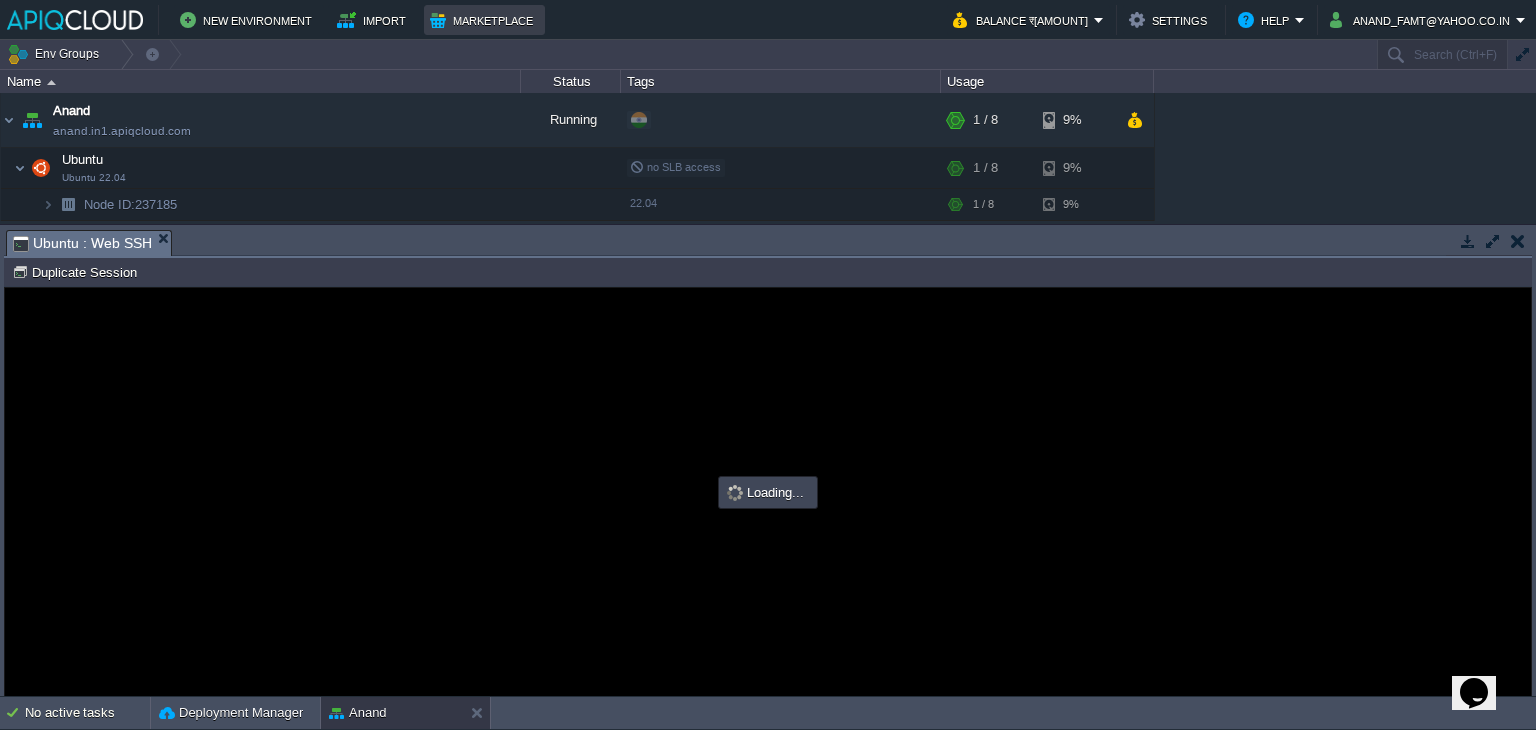 scroll, scrollTop: 0, scrollLeft: 0, axis: both 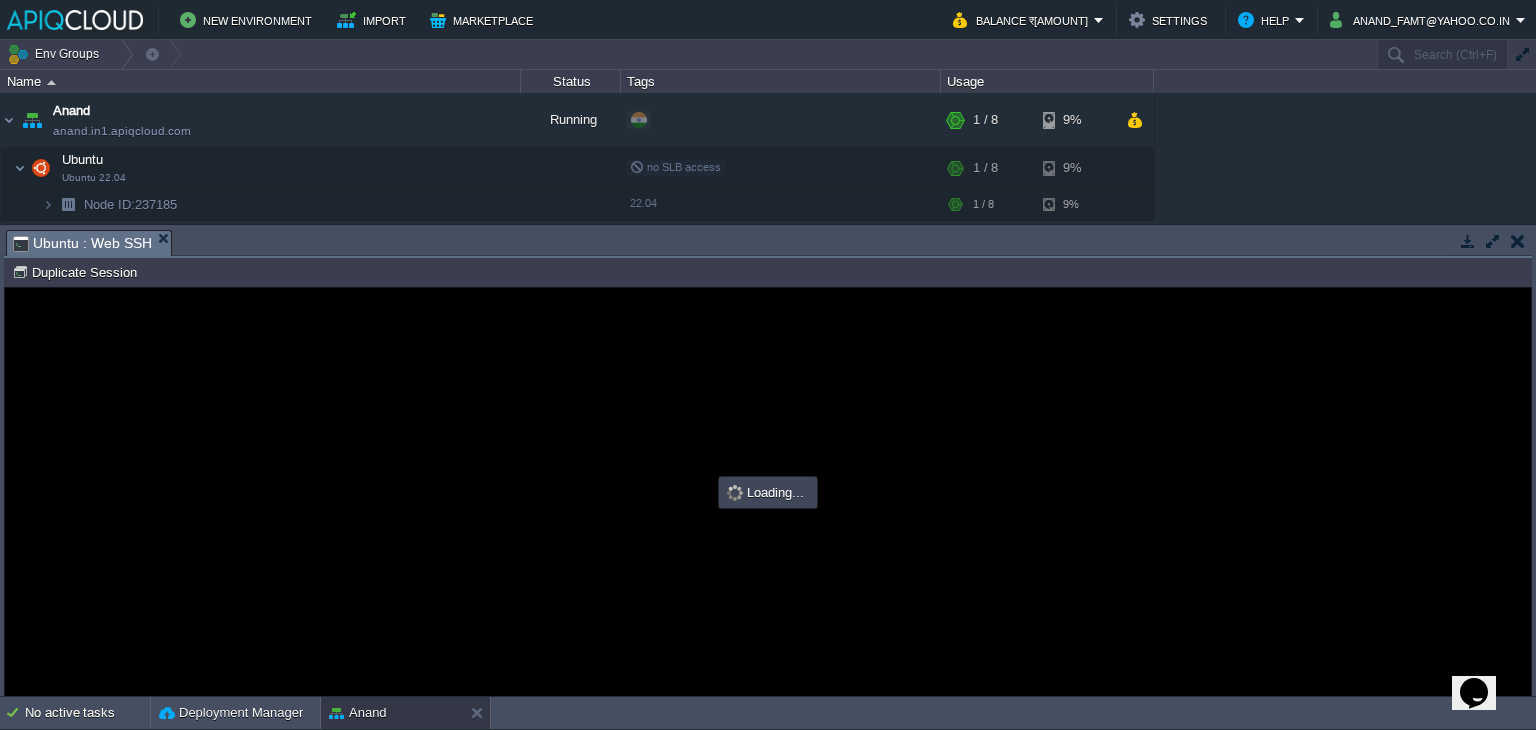 type on "#000000" 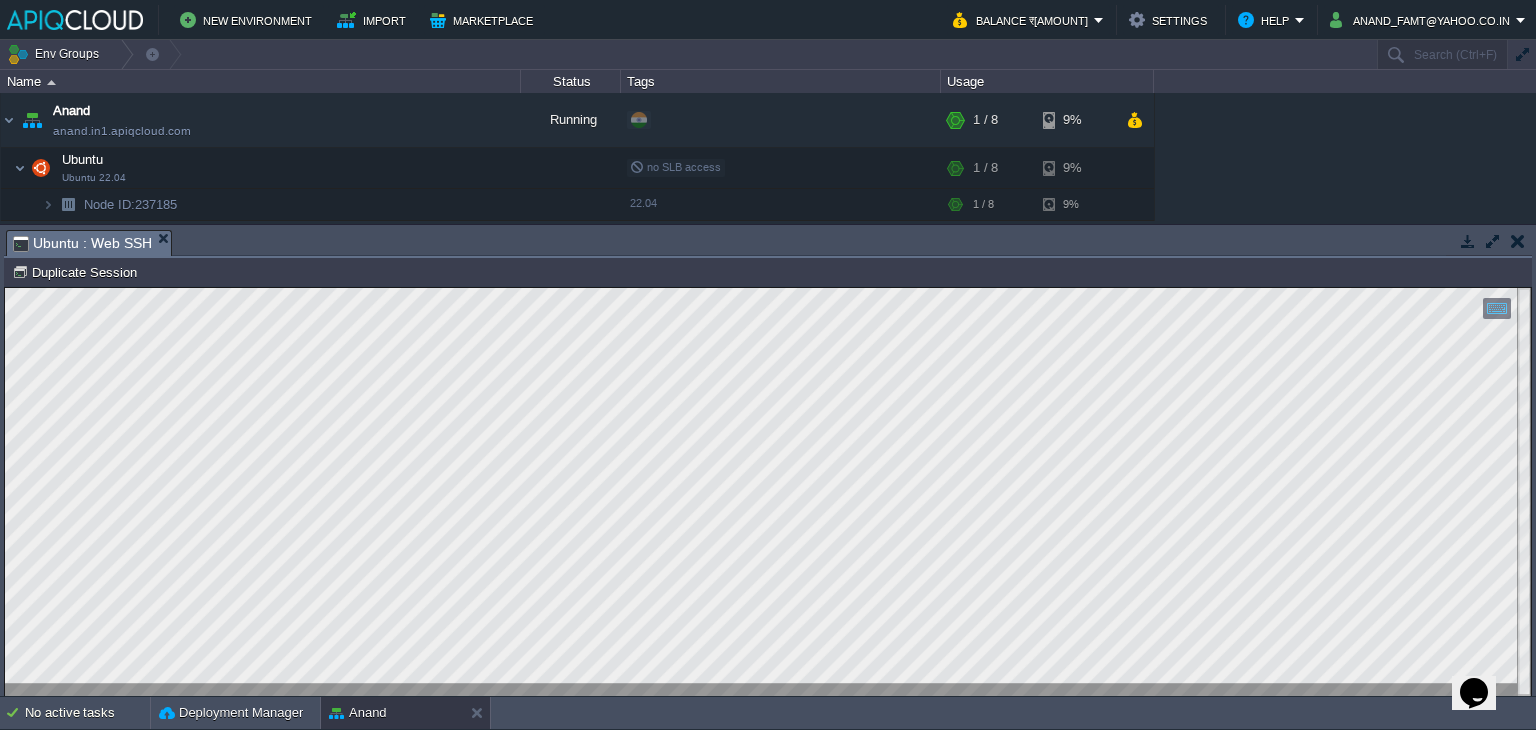 scroll, scrollTop: 52, scrollLeft: 140, axis: both 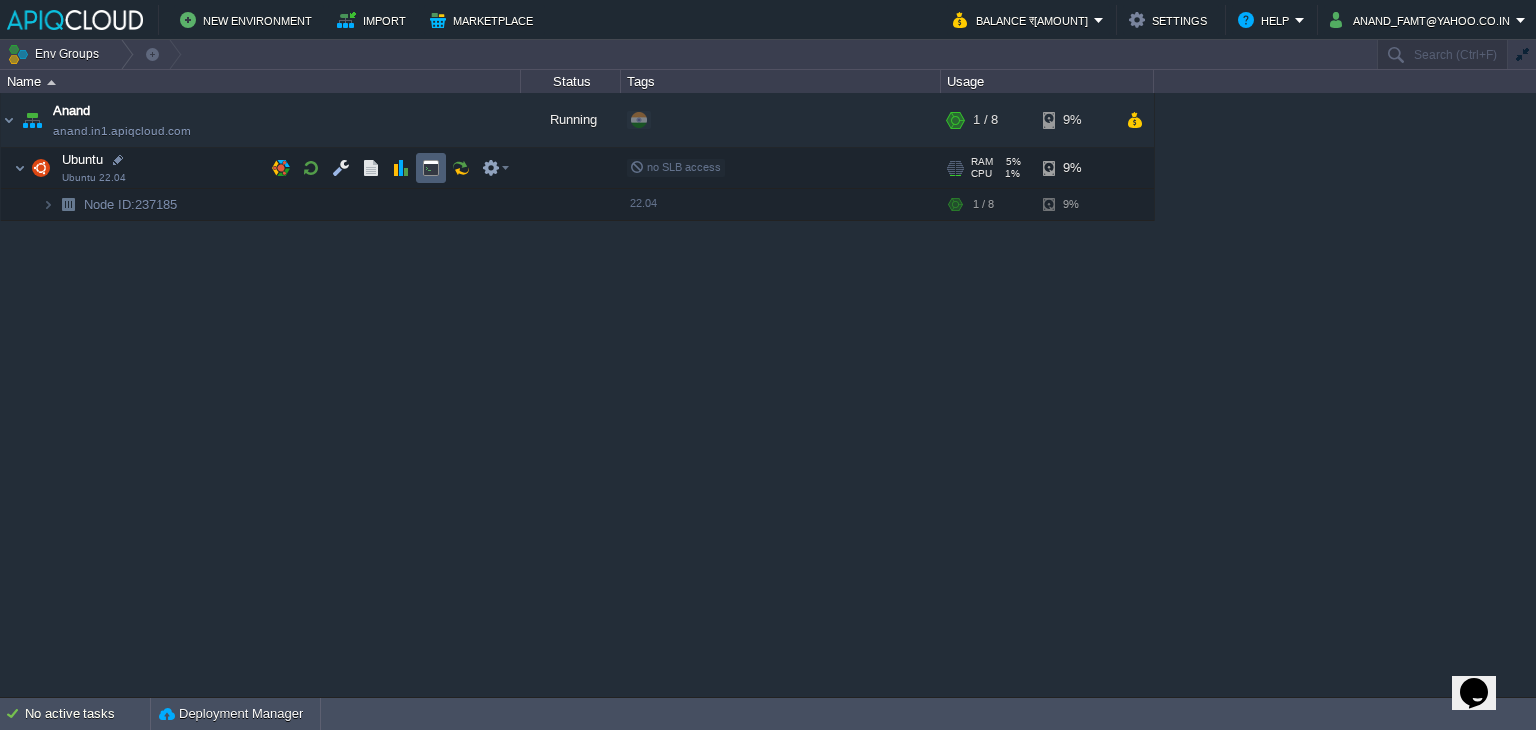 click at bounding box center [431, 168] 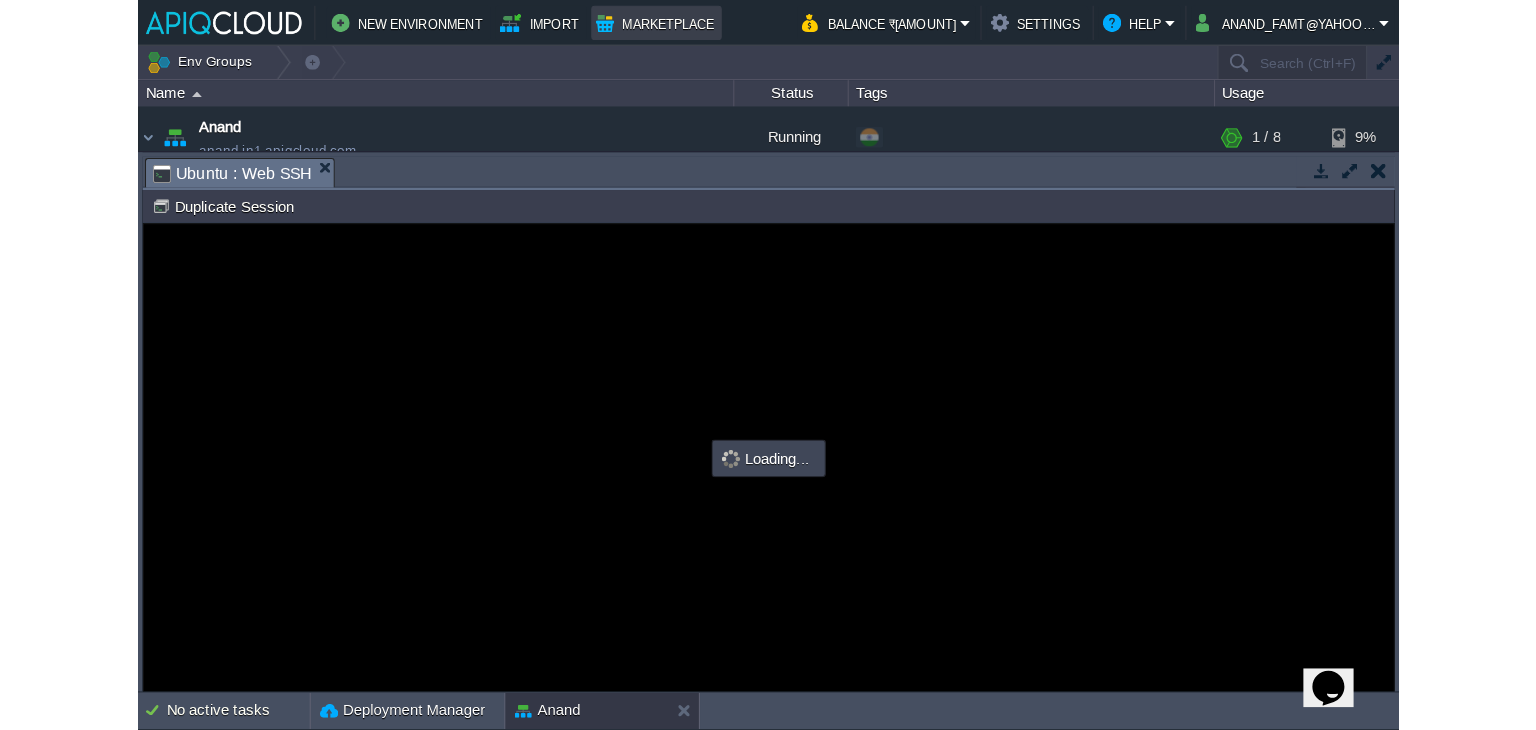 scroll, scrollTop: 0, scrollLeft: 0, axis: both 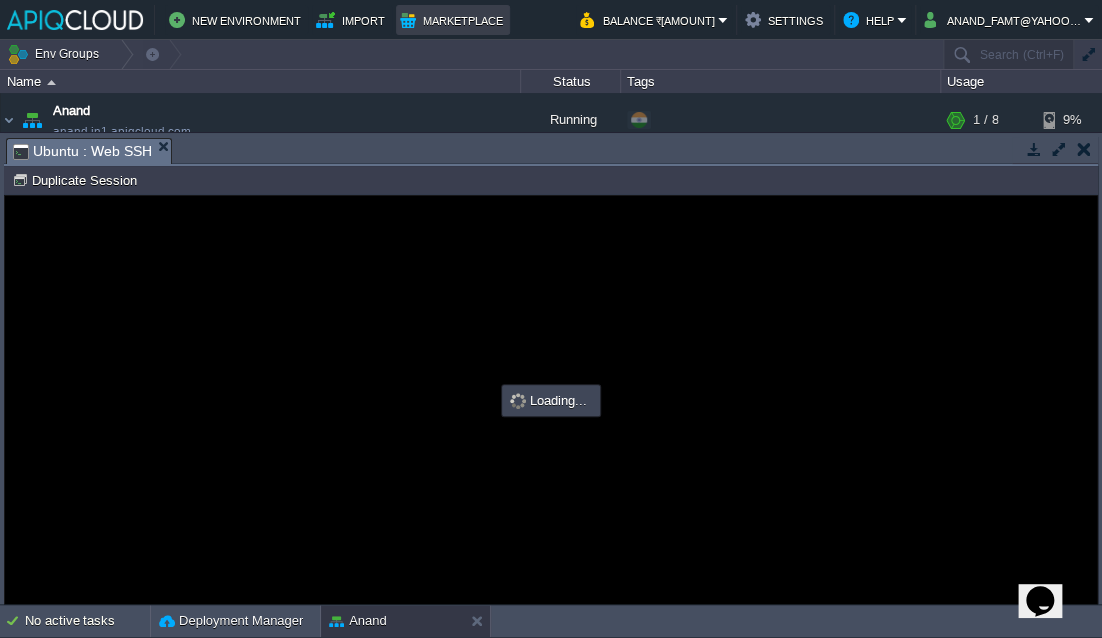 type on "#000000" 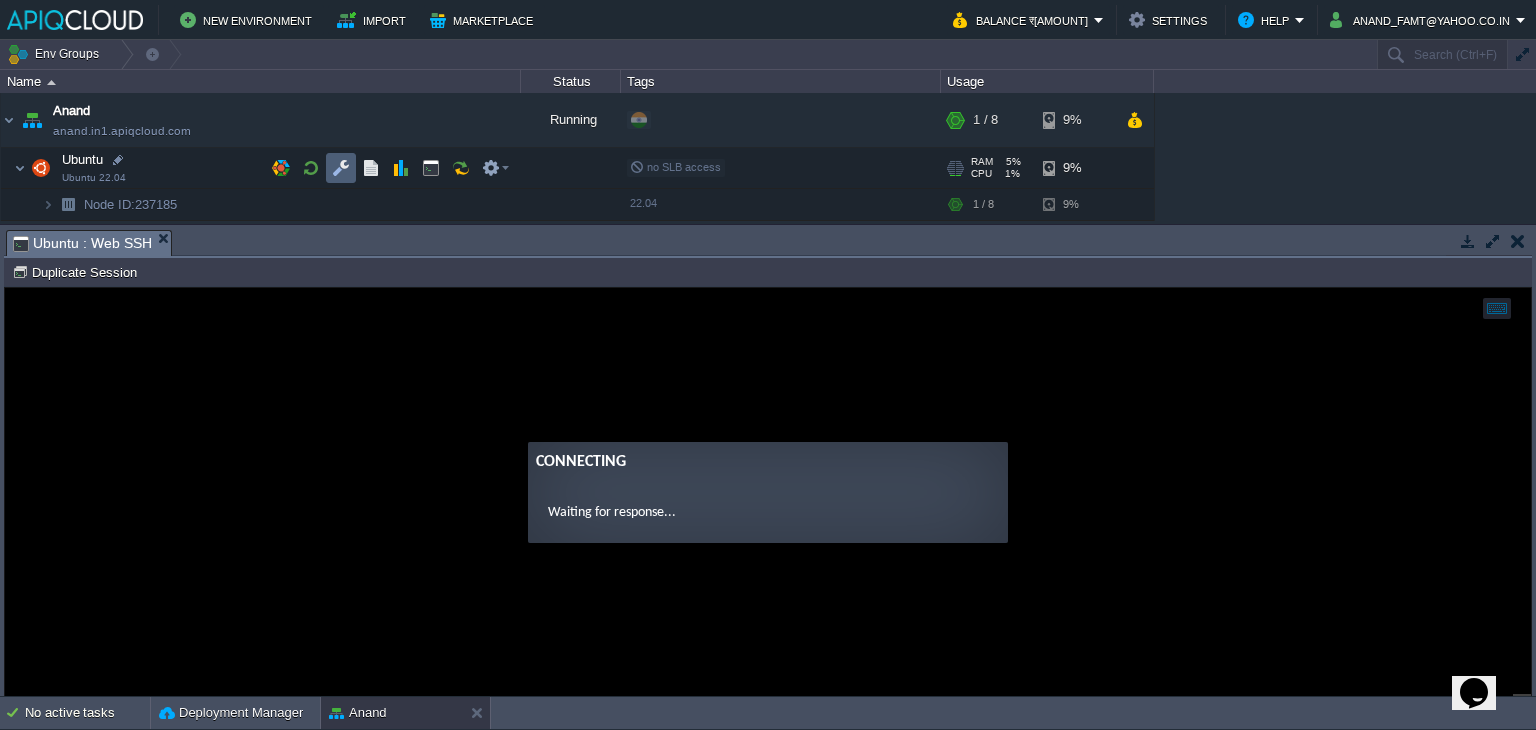 click at bounding box center [341, 168] 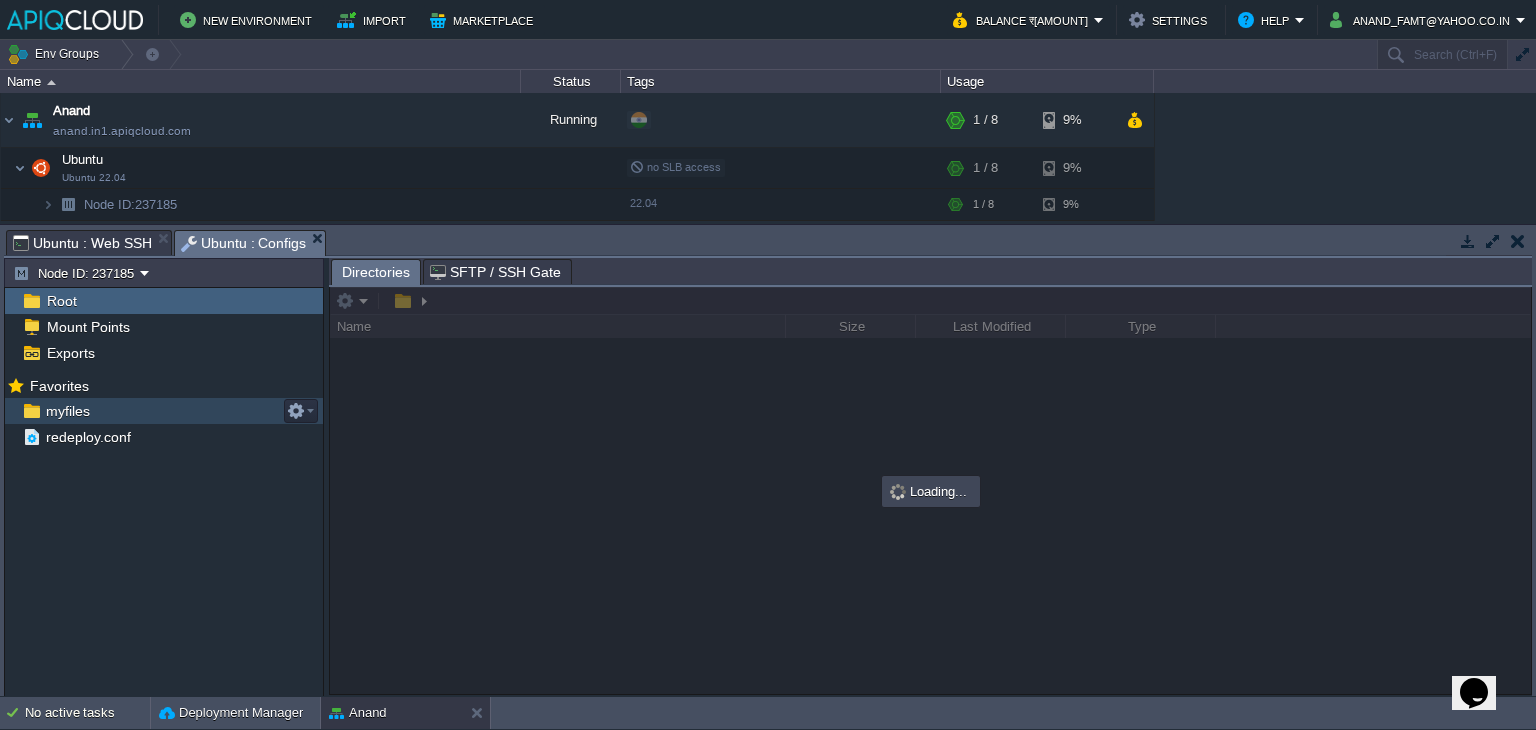 click on "myfiles" at bounding box center [67, 411] 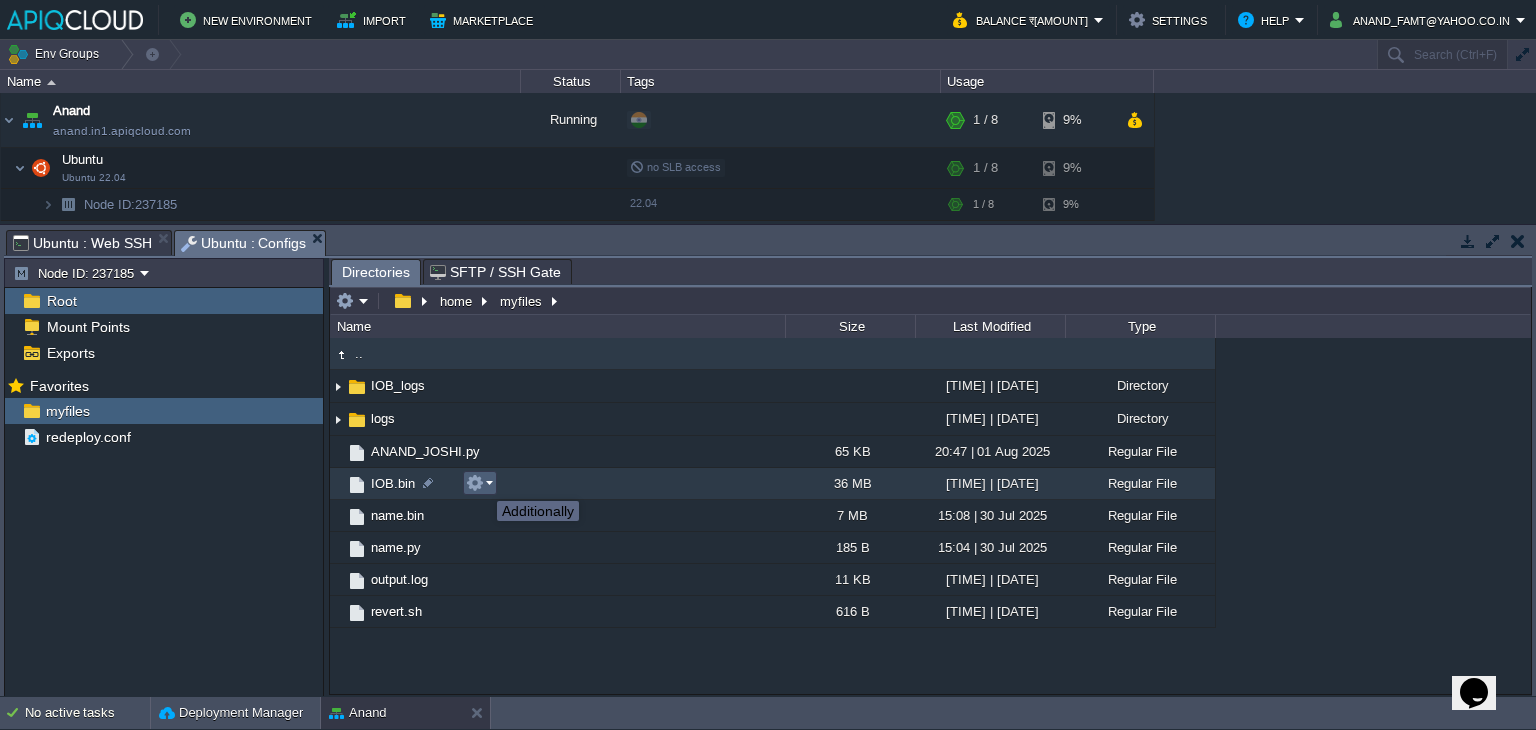 click at bounding box center [475, 483] 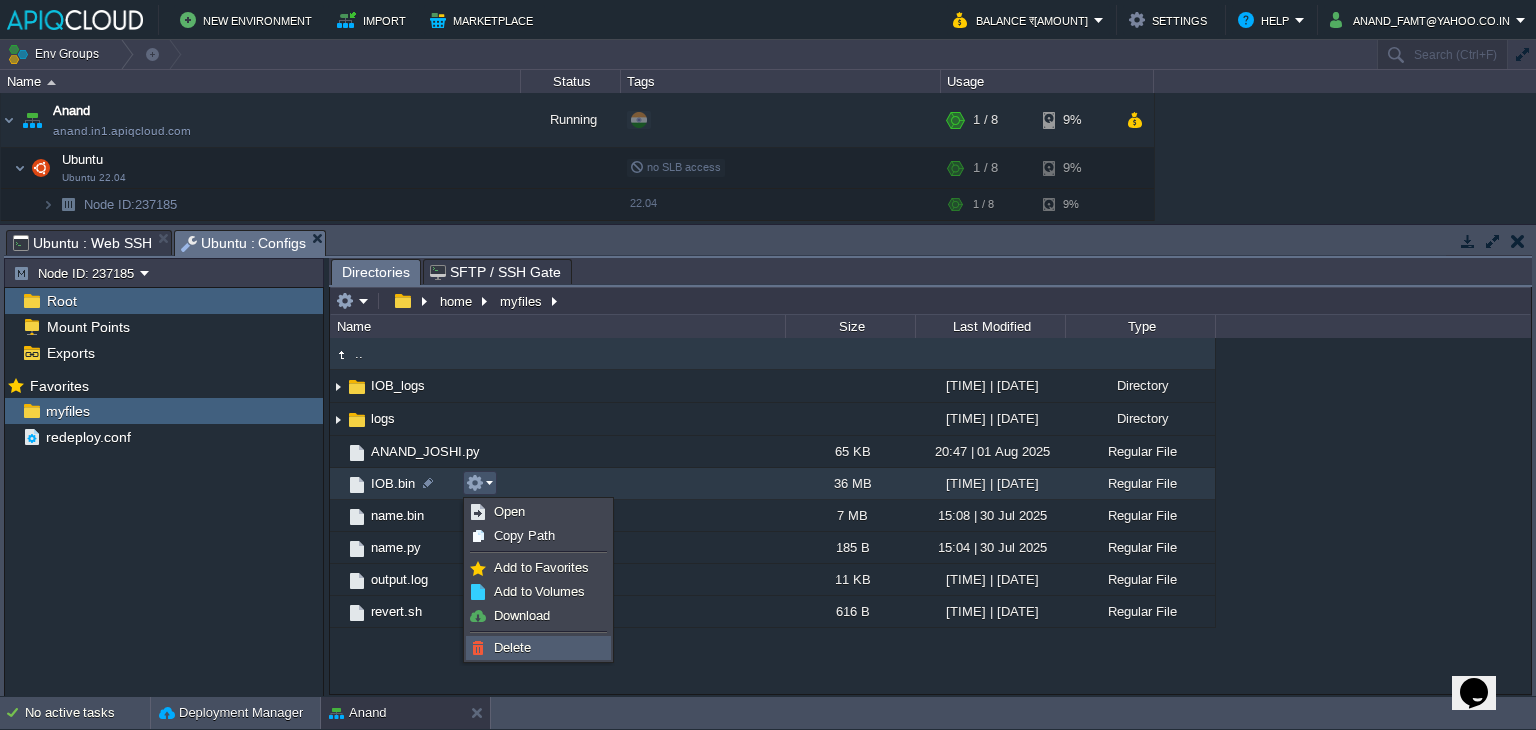 click on "Delete" at bounding box center [512, 647] 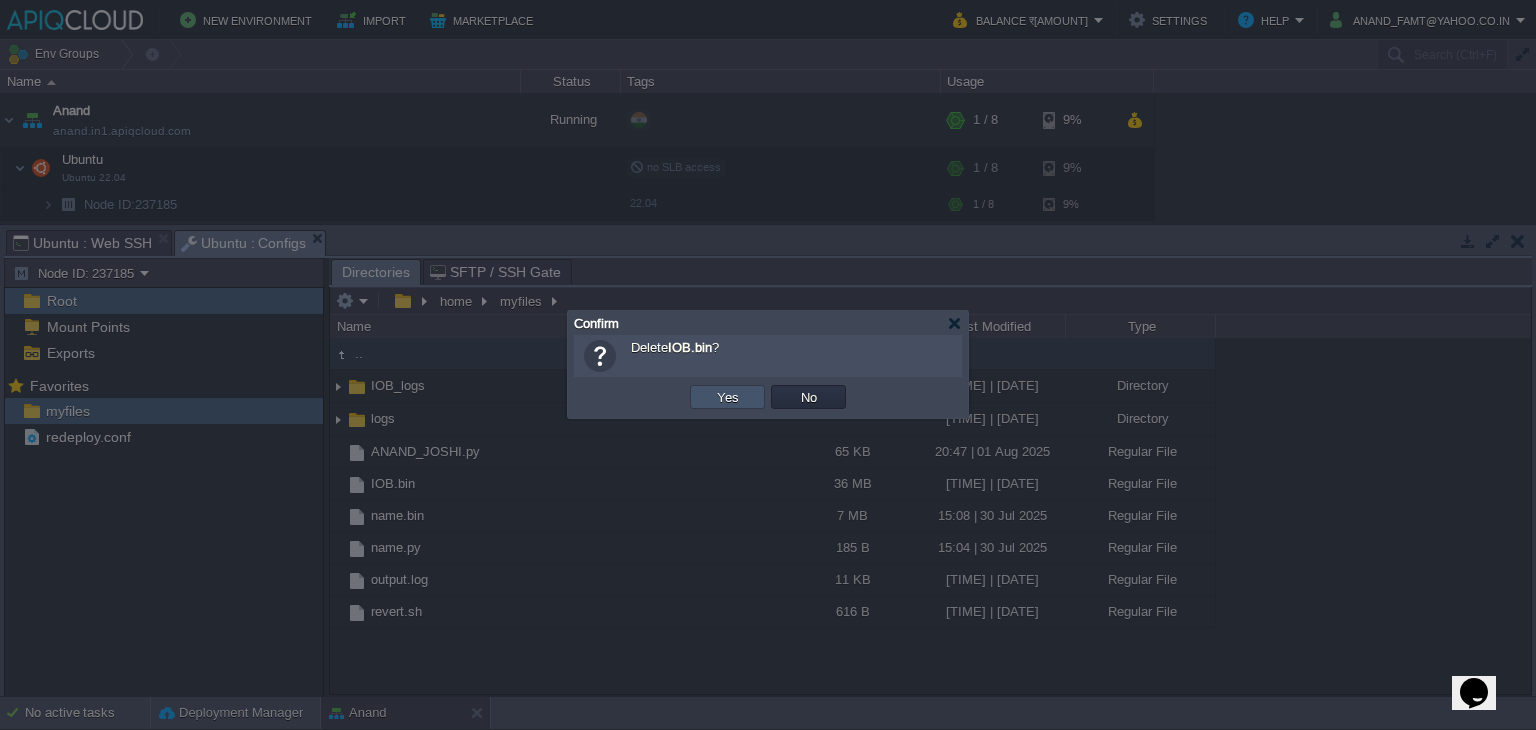 click on "Yes" at bounding box center [728, 397] 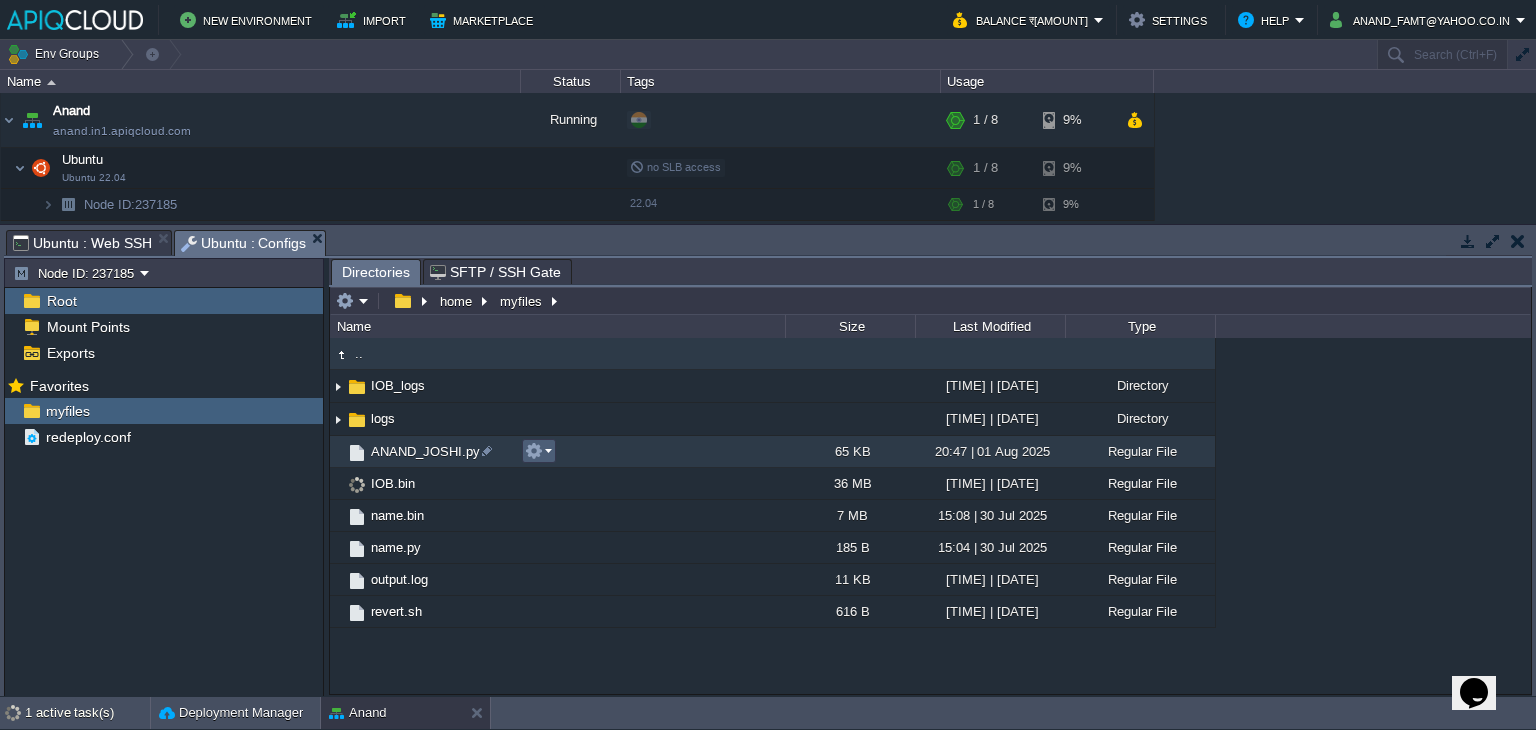 click at bounding box center [534, 451] 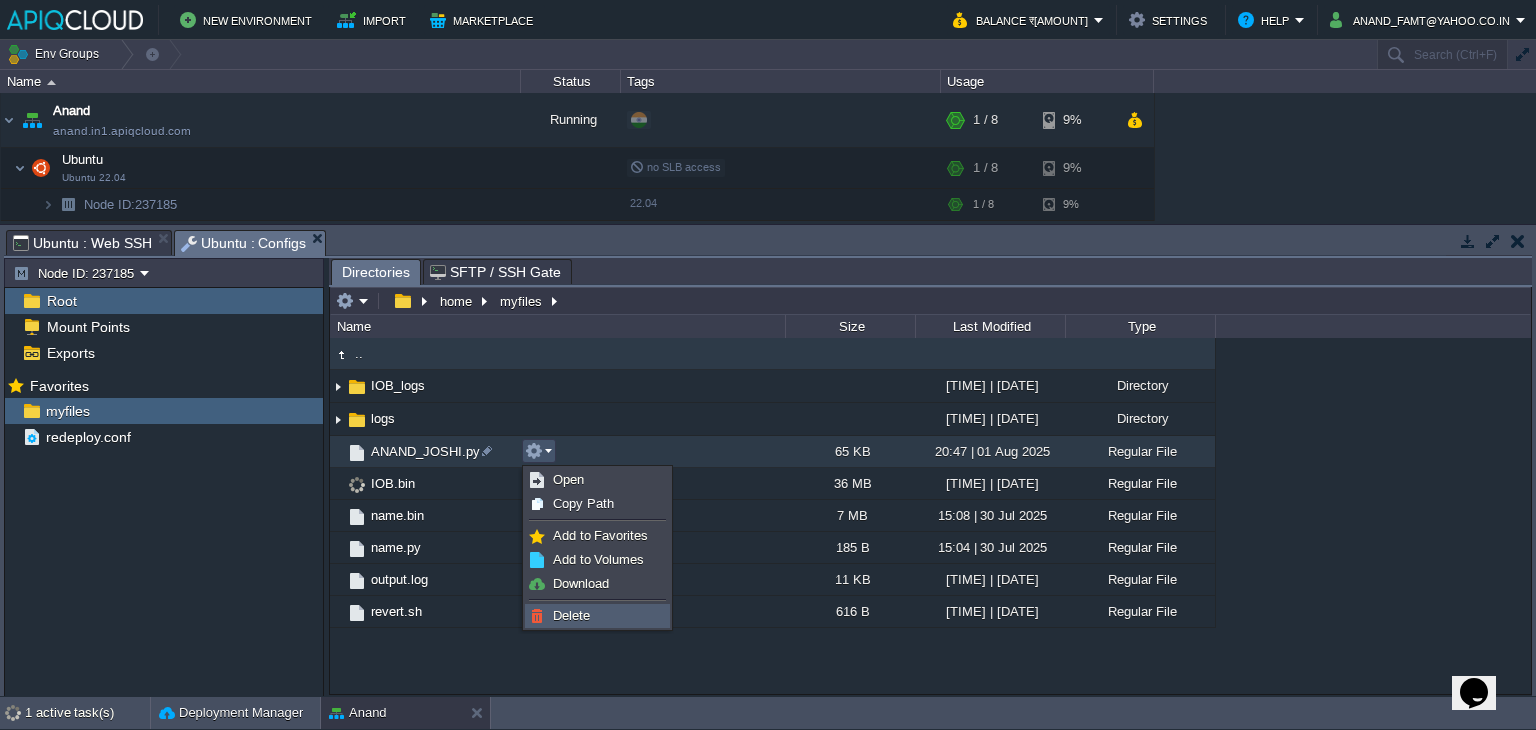 click on "Delete" at bounding box center [571, 615] 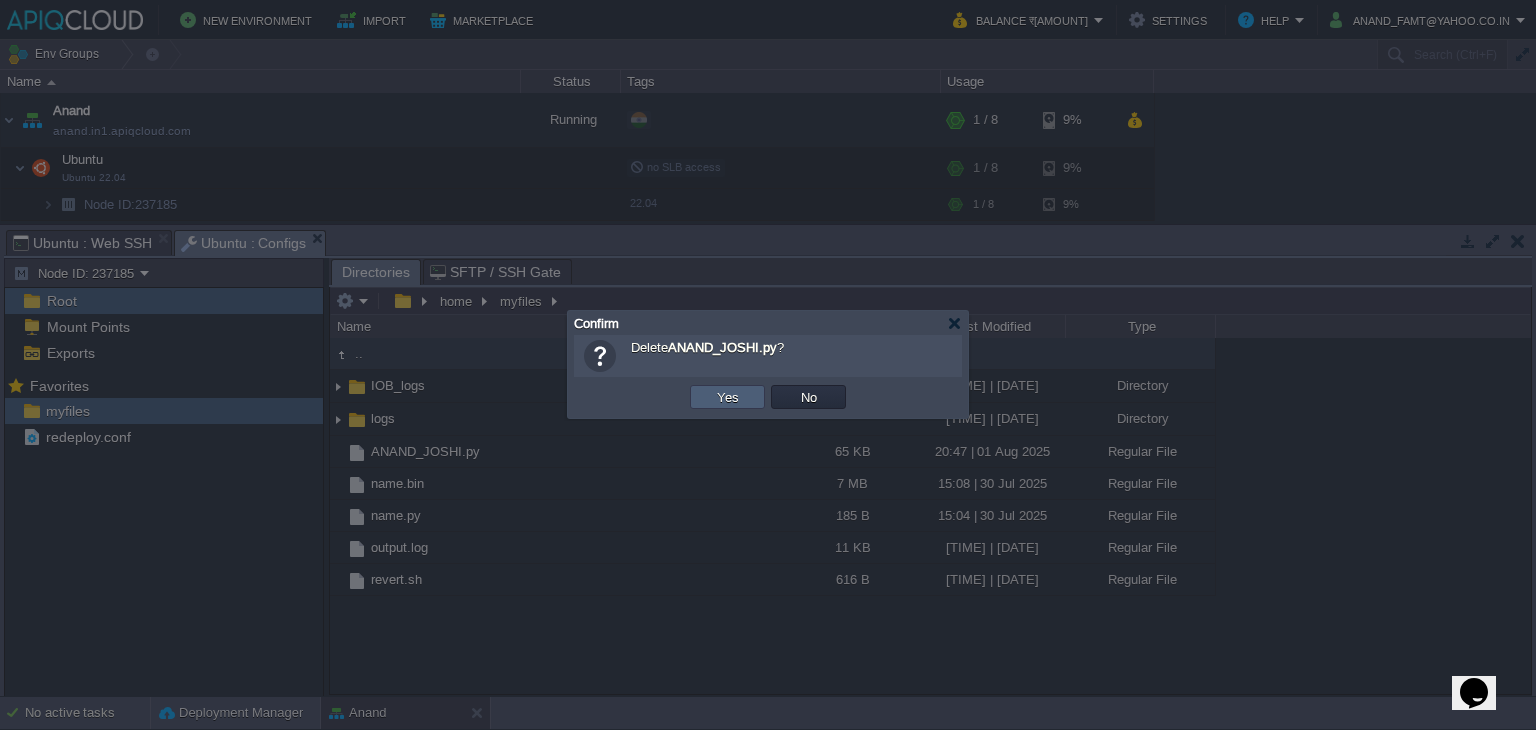 click on "Yes" at bounding box center [728, 397] 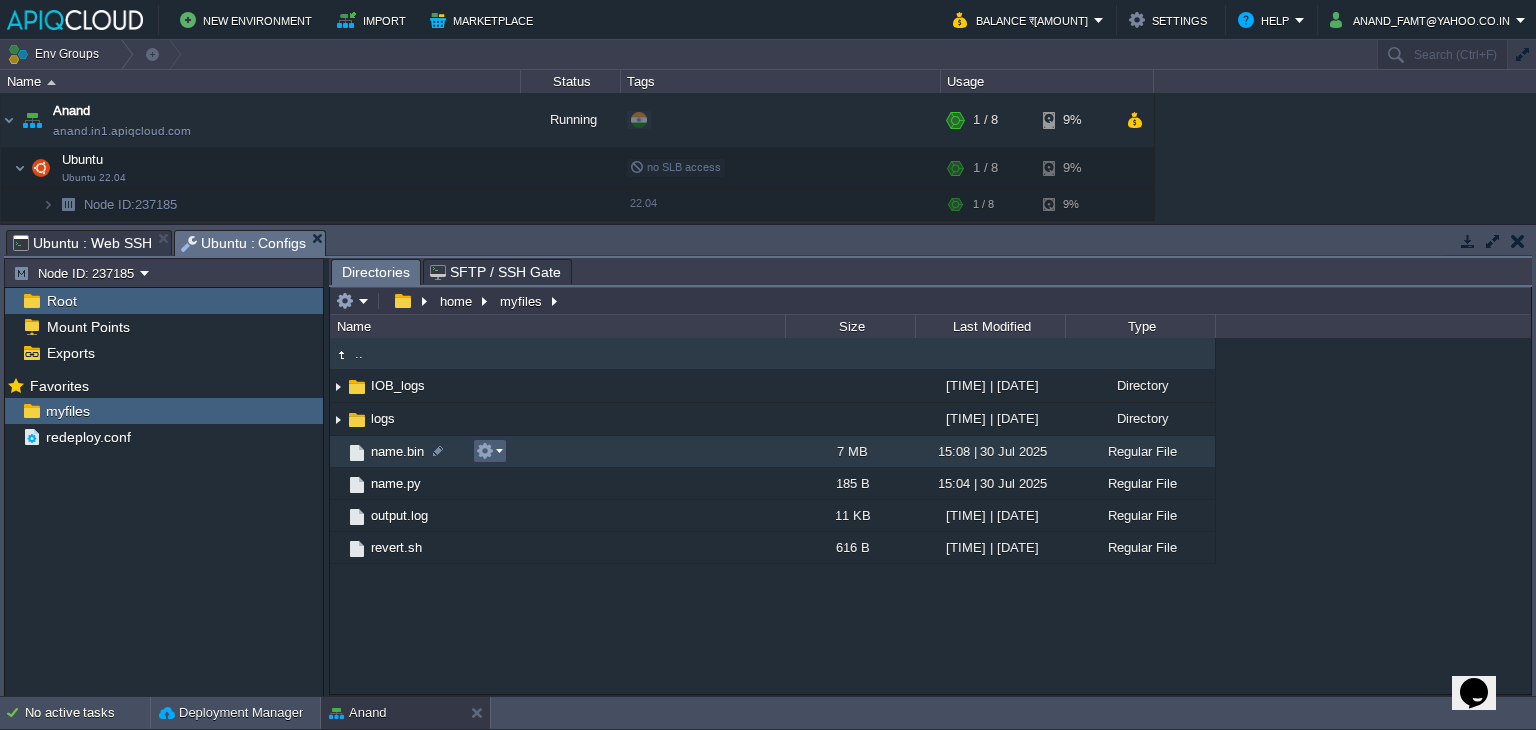 click at bounding box center (489, 451) 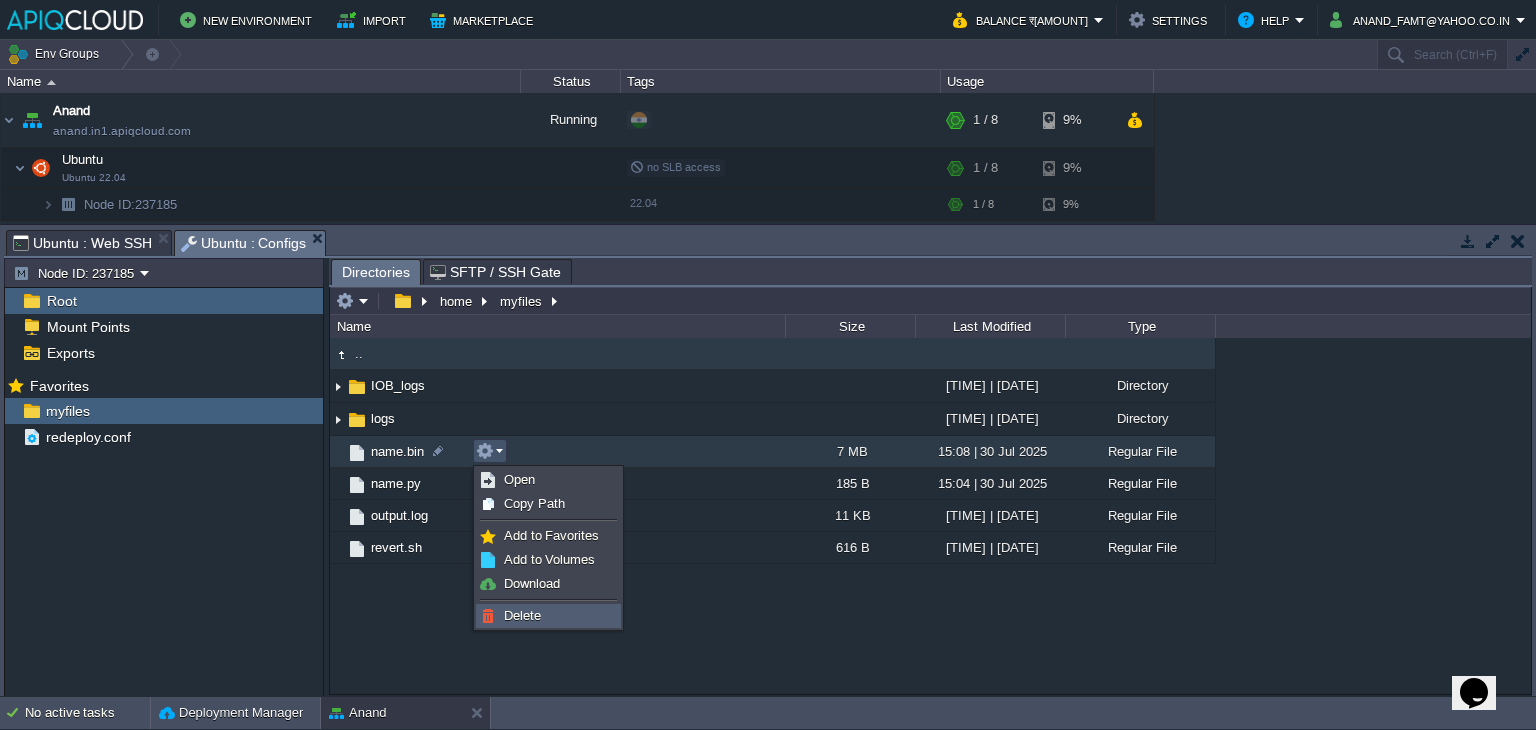 click on "Delete" at bounding box center [522, 615] 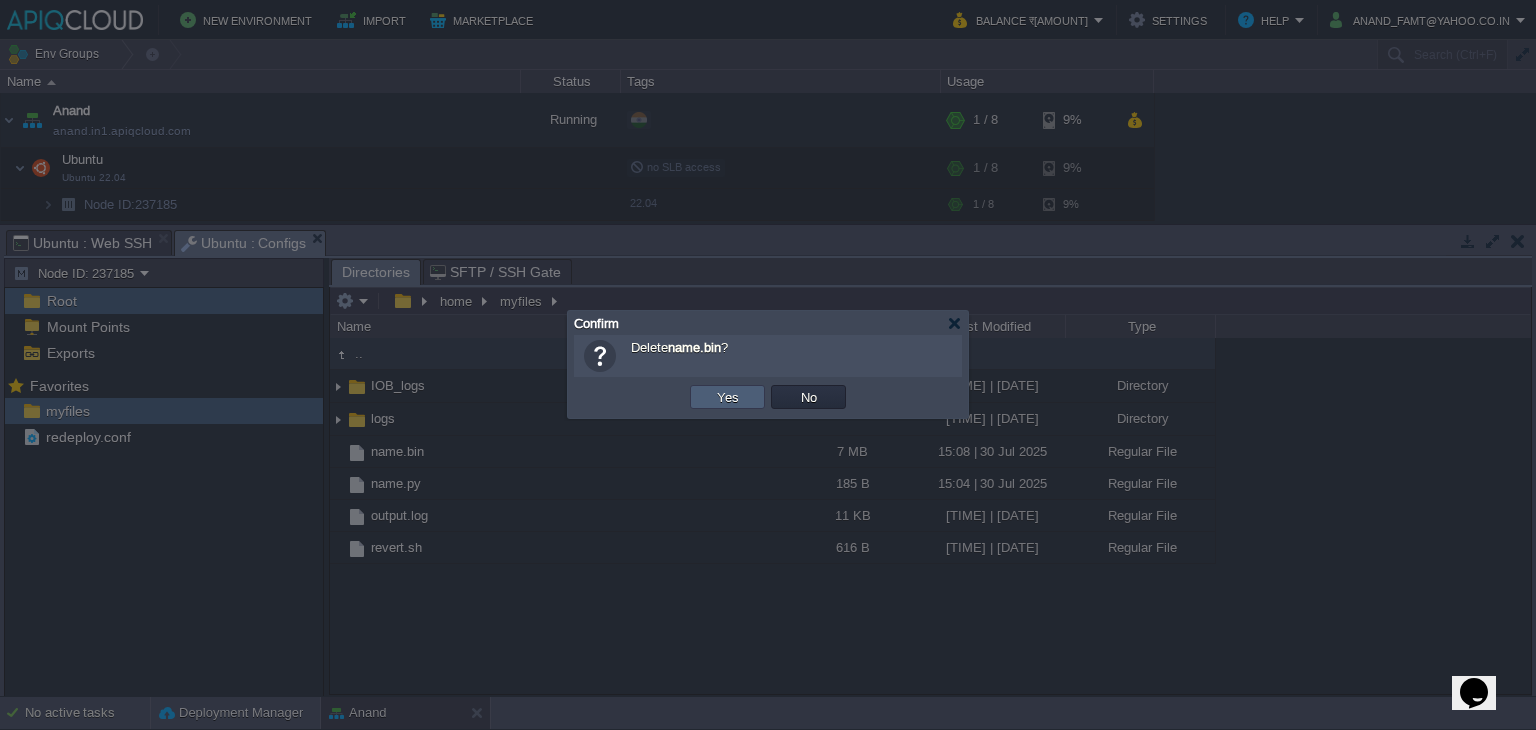 click on "Yes" at bounding box center [728, 397] 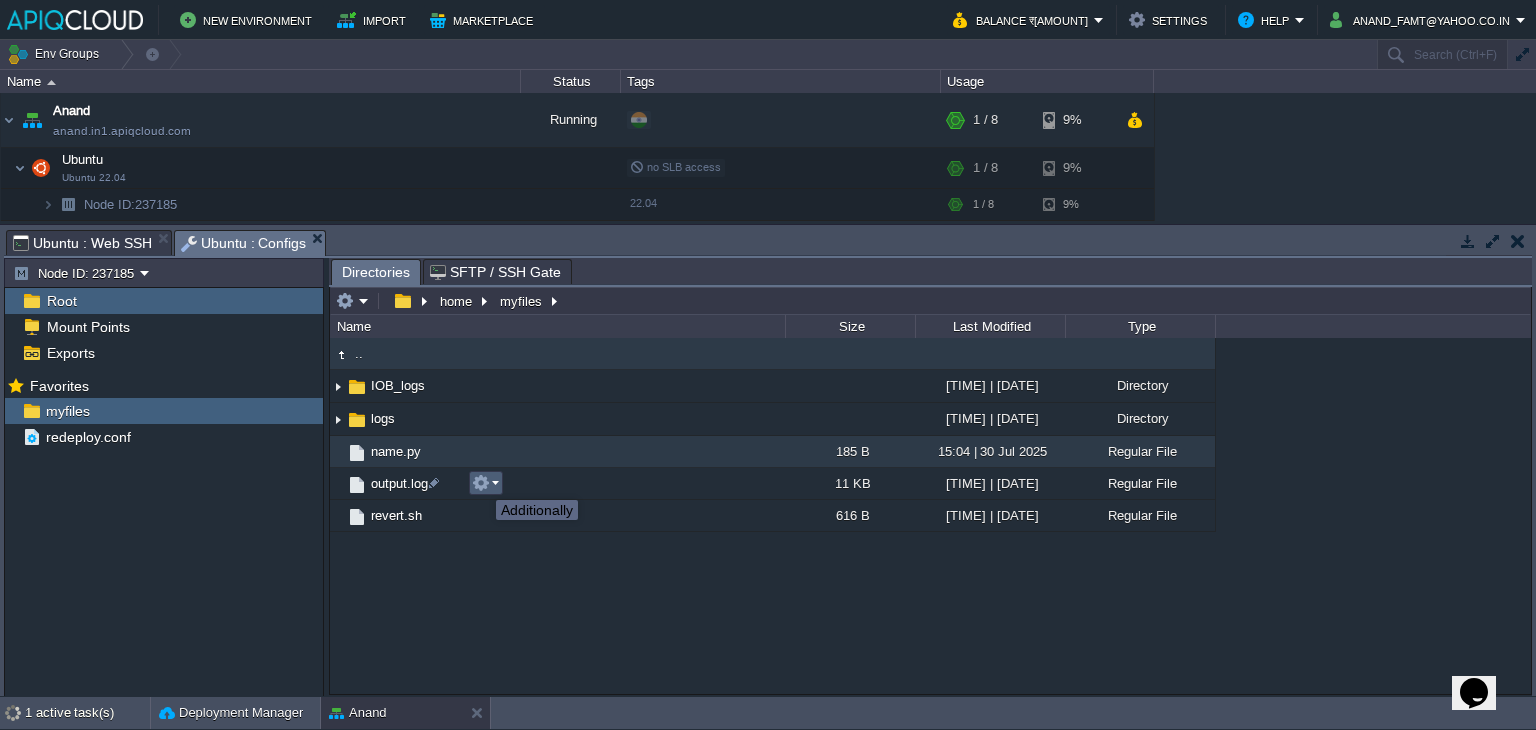 click at bounding box center [481, 483] 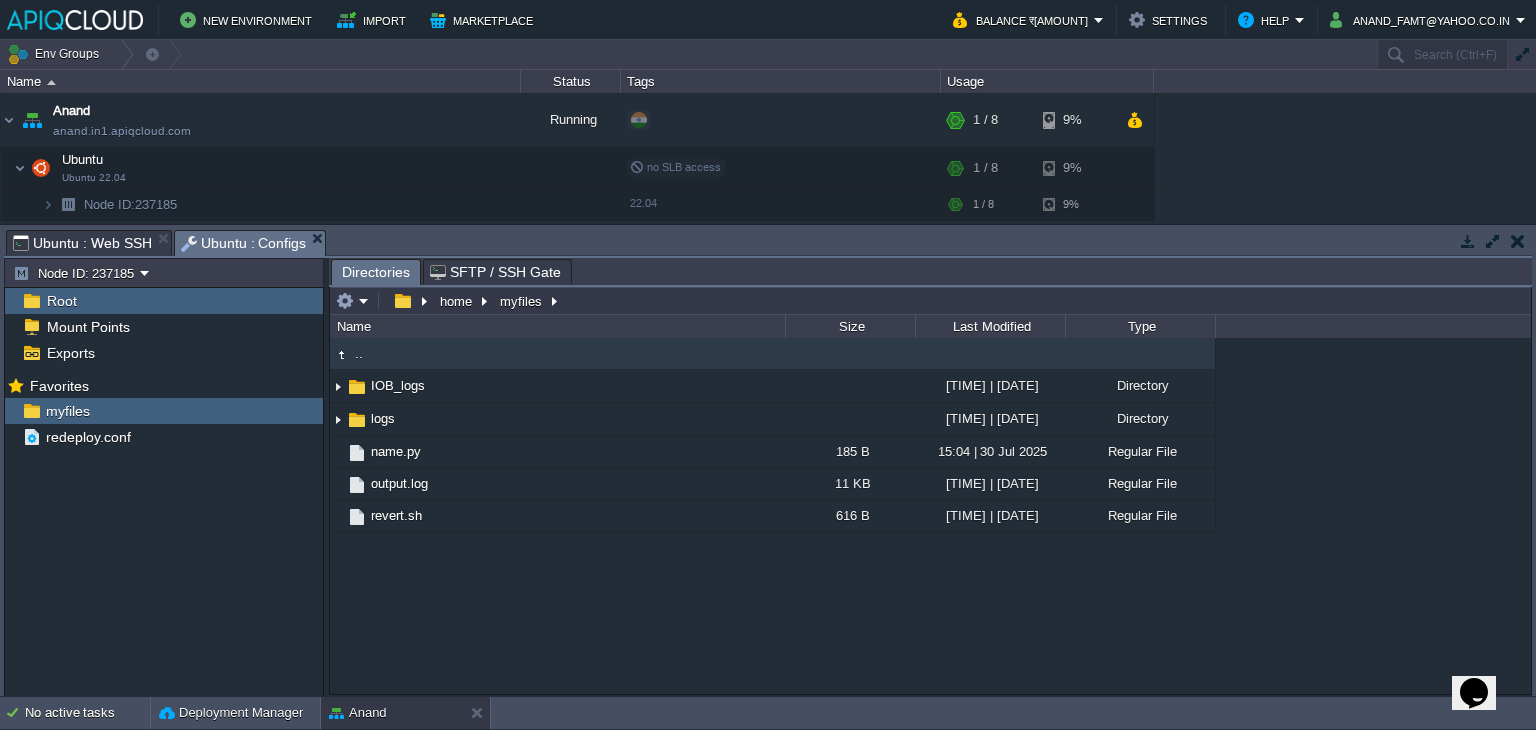 click on ".. IOB_logs [TIME]   |   [DATE] Directory logs [TIME]   |   [DATE] Directory name.py [SIZE] [TIME]   |   [DATE] Regular File output.log [SIZE] [TIME]   |   [DATE] Regular File revert.sh [SIZE] [TIME]   |   [DATE] Regular File" at bounding box center (930, 516) 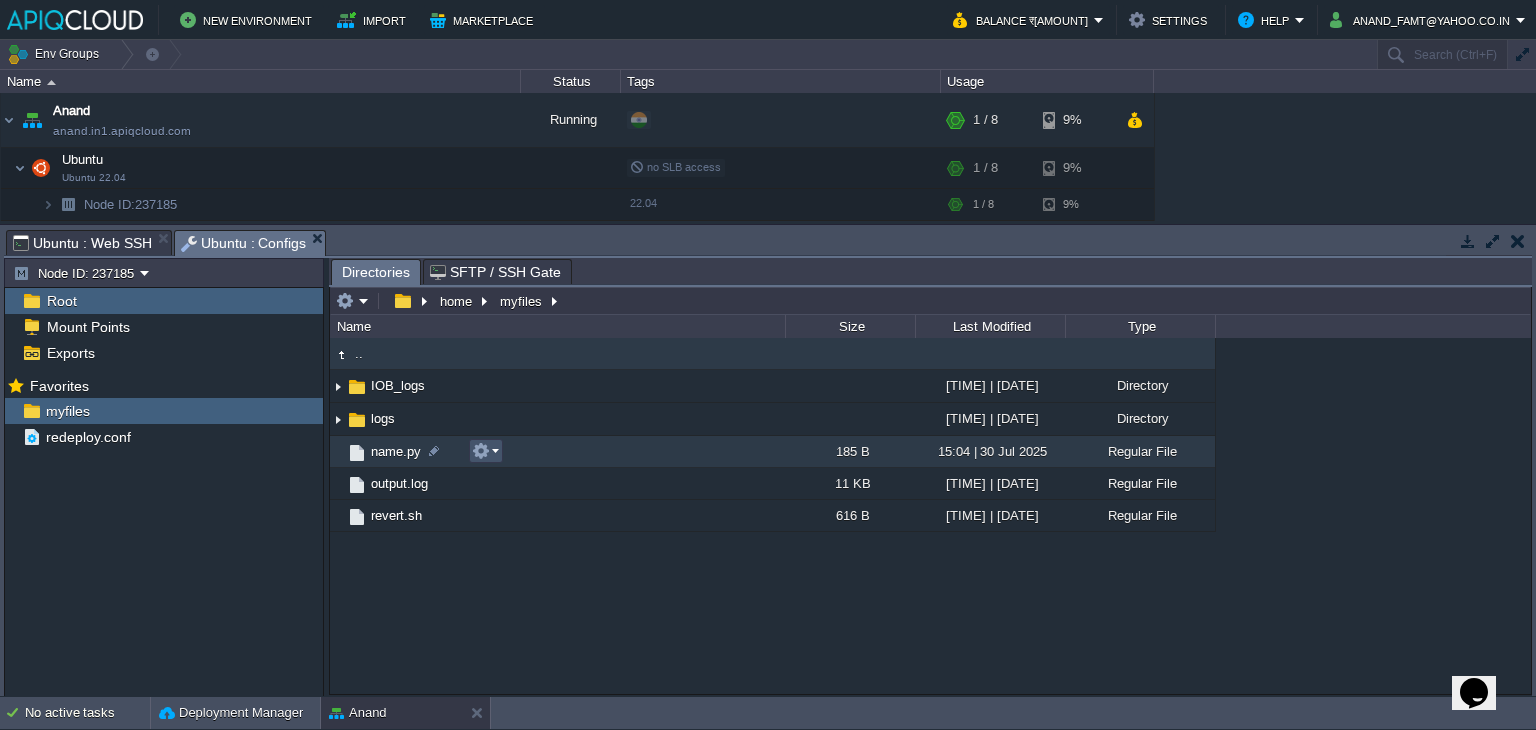click at bounding box center [481, 451] 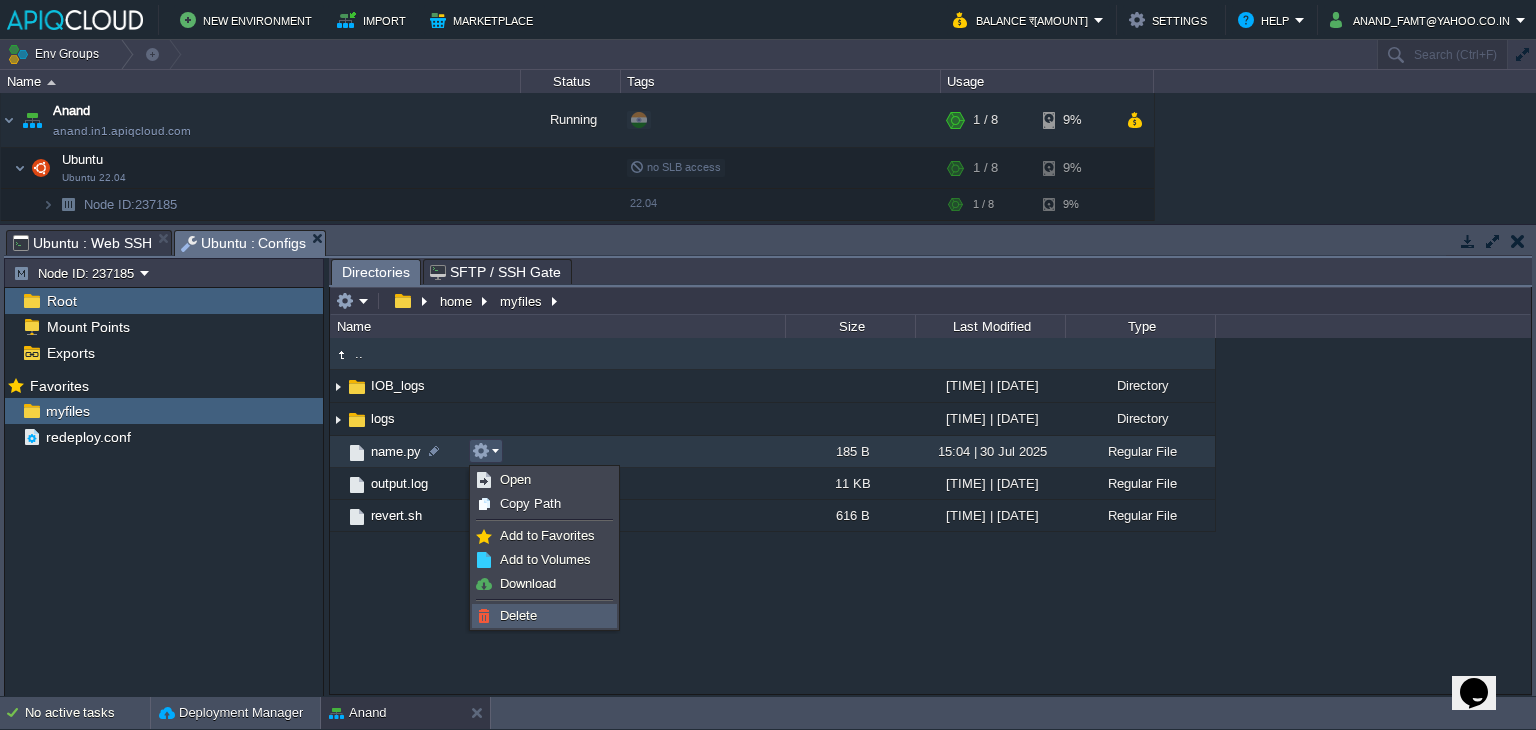 click on "Delete" at bounding box center [544, 616] 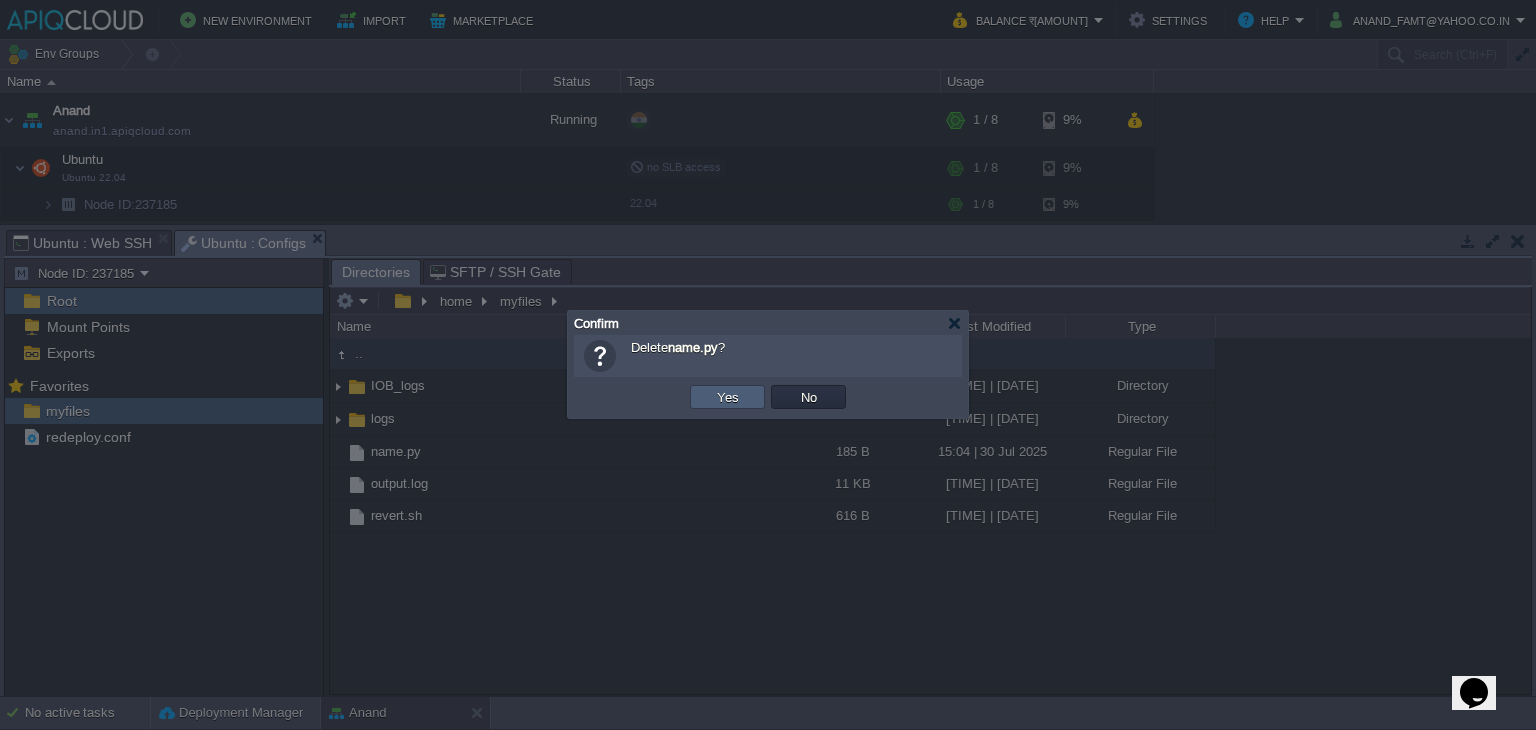 click on "Yes" at bounding box center [728, 397] 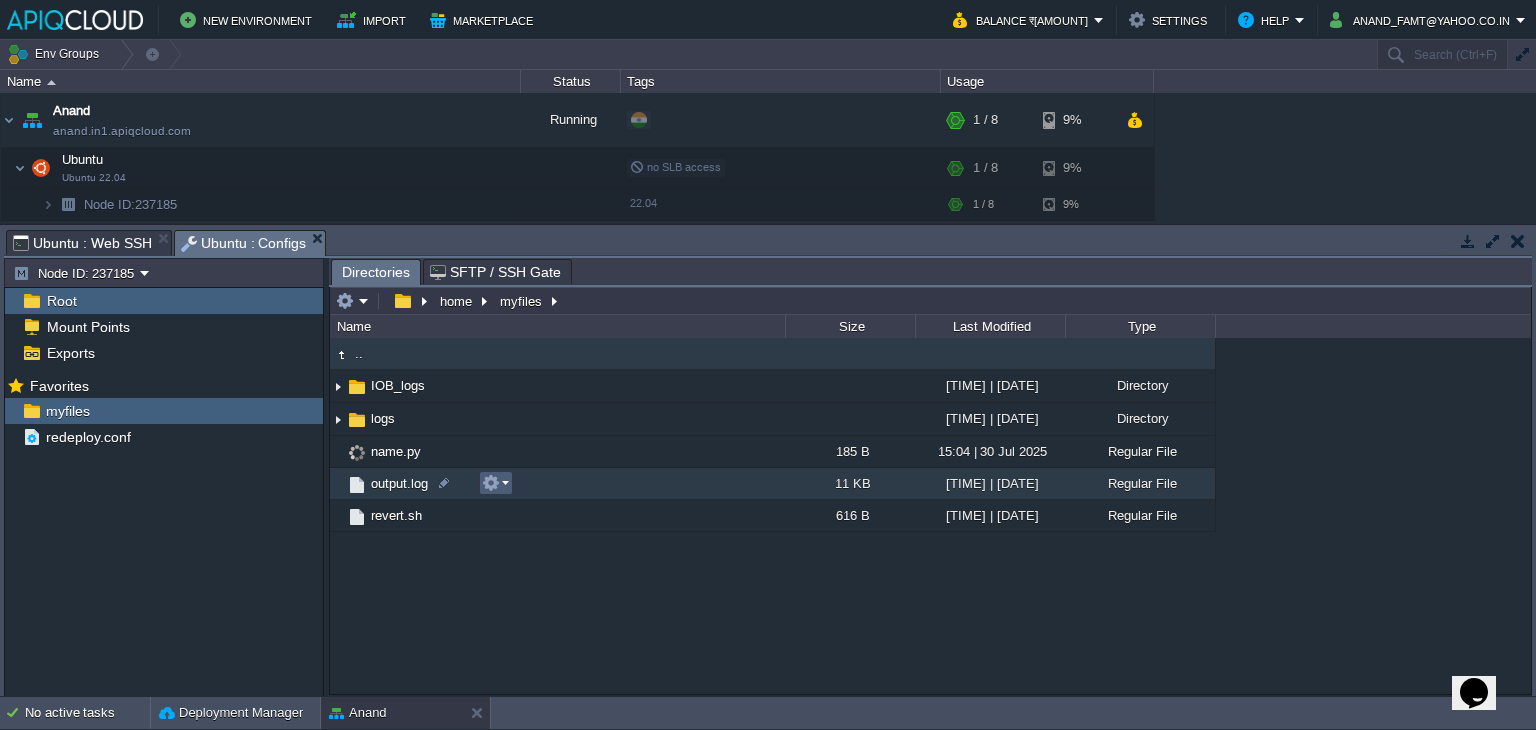 click at bounding box center [495, 483] 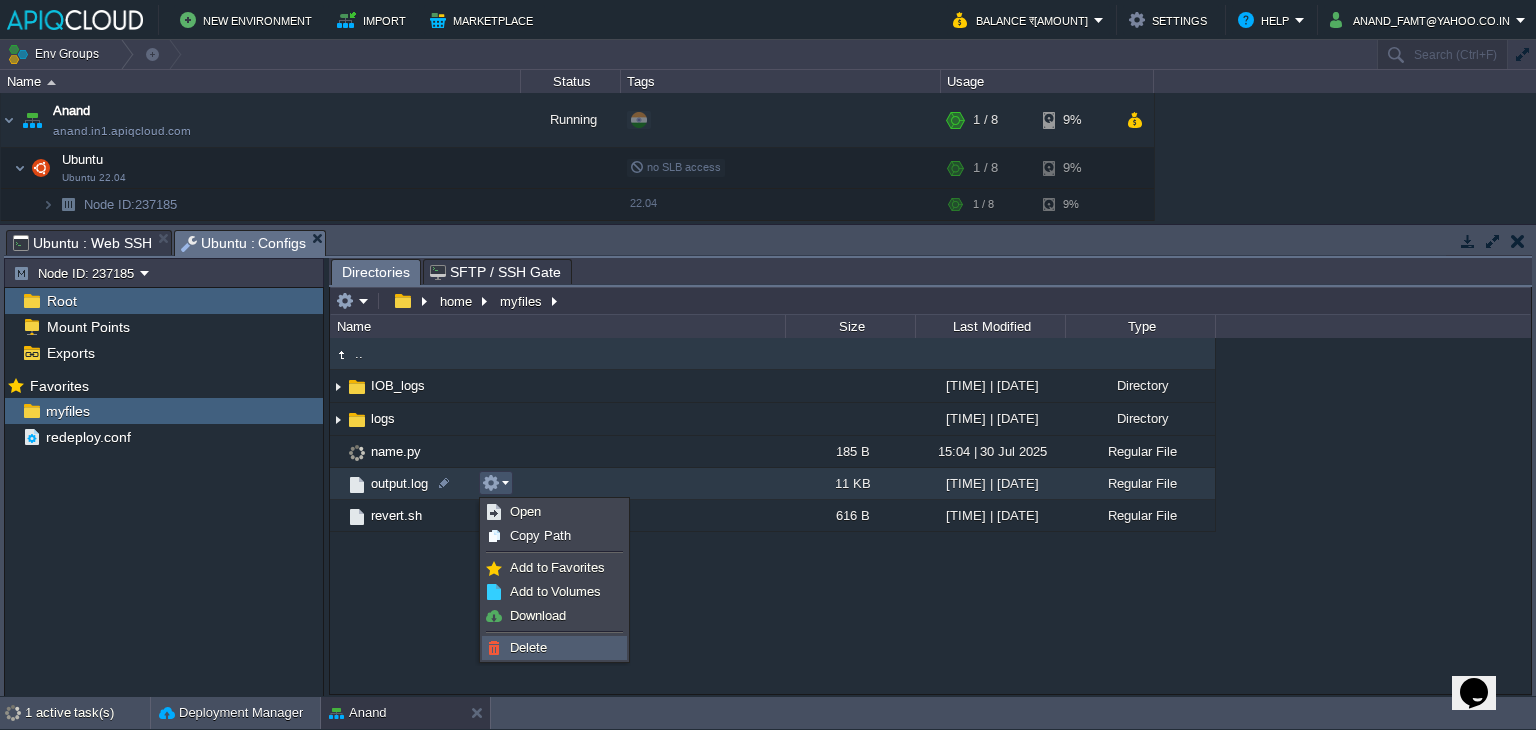 click on "Delete" at bounding box center (554, 648) 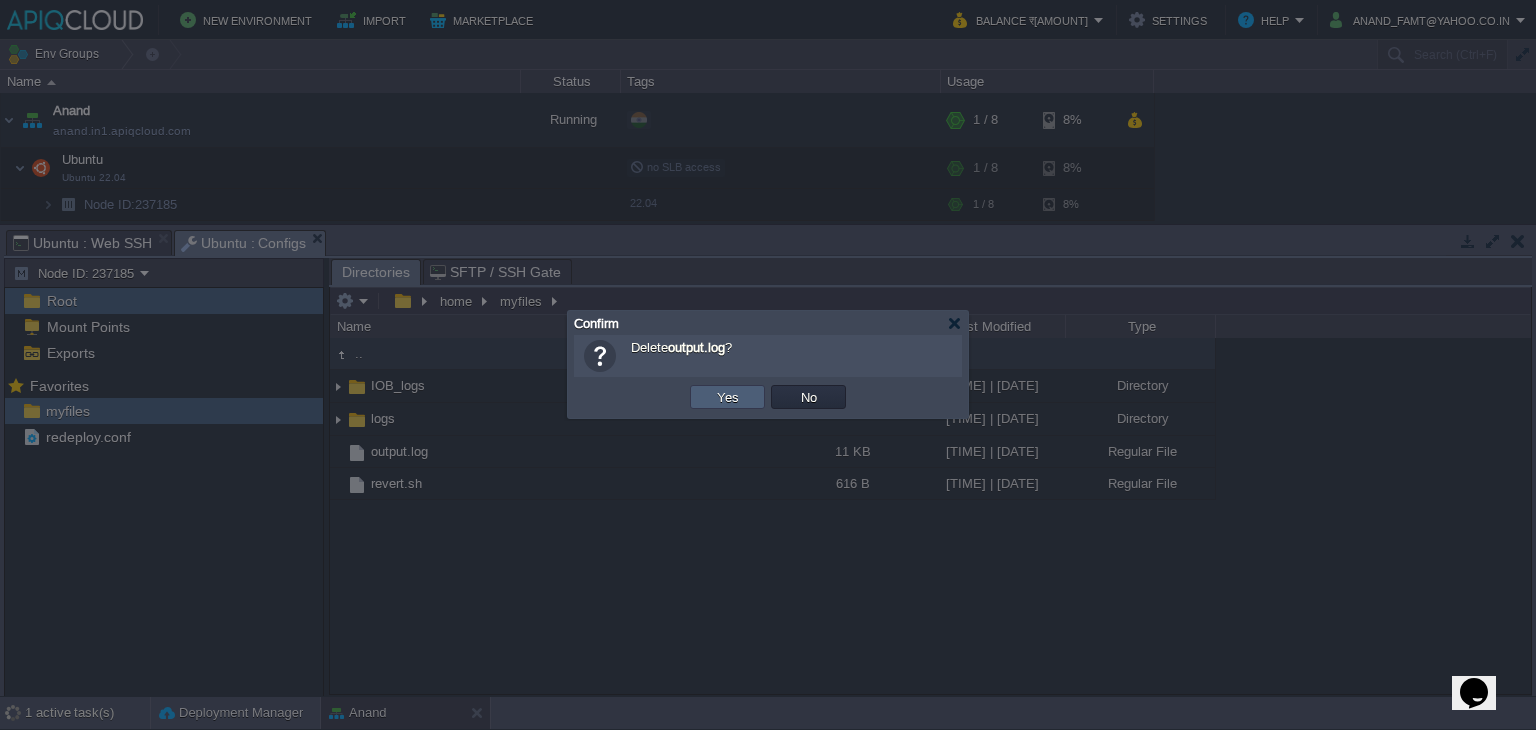 click on "Yes" at bounding box center [728, 397] 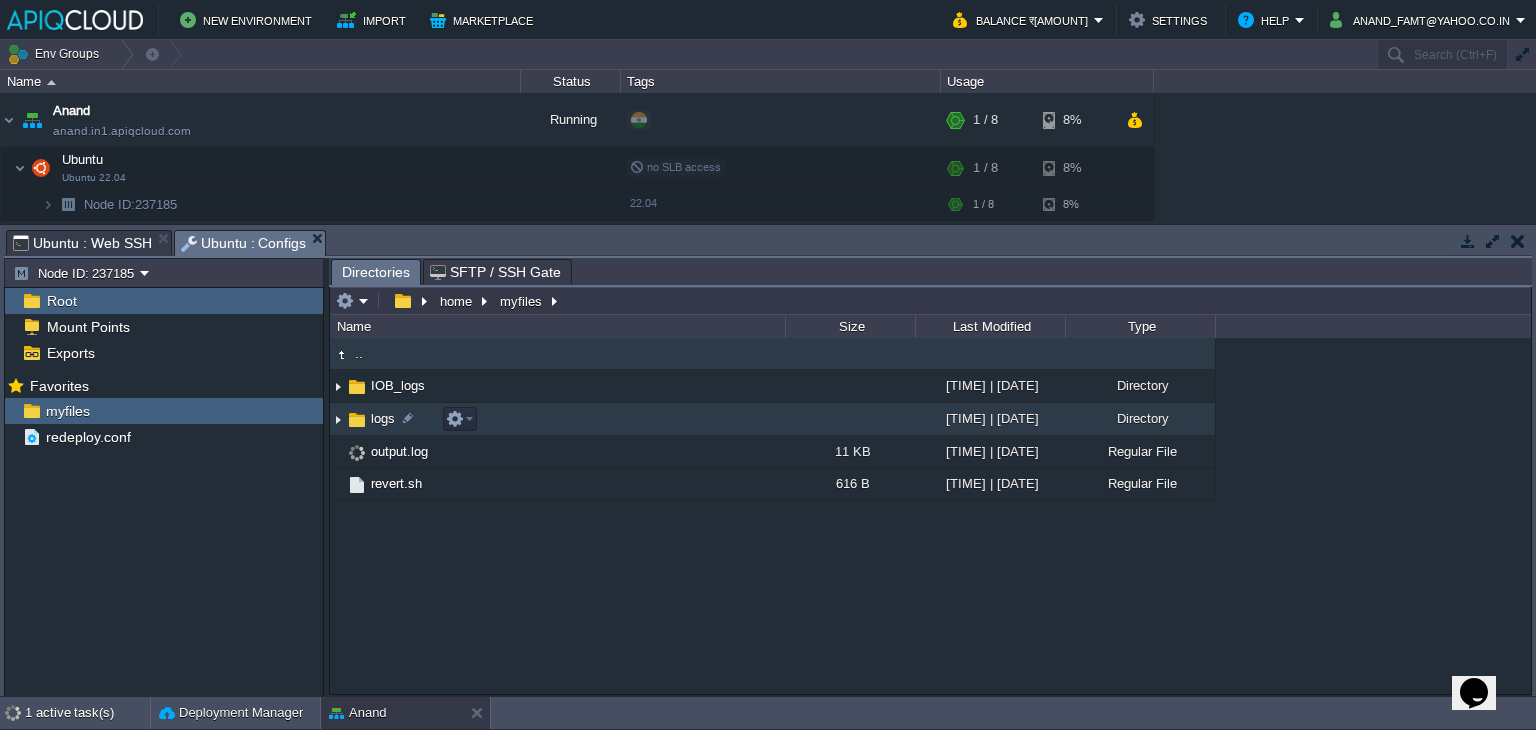 click at bounding box center [338, 419] 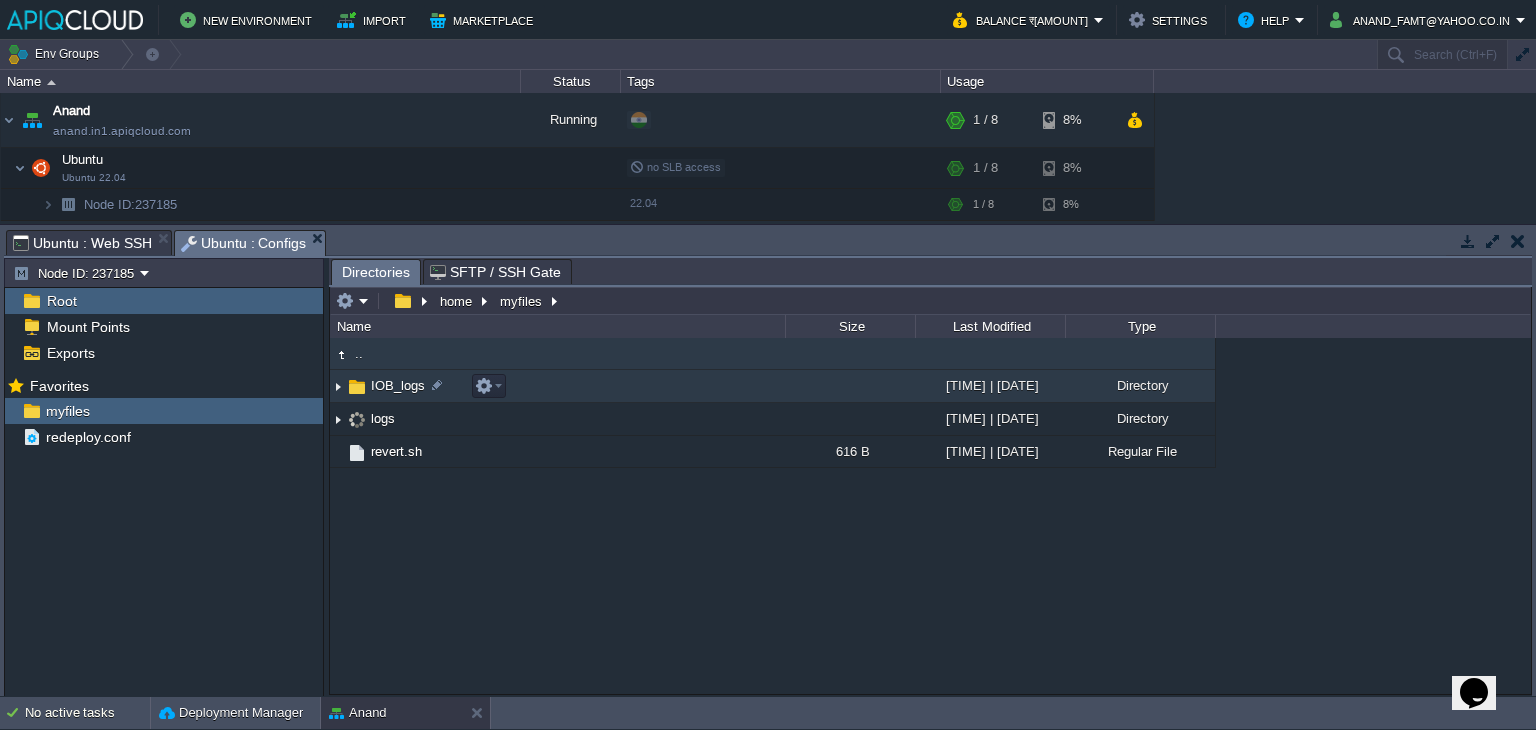 click at bounding box center (338, 386) 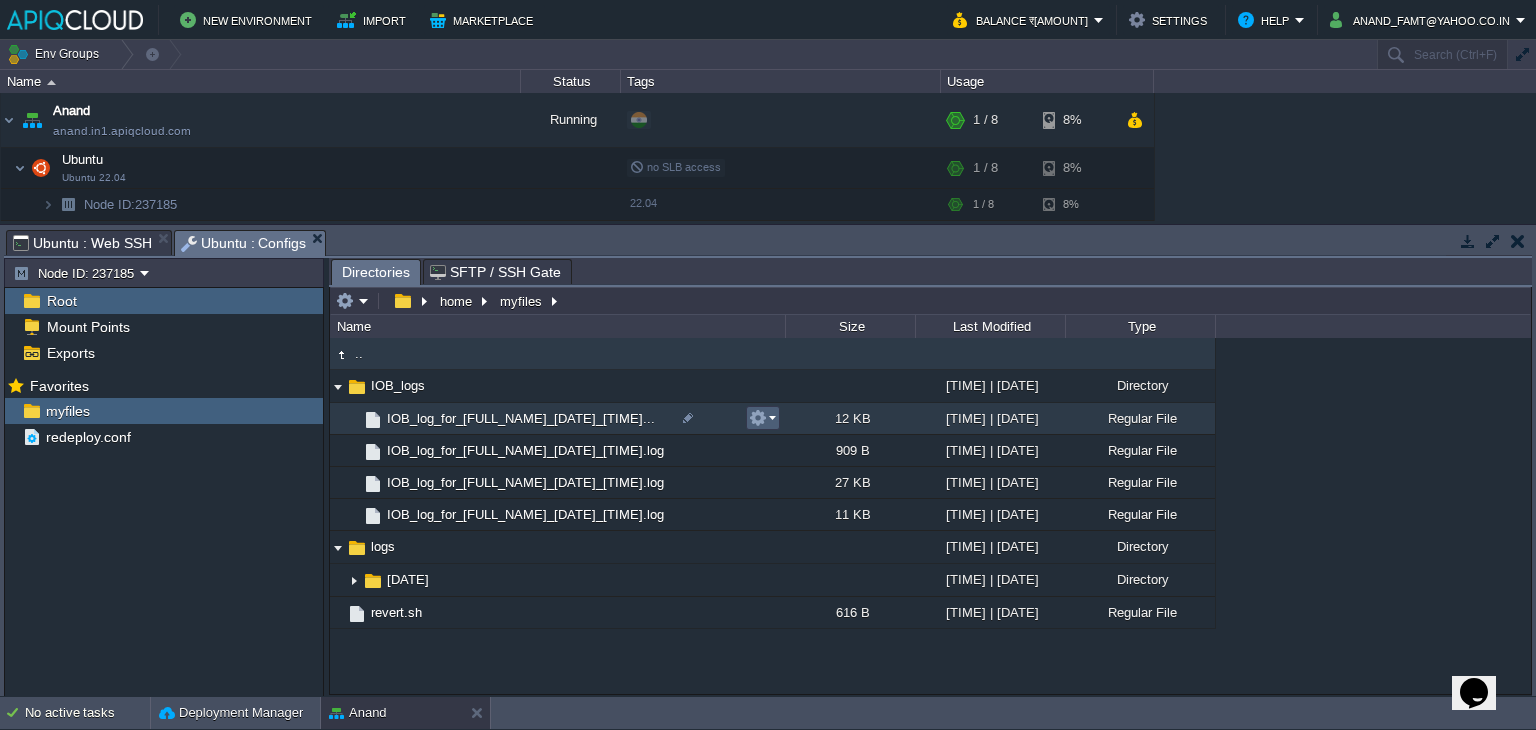 click at bounding box center [758, 418] 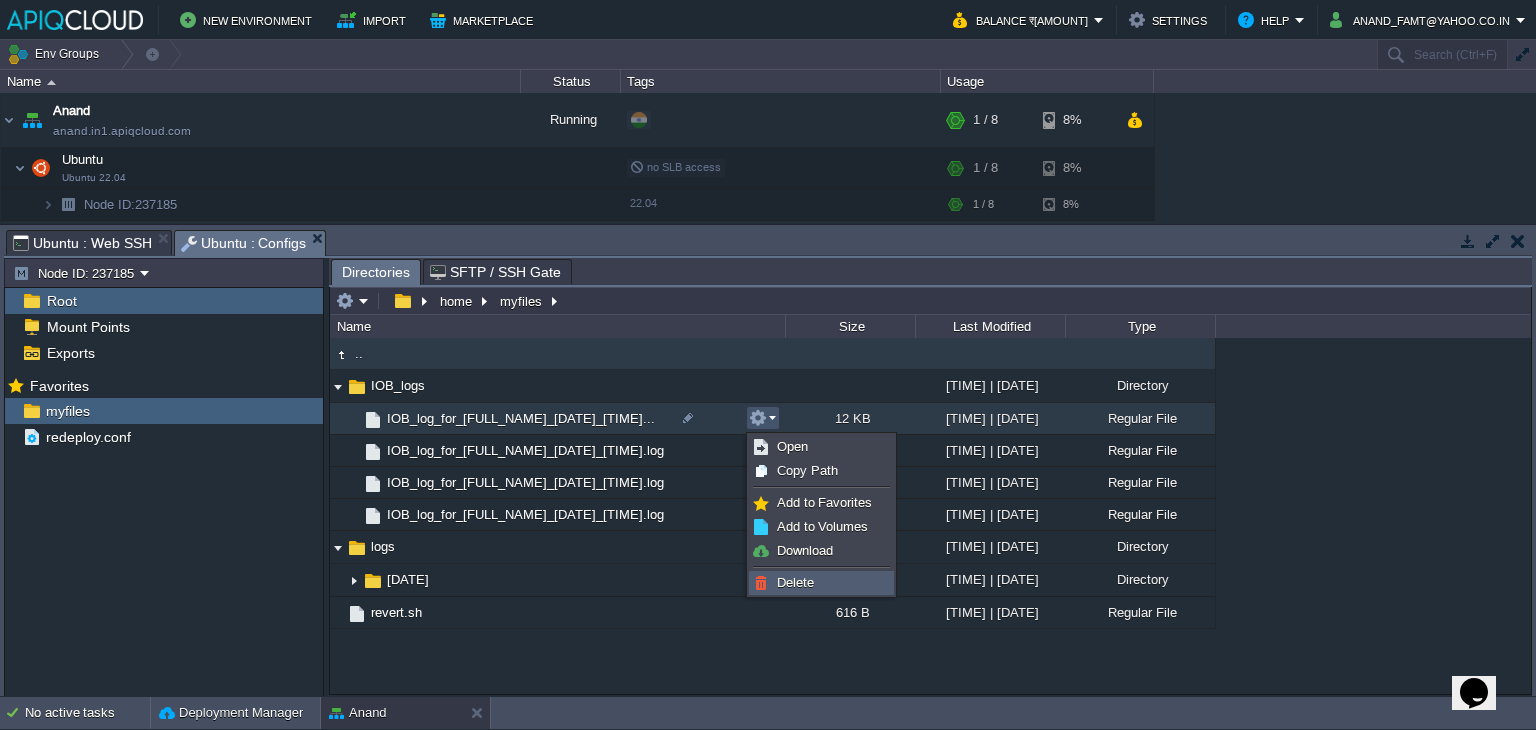 click on "Delete" at bounding box center (795, 582) 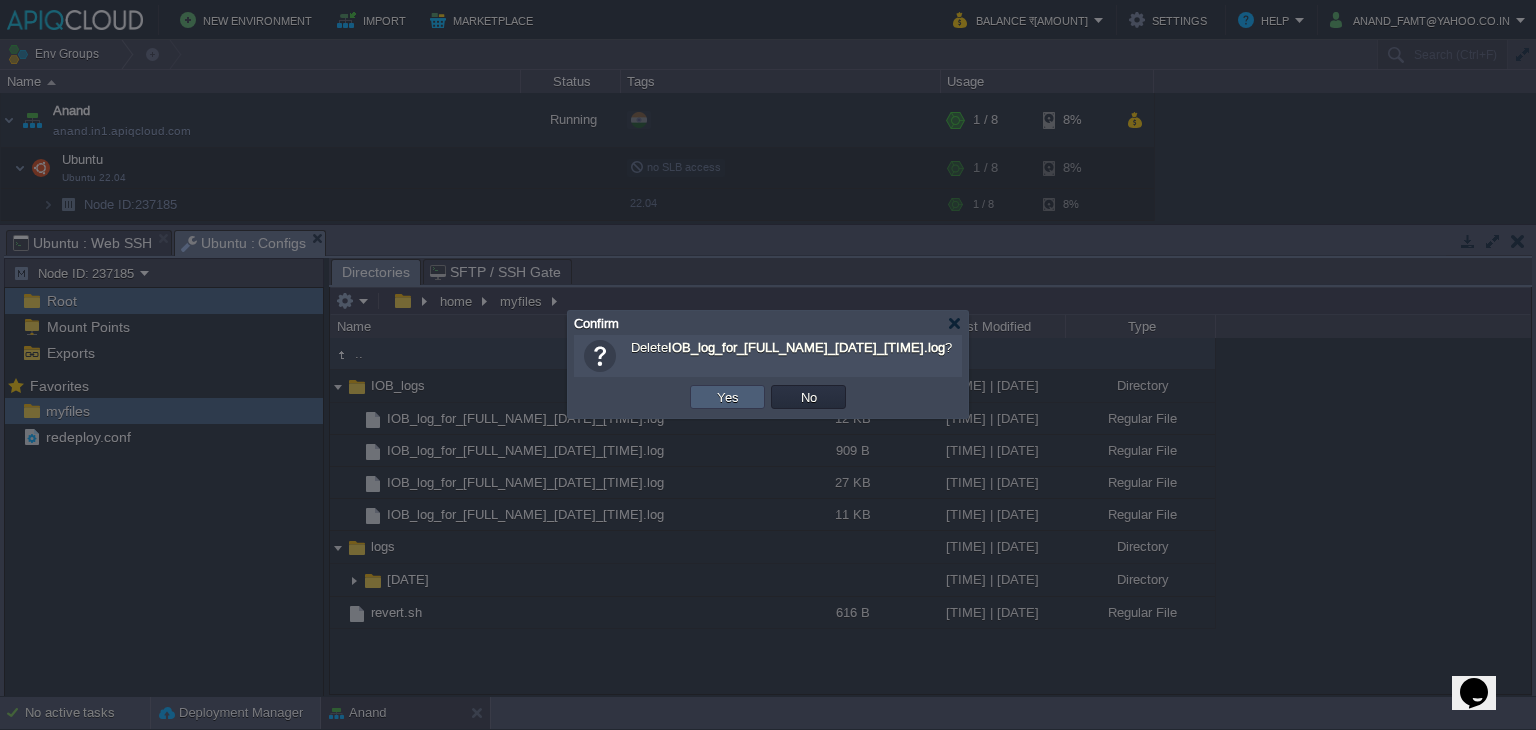 click on "Yes" at bounding box center (728, 397) 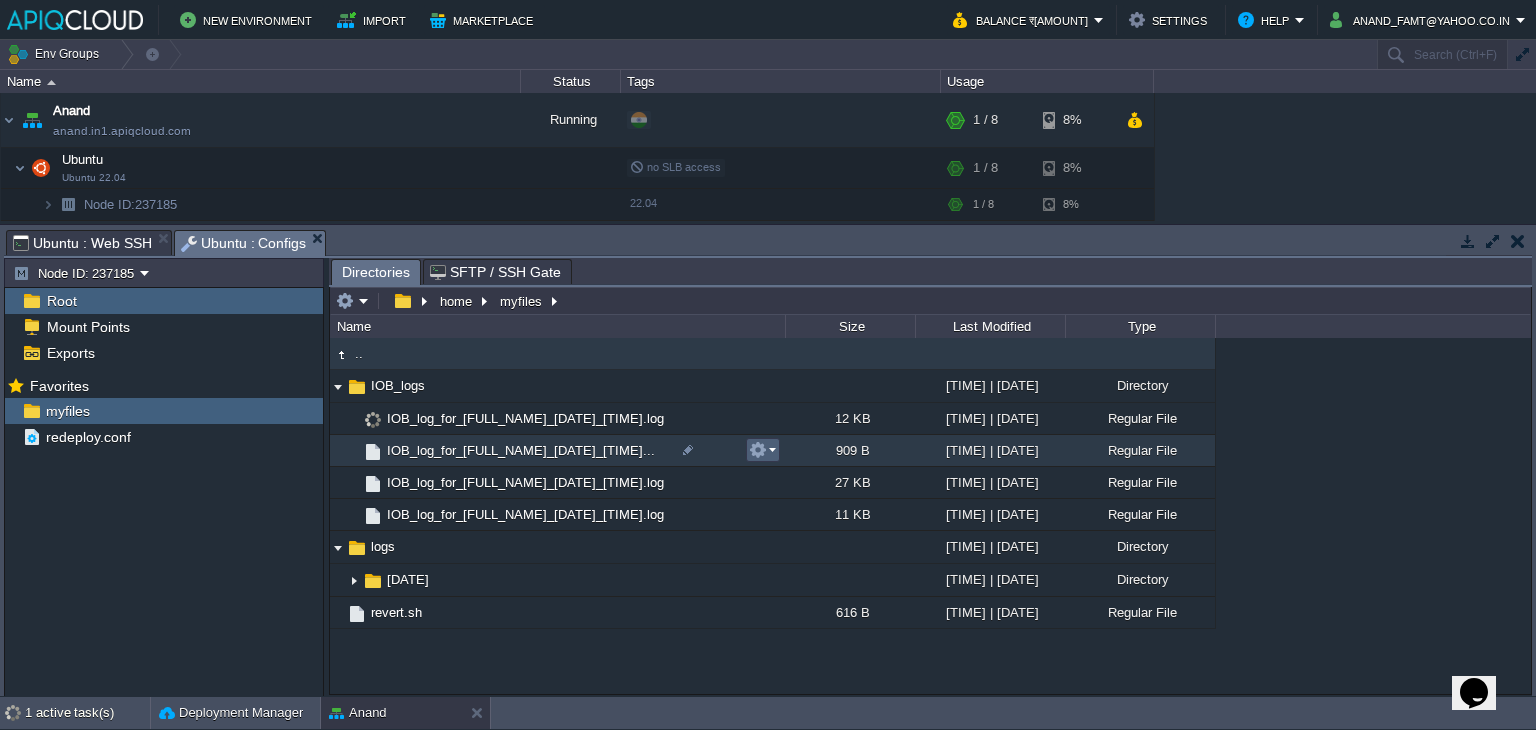 click at bounding box center (758, 450) 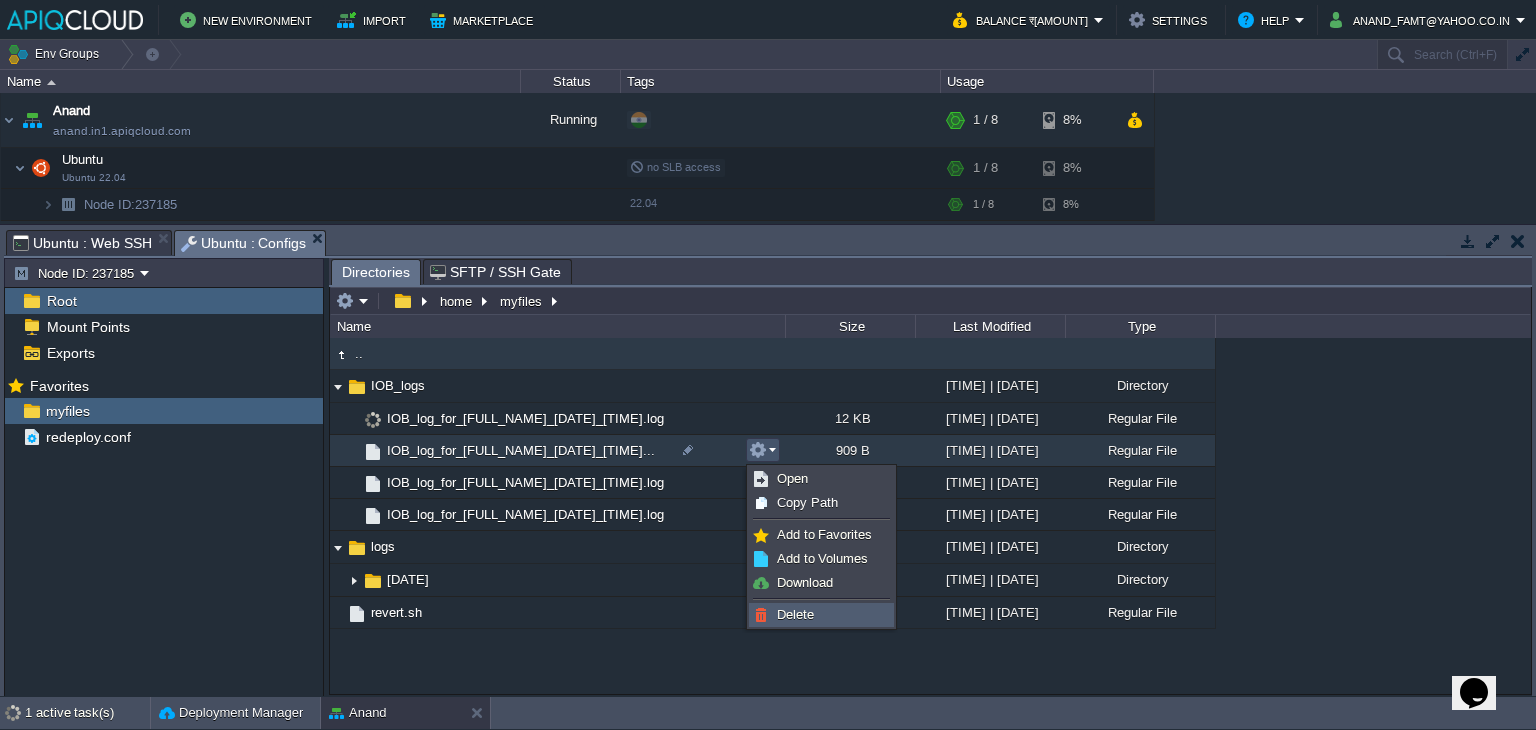 drag, startPoint x: 794, startPoint y: 610, endPoint x: 789, endPoint y: 600, distance: 11.18034 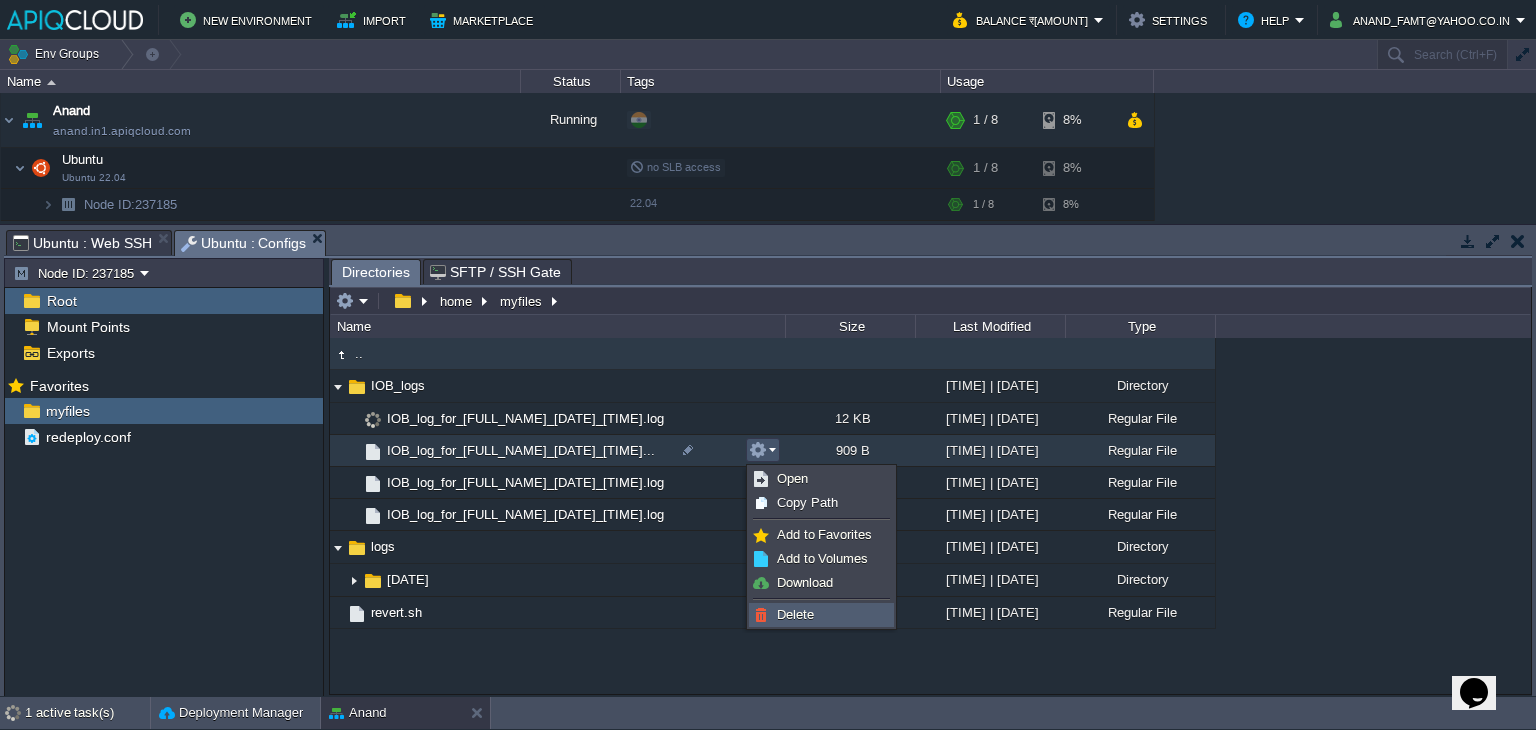 click on "Delete" at bounding box center (795, 614) 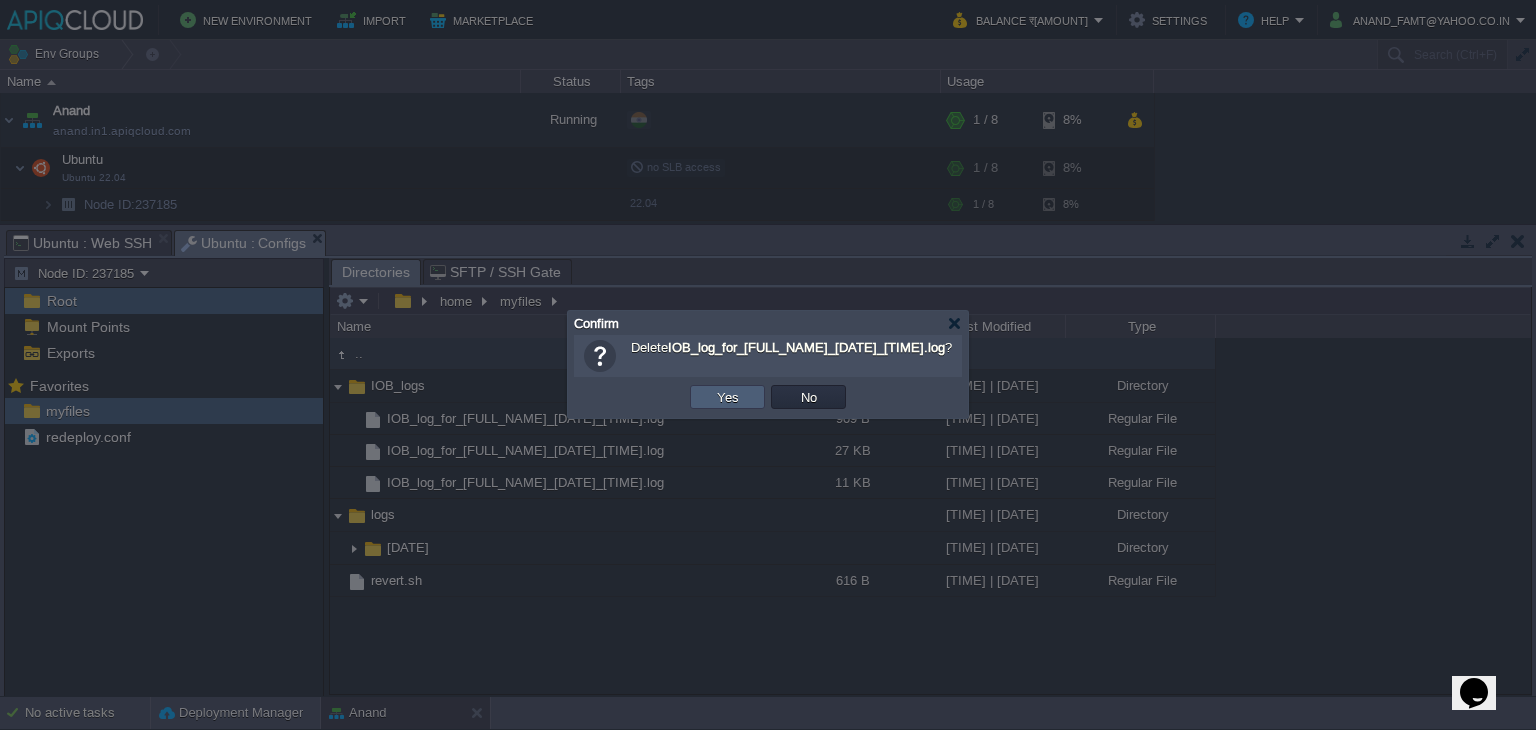 click on "Yes" at bounding box center [728, 397] 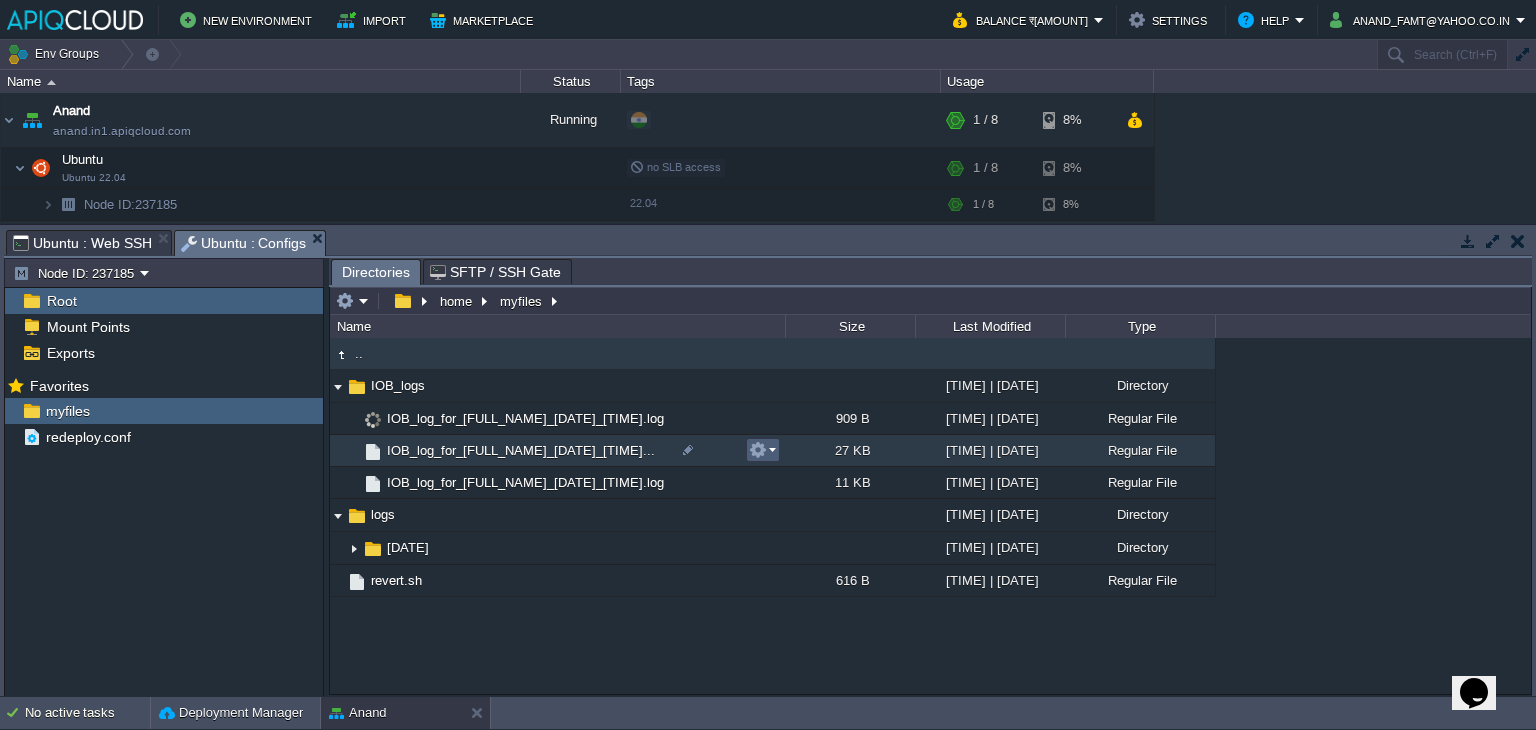 click at bounding box center [758, 450] 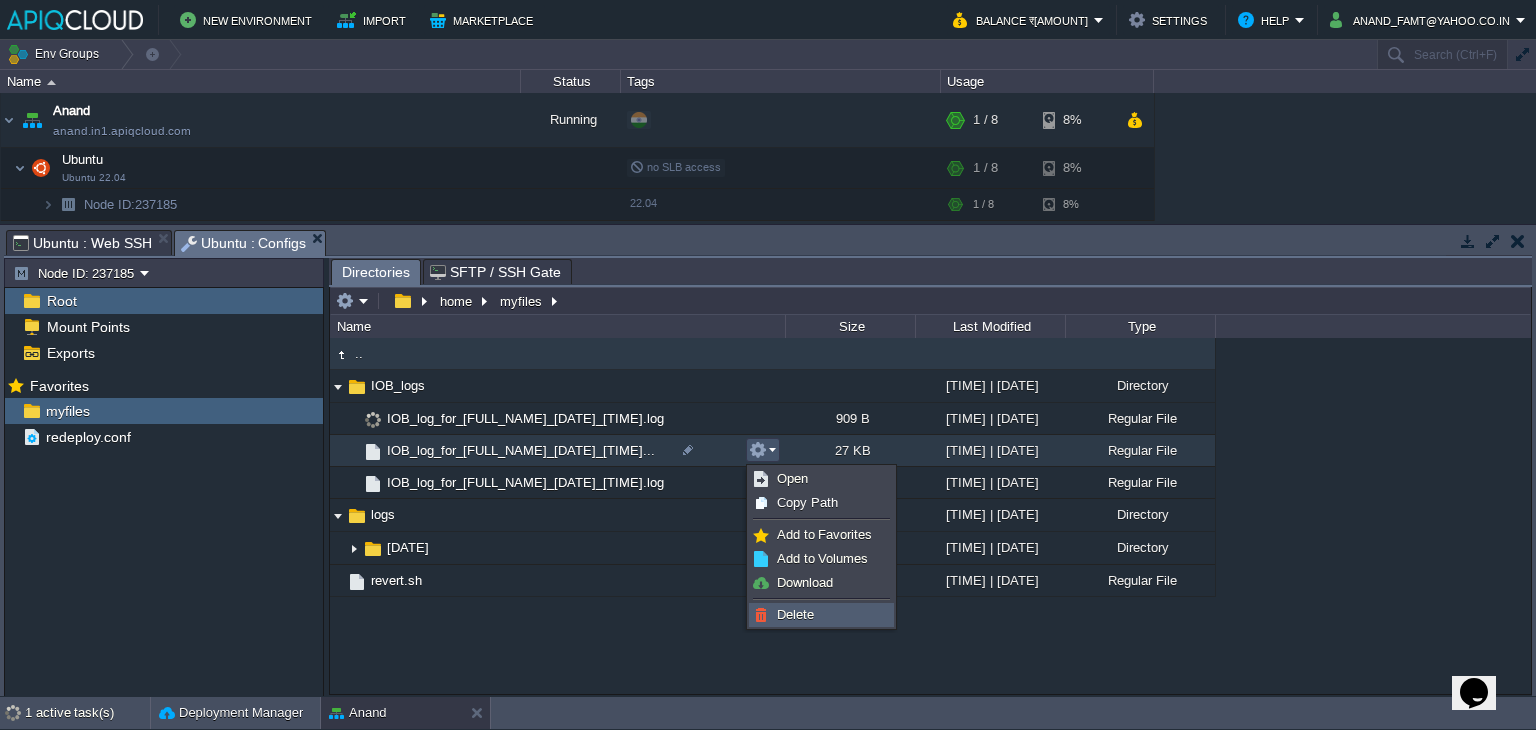 click on "Delete" at bounding box center (795, 614) 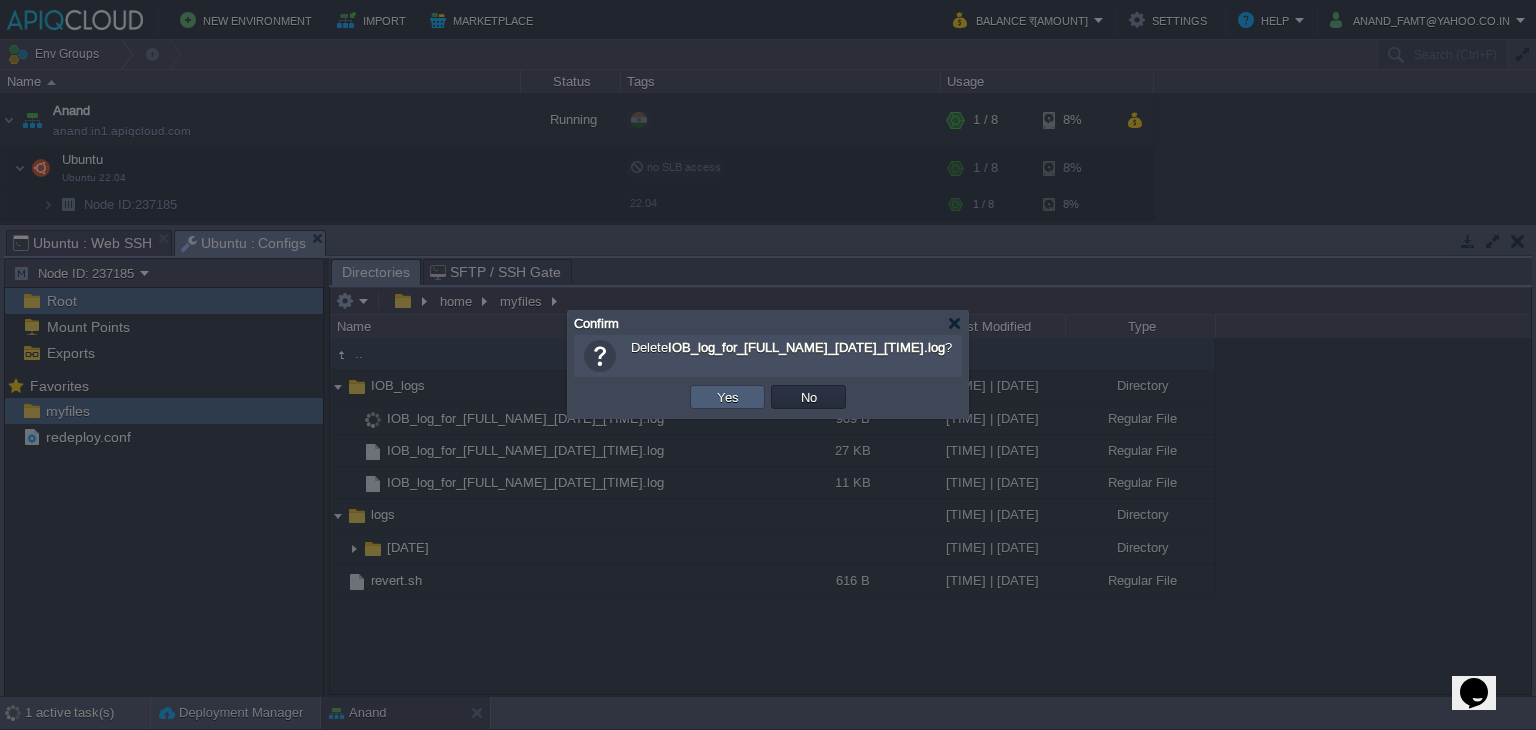 click on "Yes" at bounding box center (728, 397) 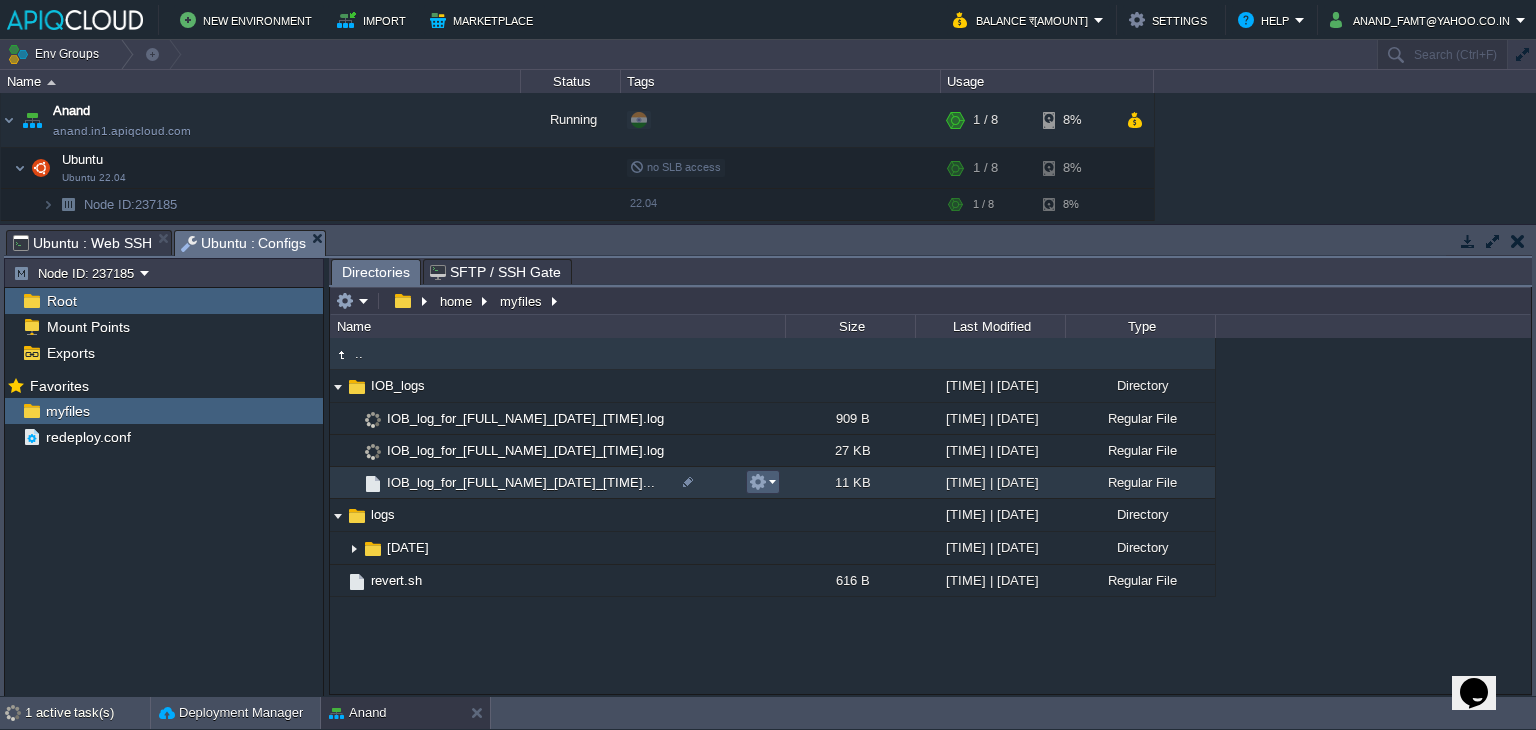 click at bounding box center (762, 482) 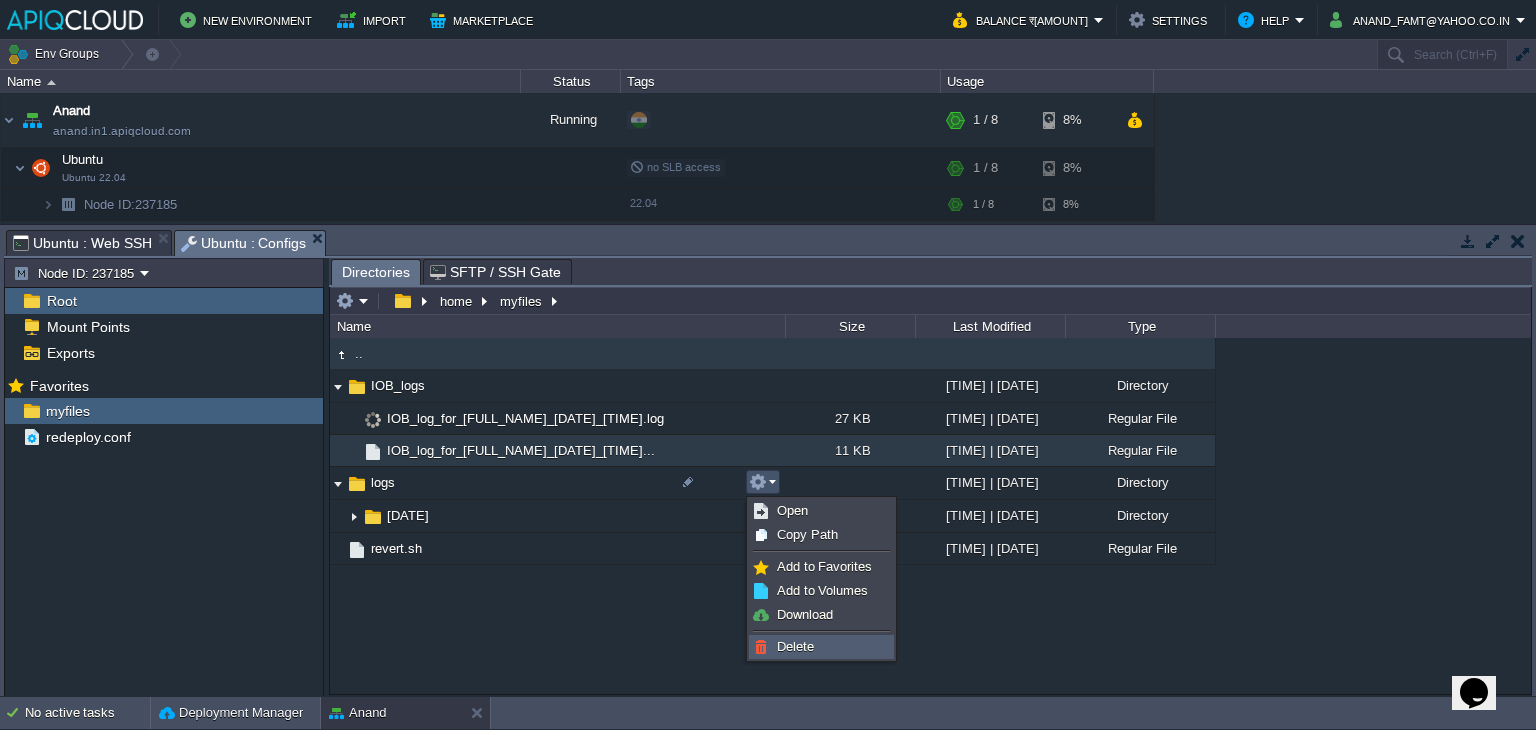 click on "Delete" at bounding box center (795, 646) 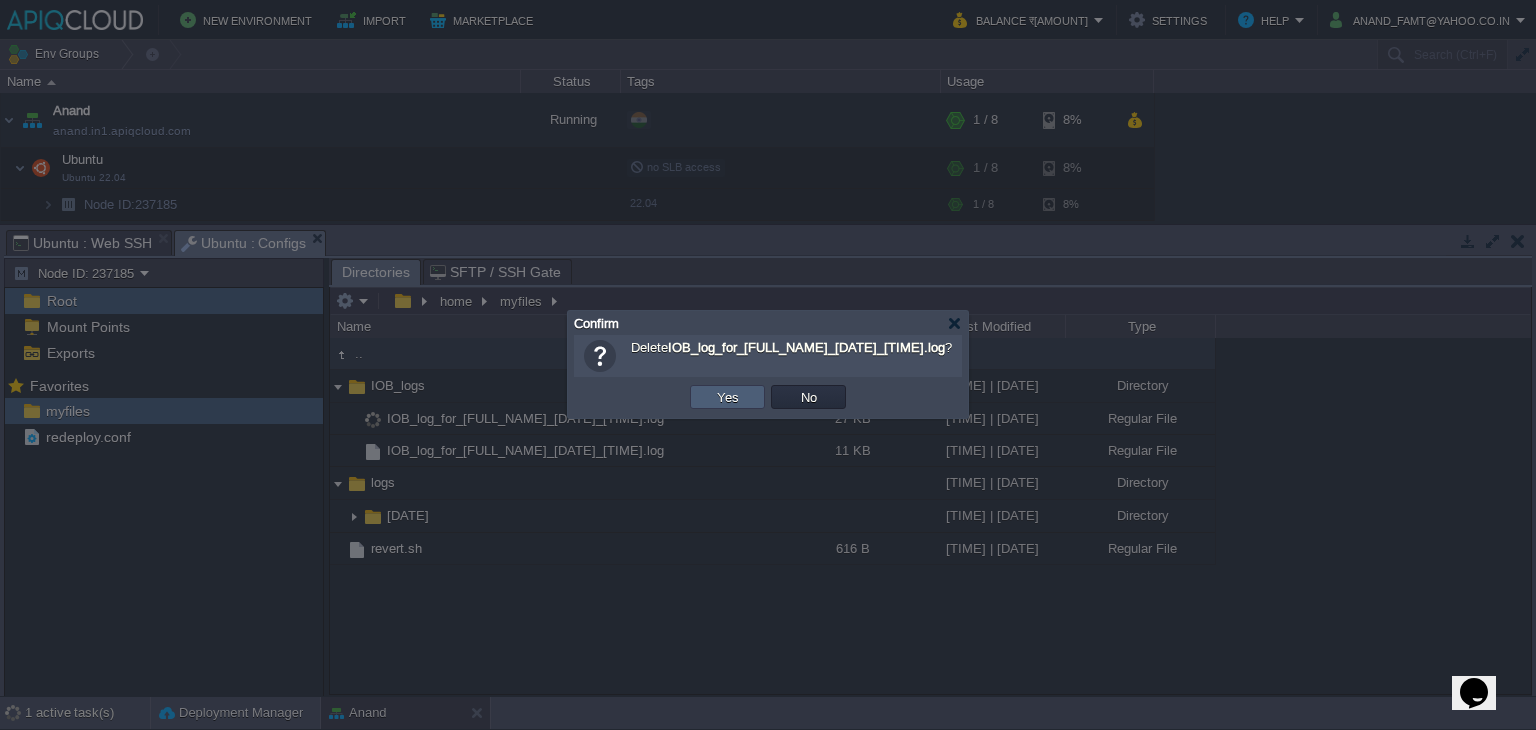 click on "Yes" at bounding box center (728, 397) 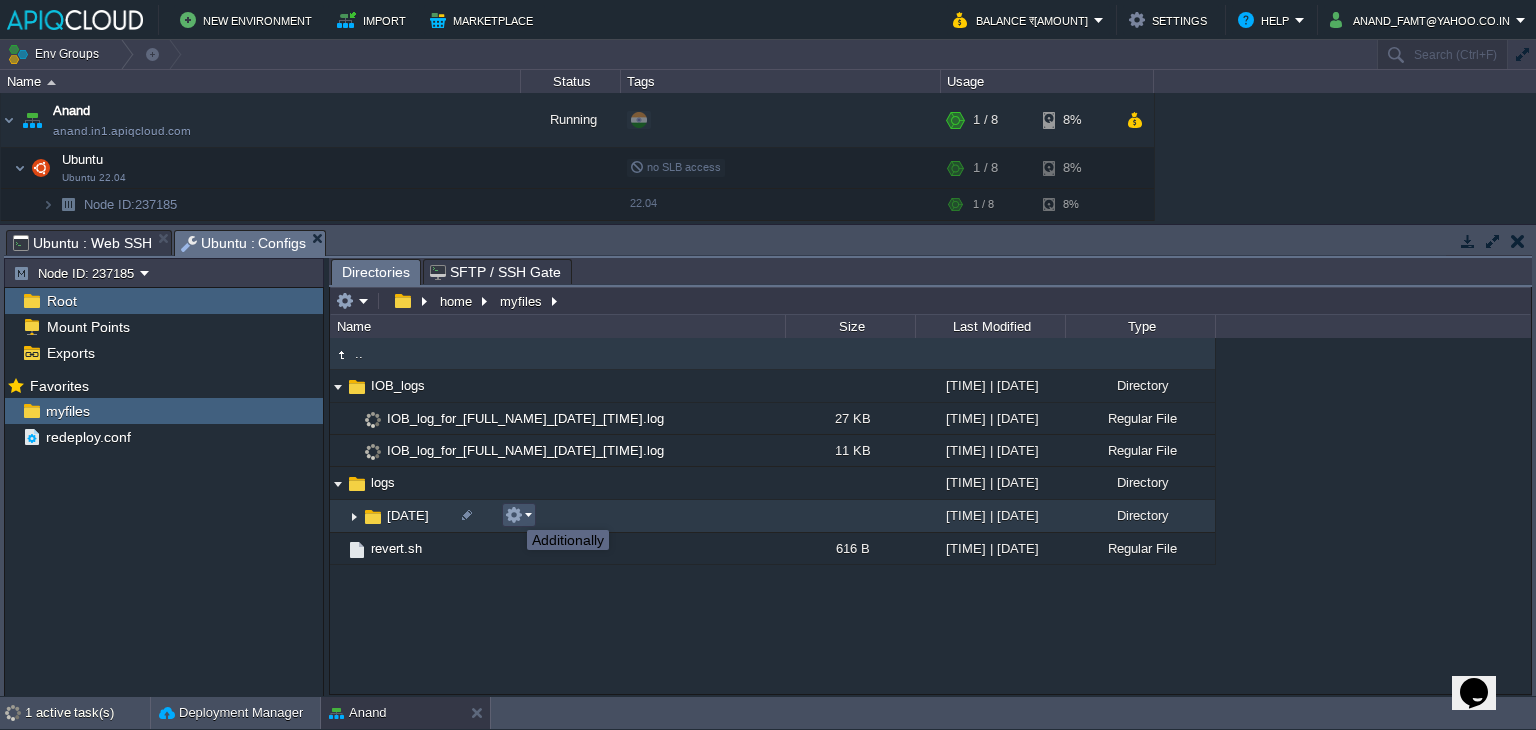 click at bounding box center [514, 515] 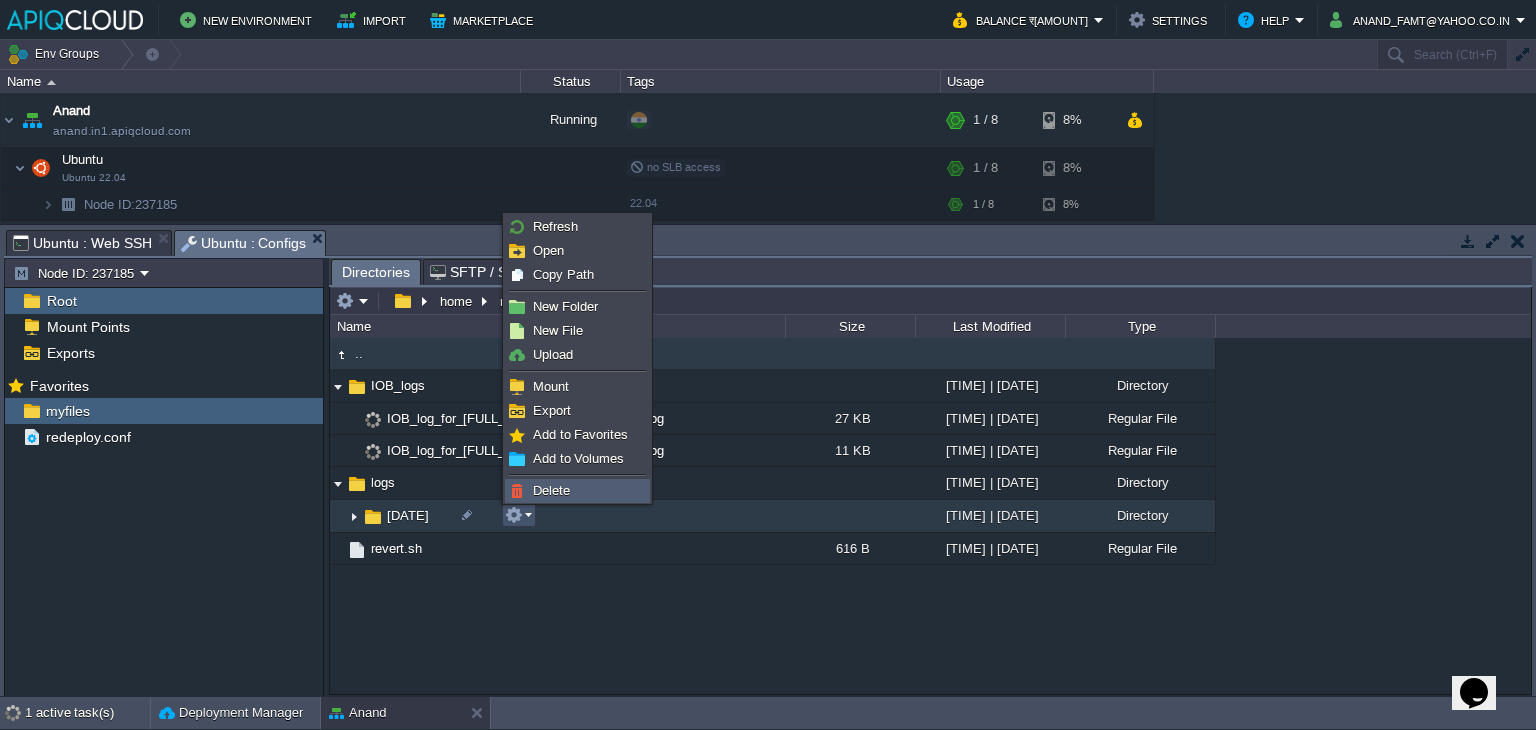 click on "Delete" at bounding box center (551, 490) 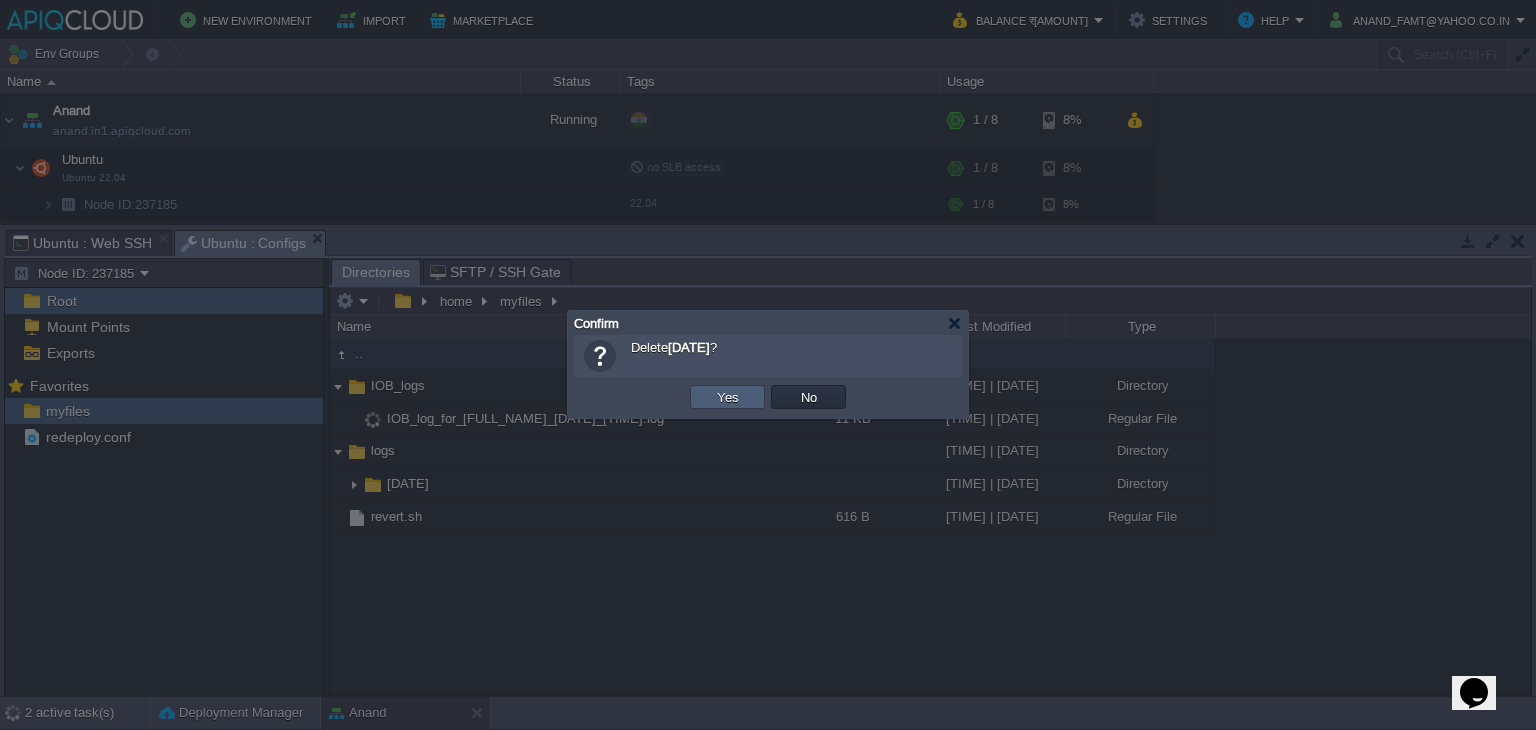 click on "Yes" at bounding box center [728, 397] 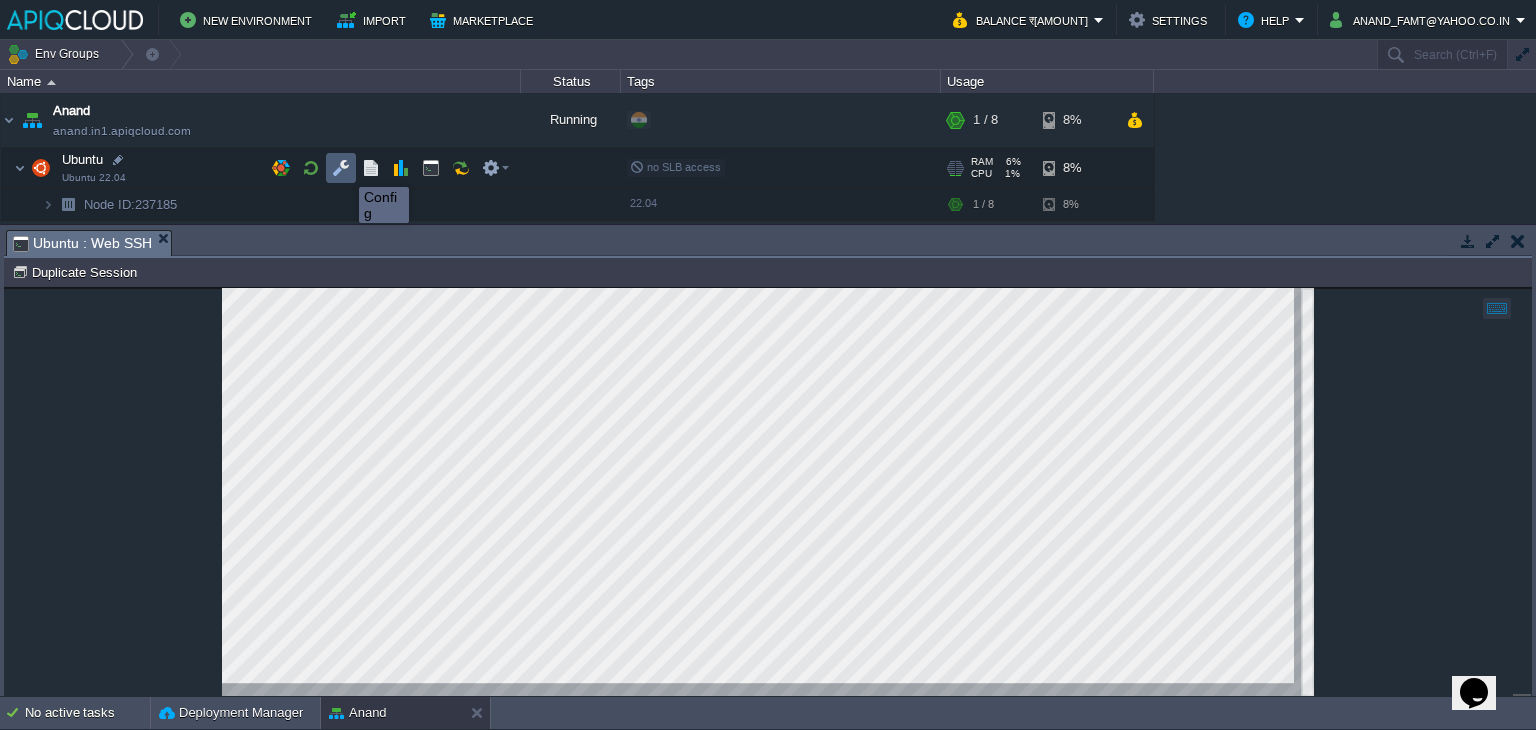click at bounding box center (341, 168) 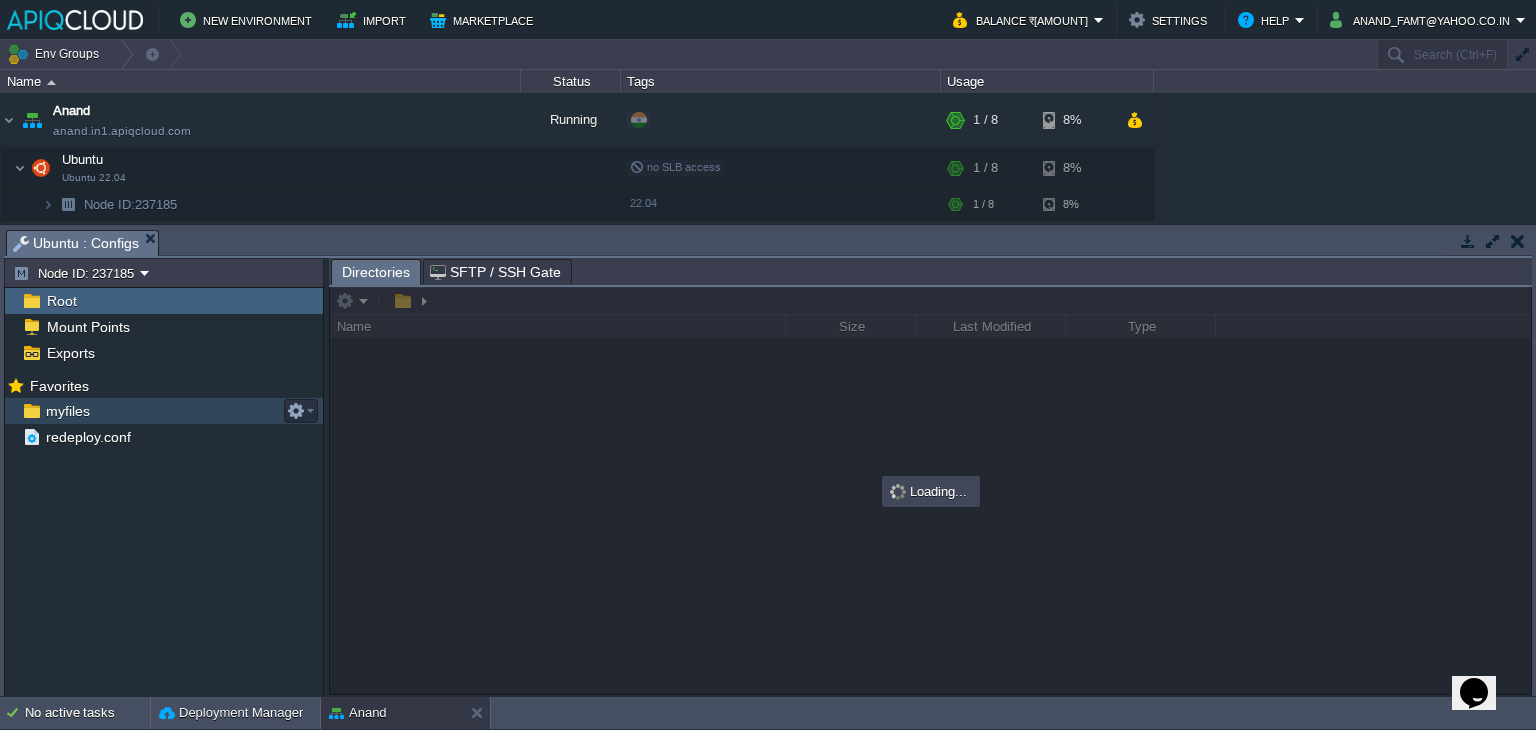 click on "myfiles" at bounding box center [67, 411] 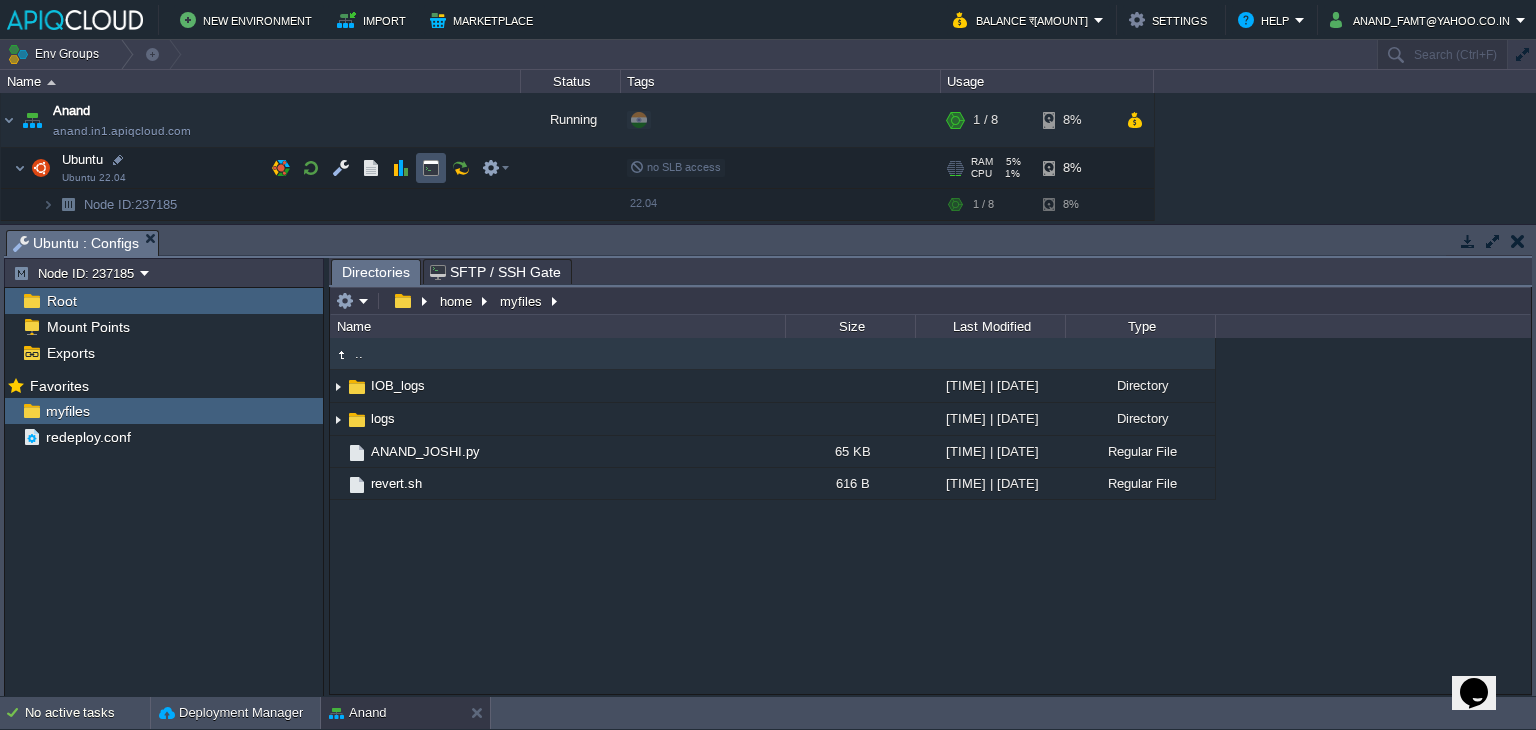 click at bounding box center [431, 168] 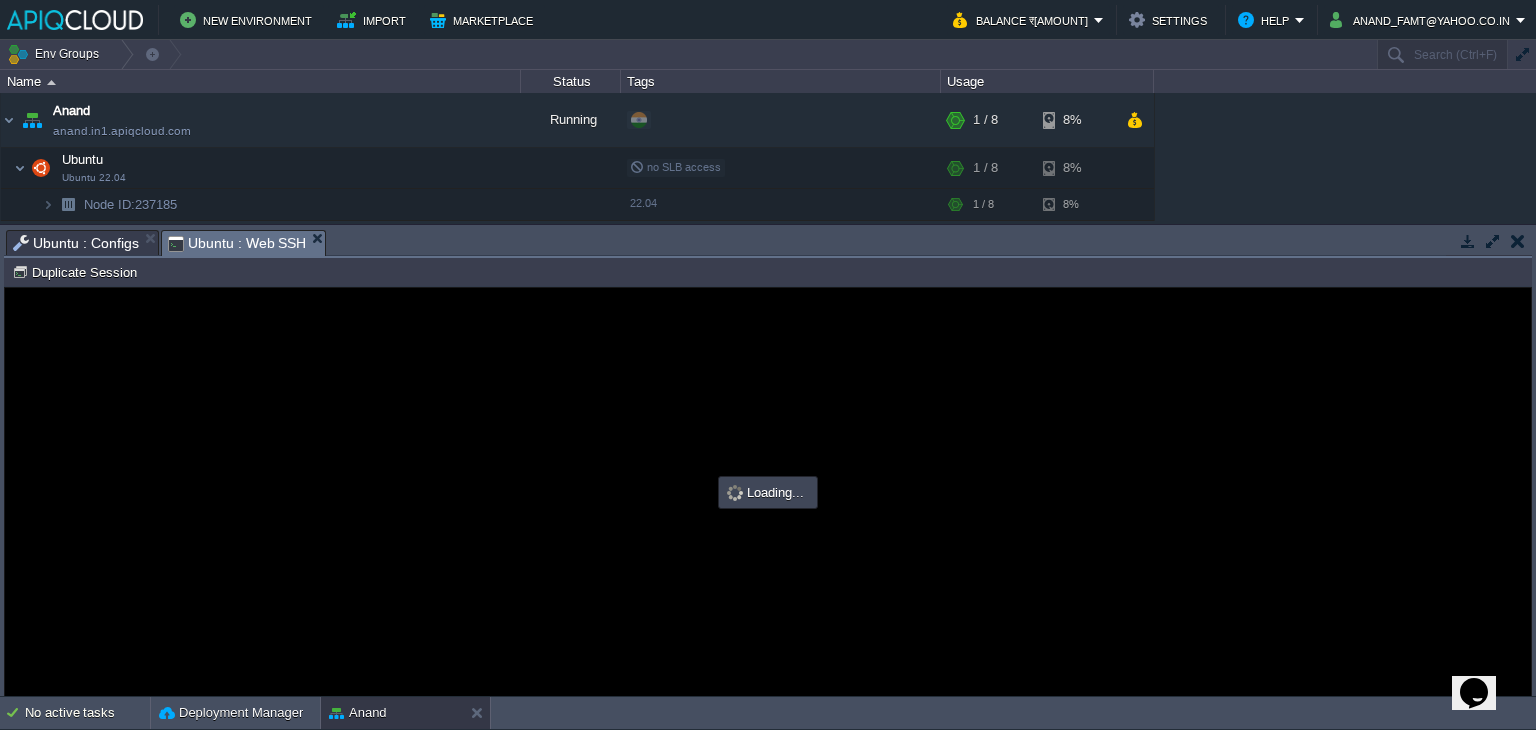 scroll, scrollTop: 0, scrollLeft: 0, axis: both 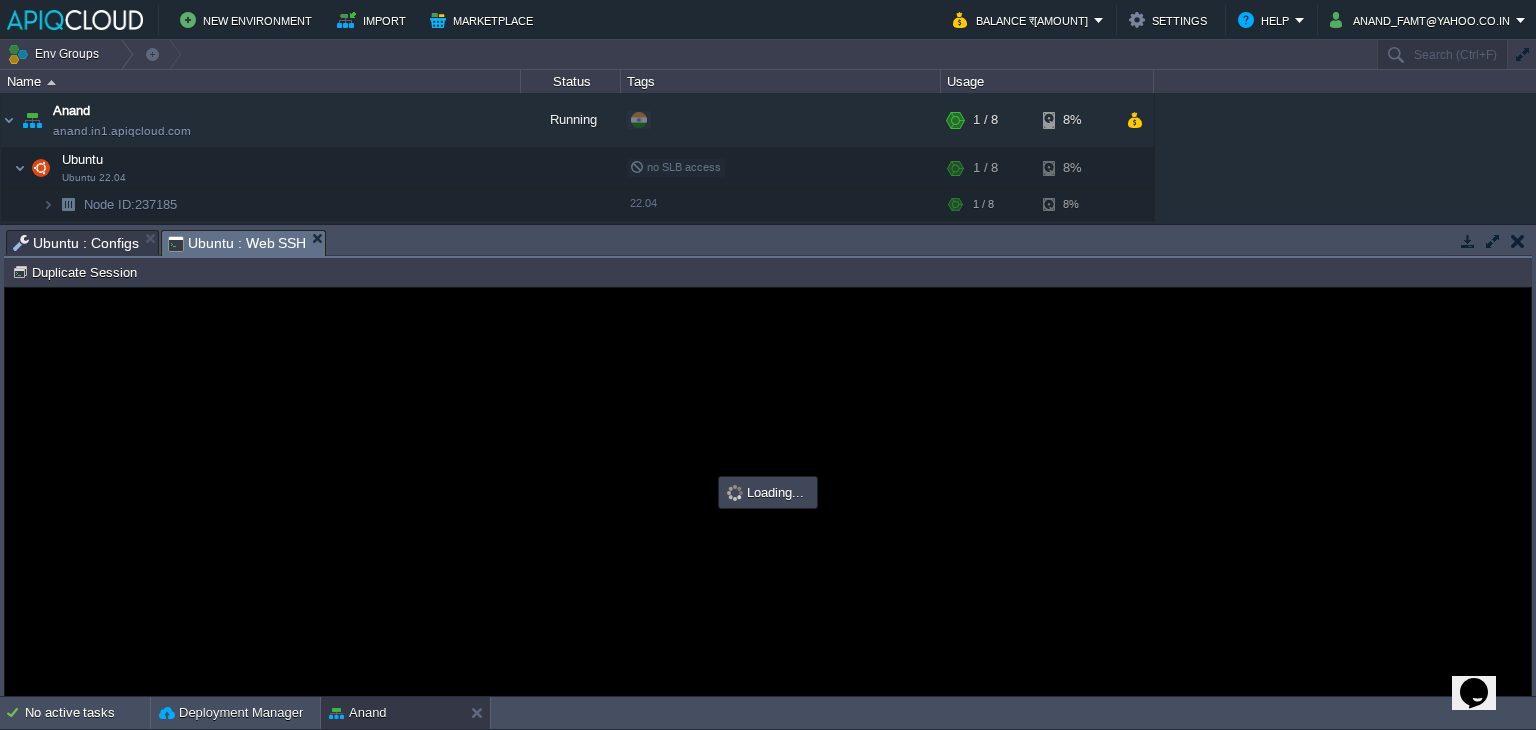 type on "#000000" 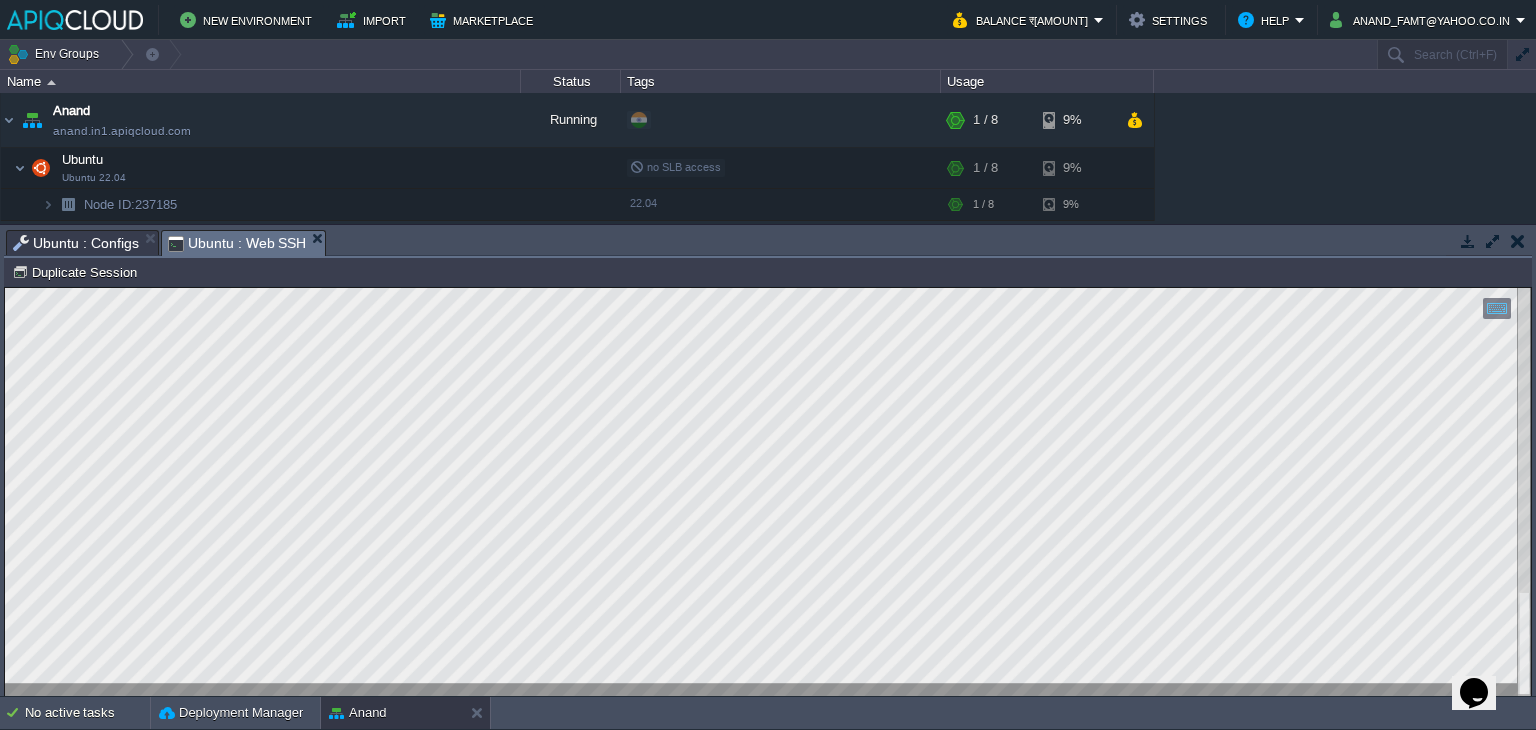 click on "Ubuntu : Configs" at bounding box center [76, 243] 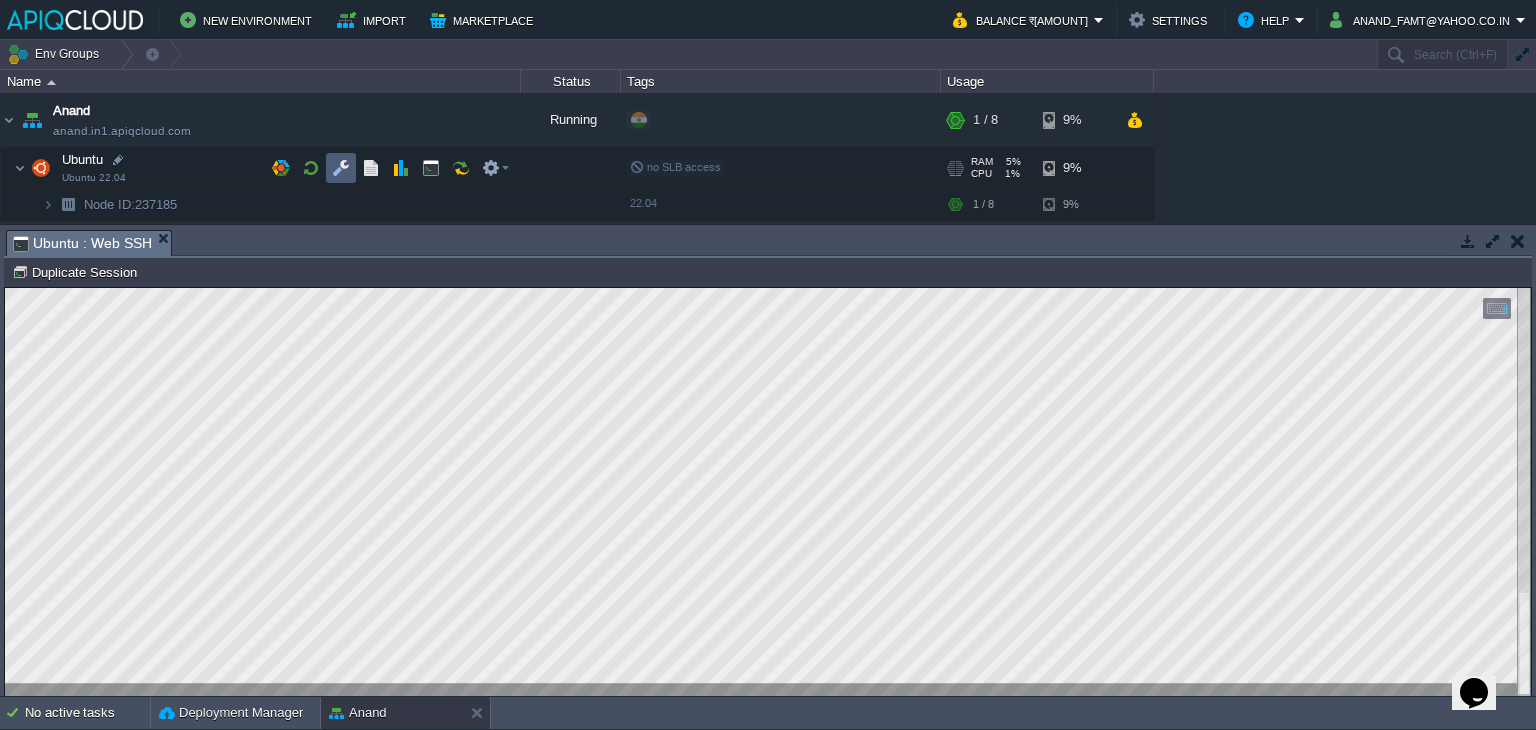 click at bounding box center (341, 168) 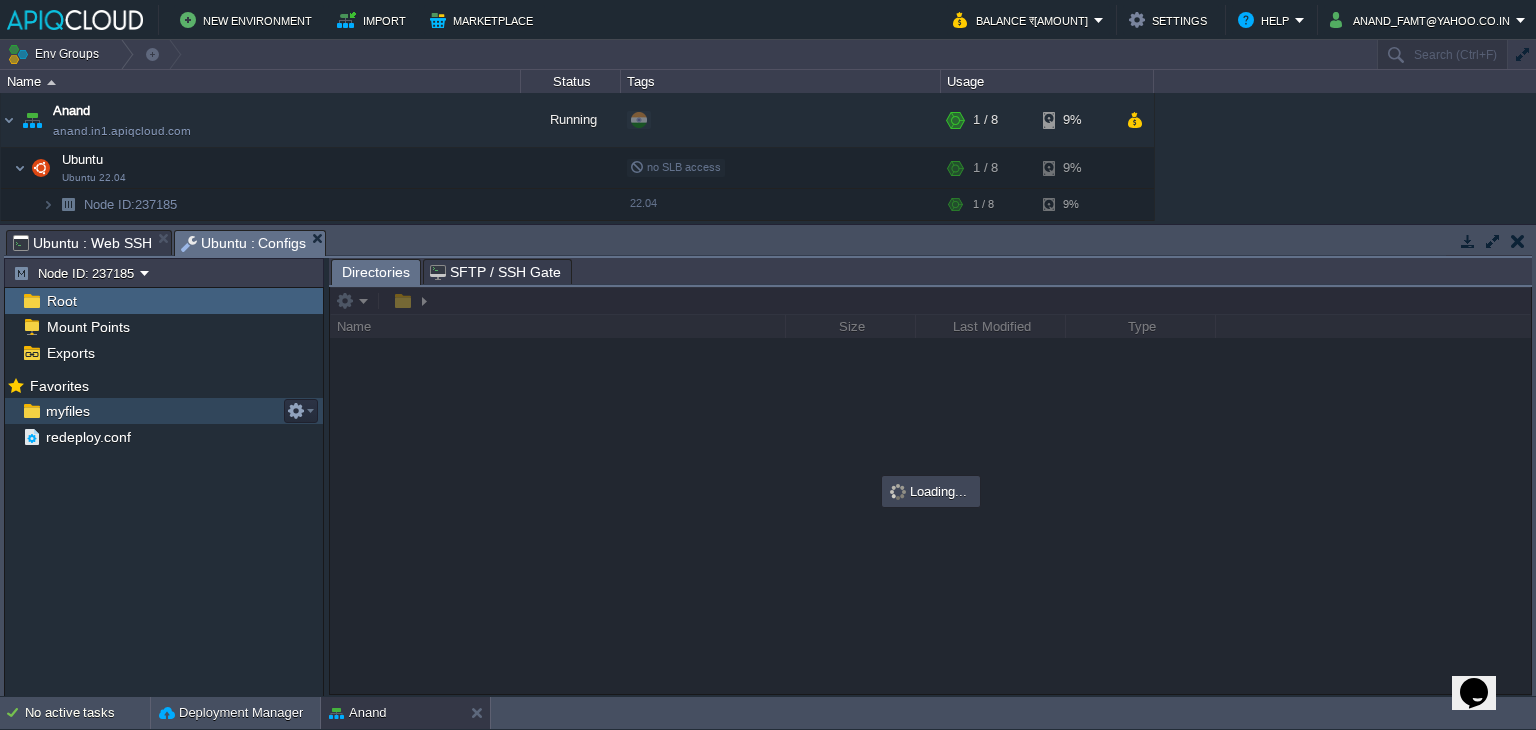 click on "myfiles" at bounding box center [67, 411] 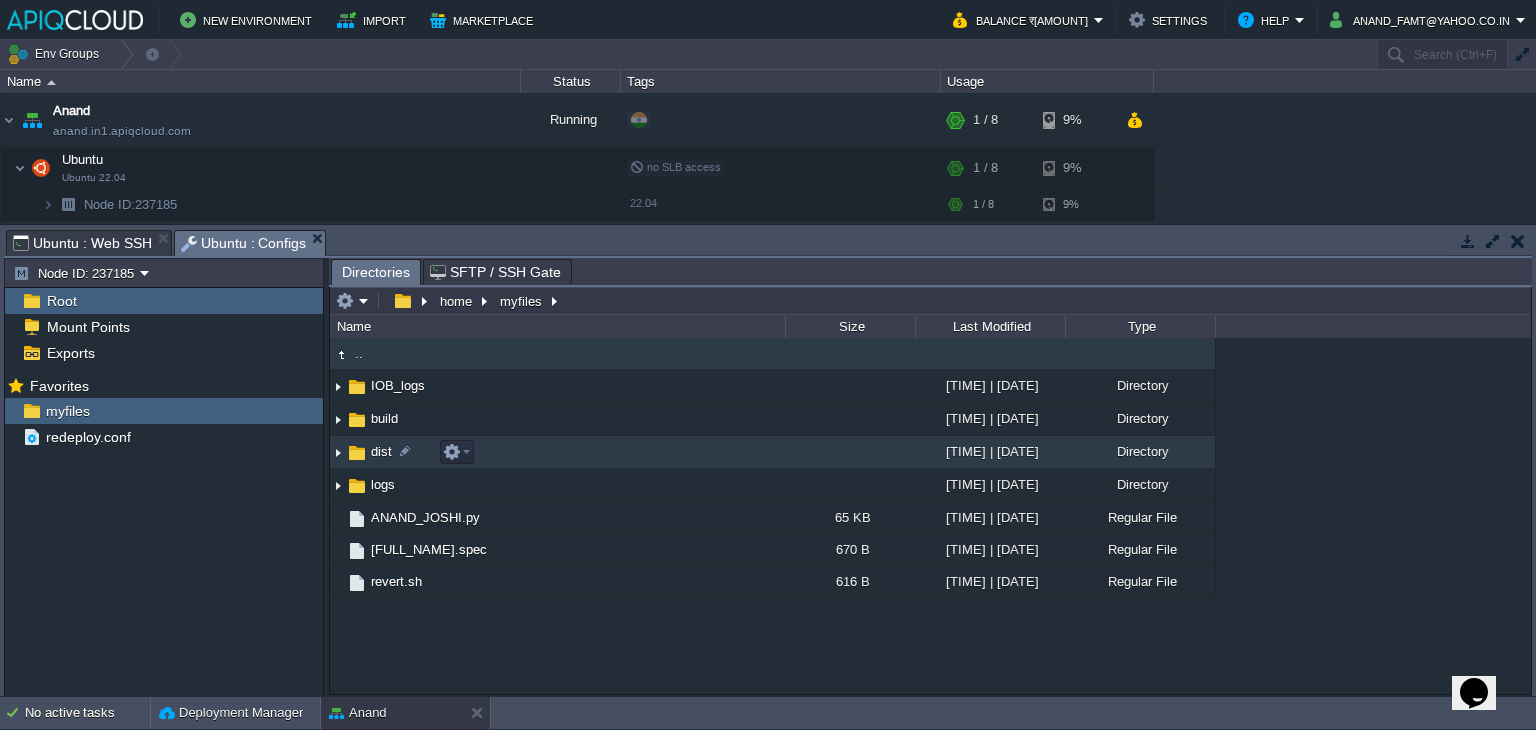 click at bounding box center [338, 452] 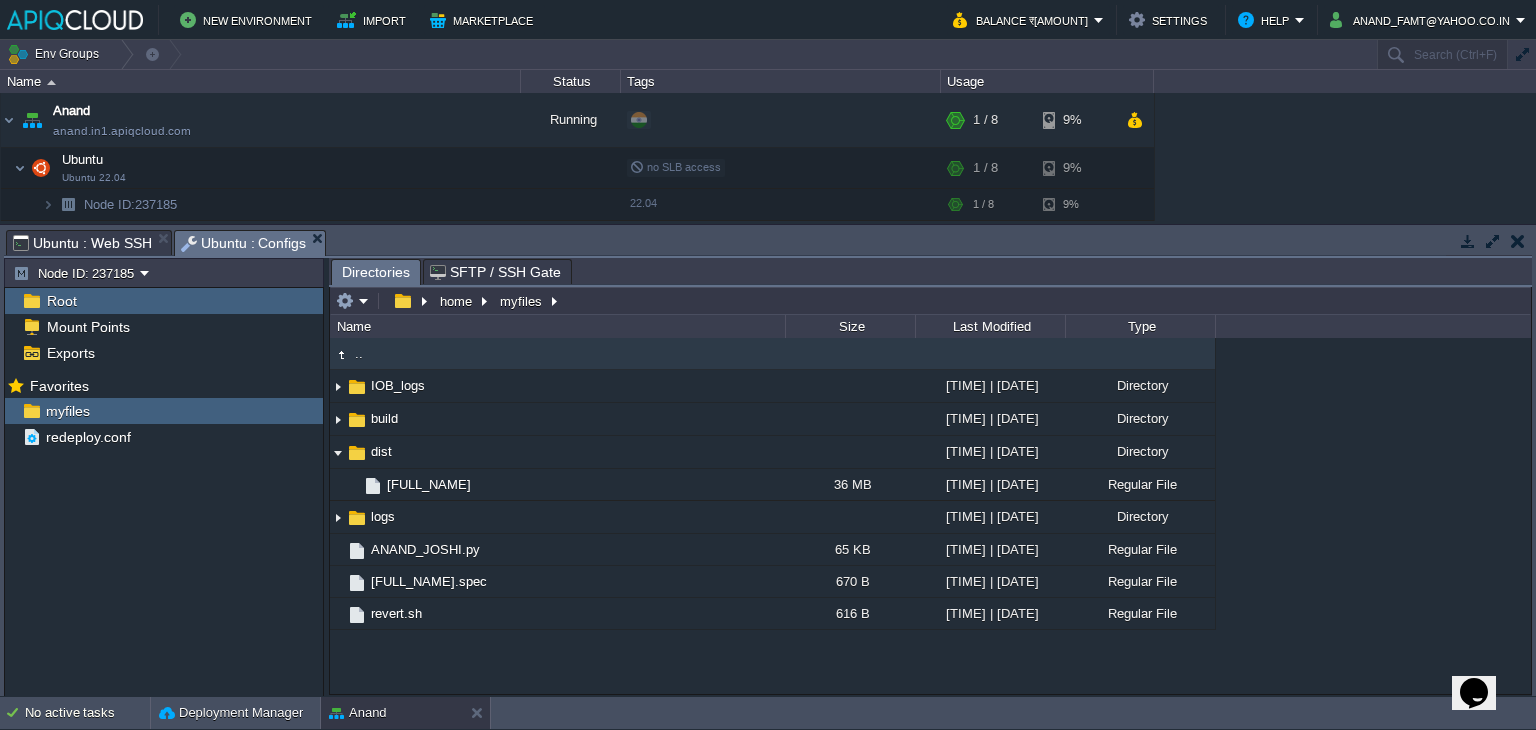 click on "Ubuntu : Web SSH" at bounding box center (82, 243) 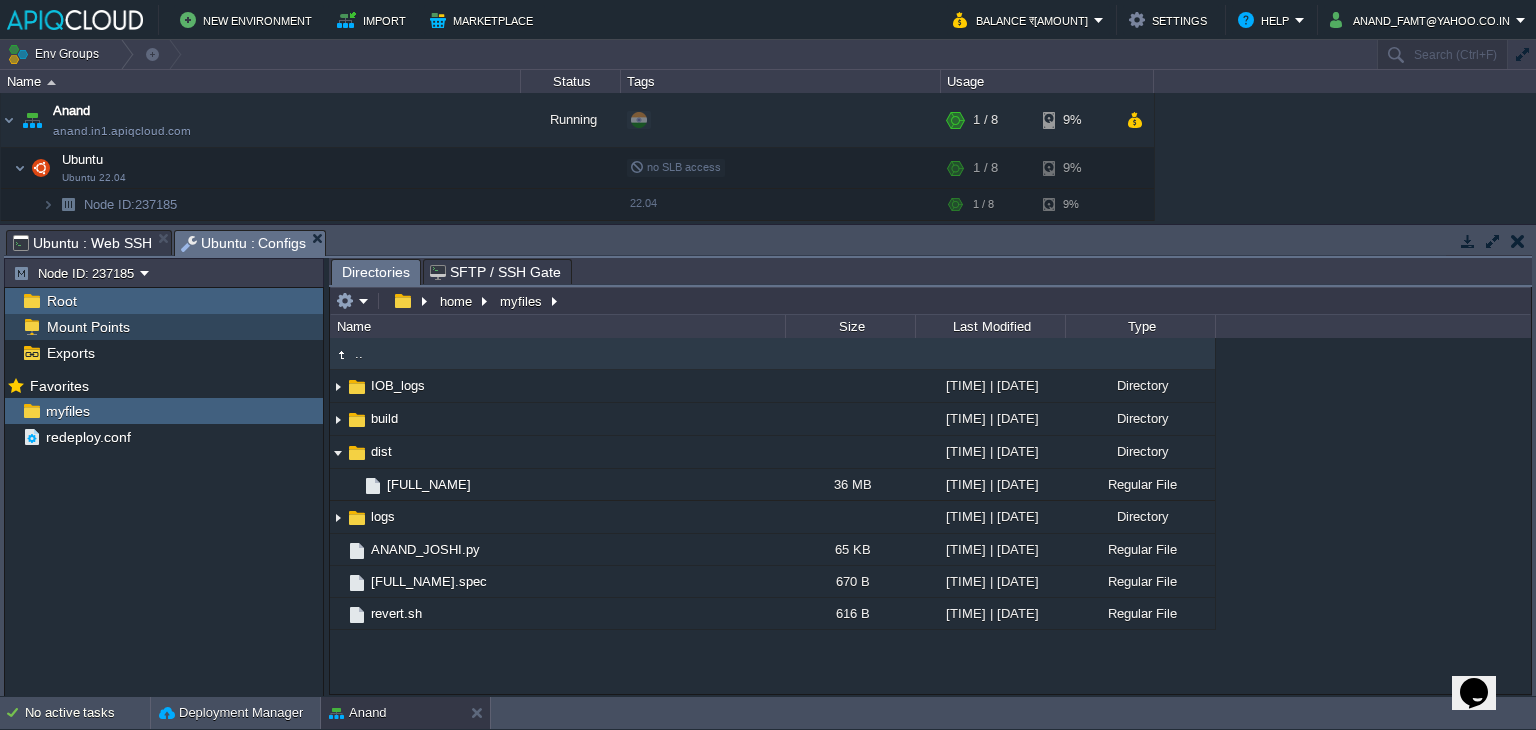 click on "Mount Points" at bounding box center [88, 327] 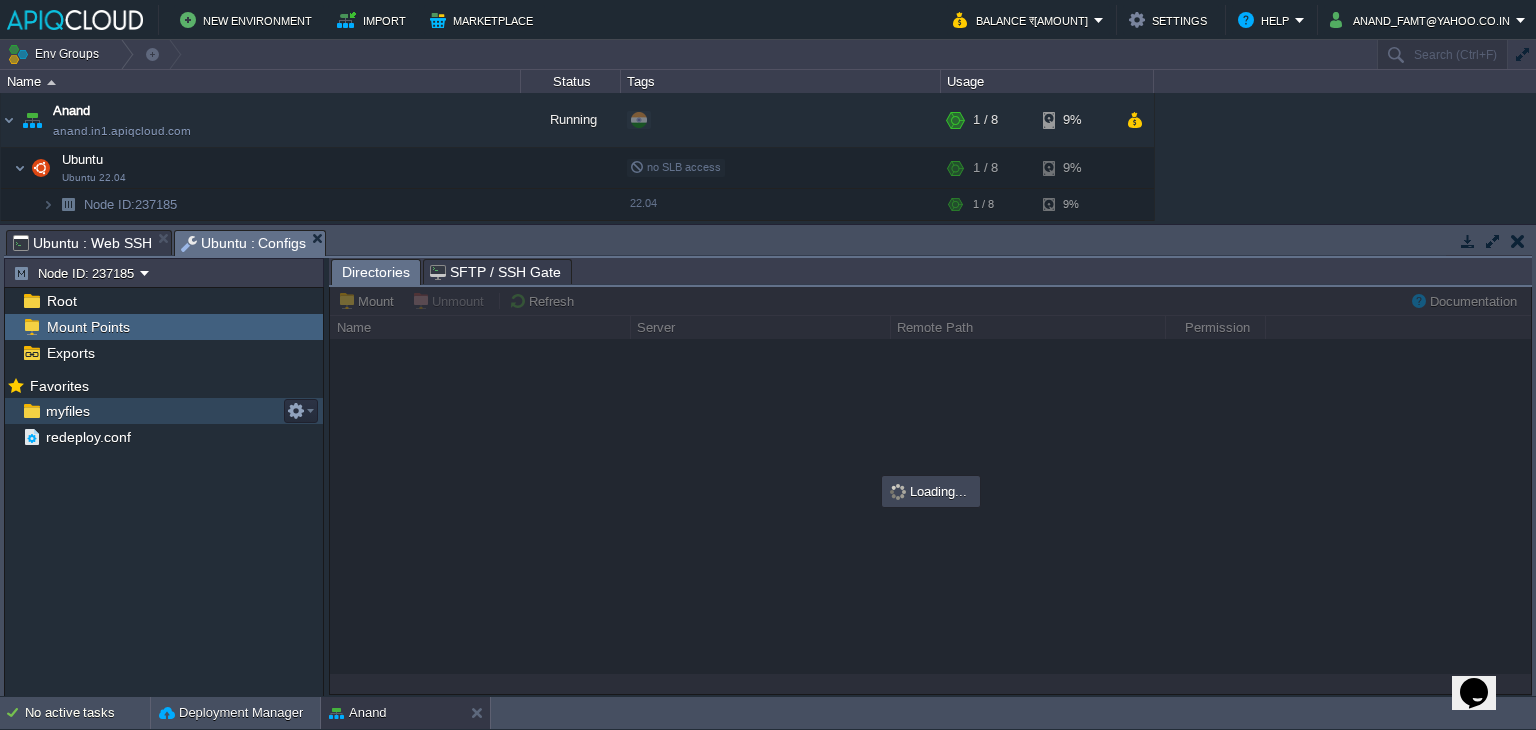 click on "myfiles" at bounding box center (67, 411) 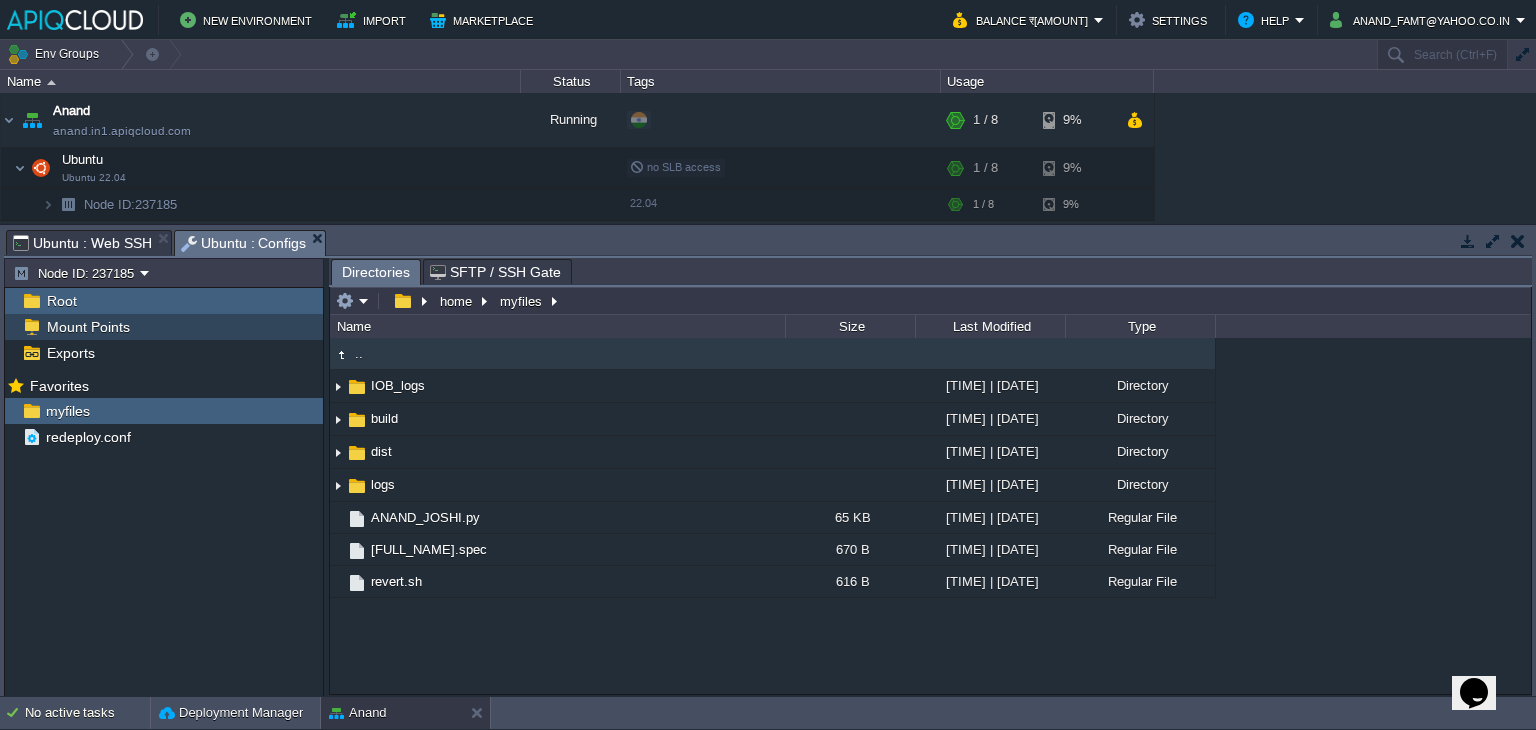 click on "Mount Points" at bounding box center [88, 327] 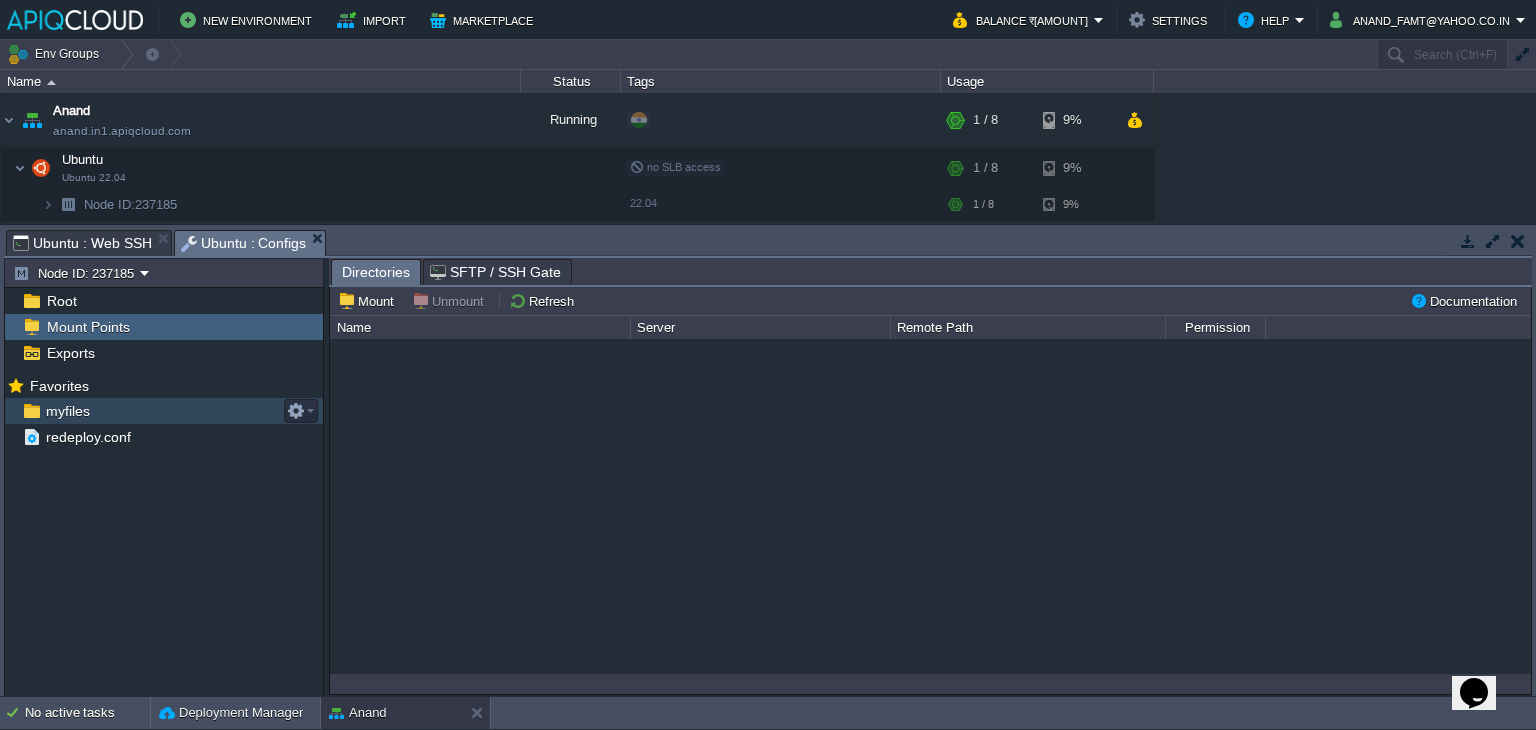 click on "myfiles" at bounding box center (67, 411) 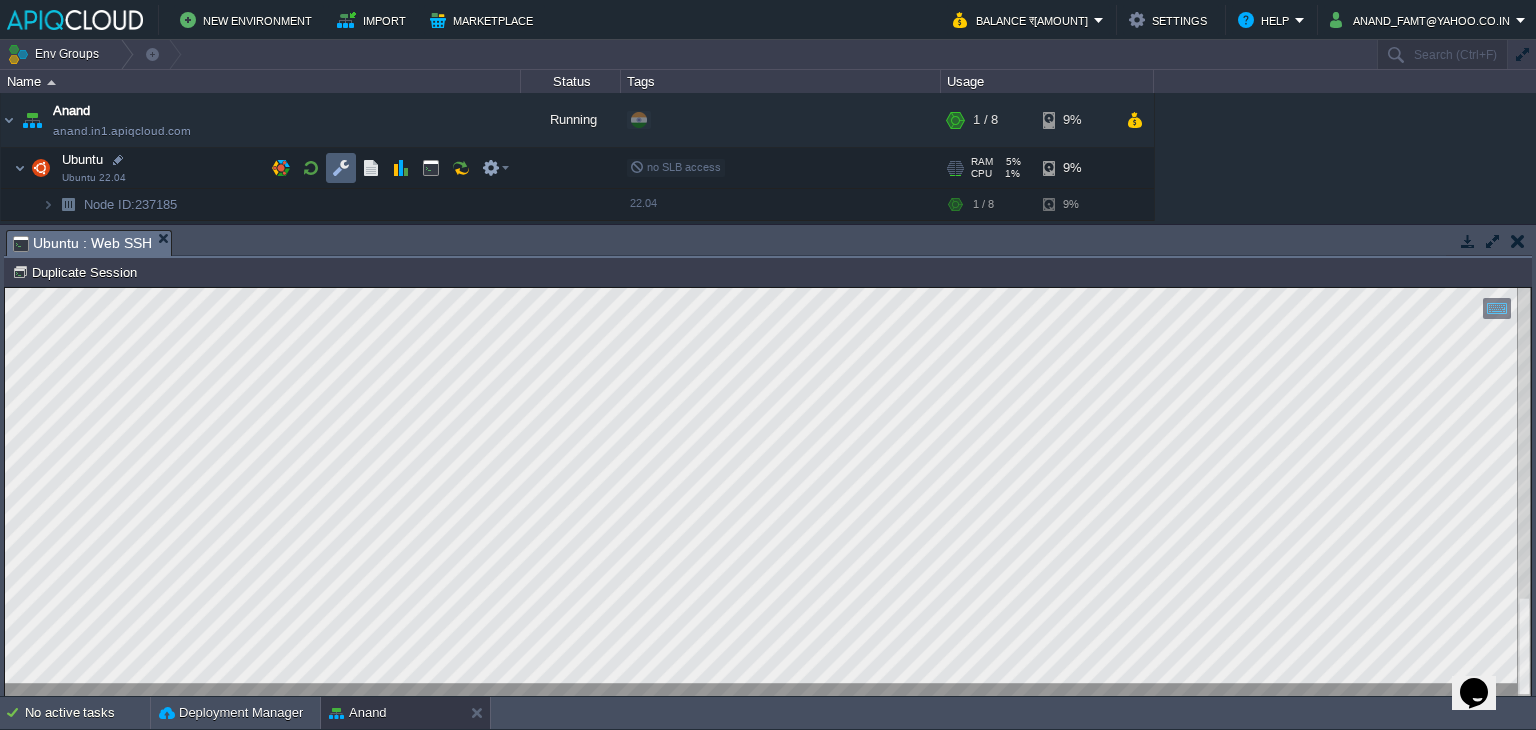 click at bounding box center (341, 168) 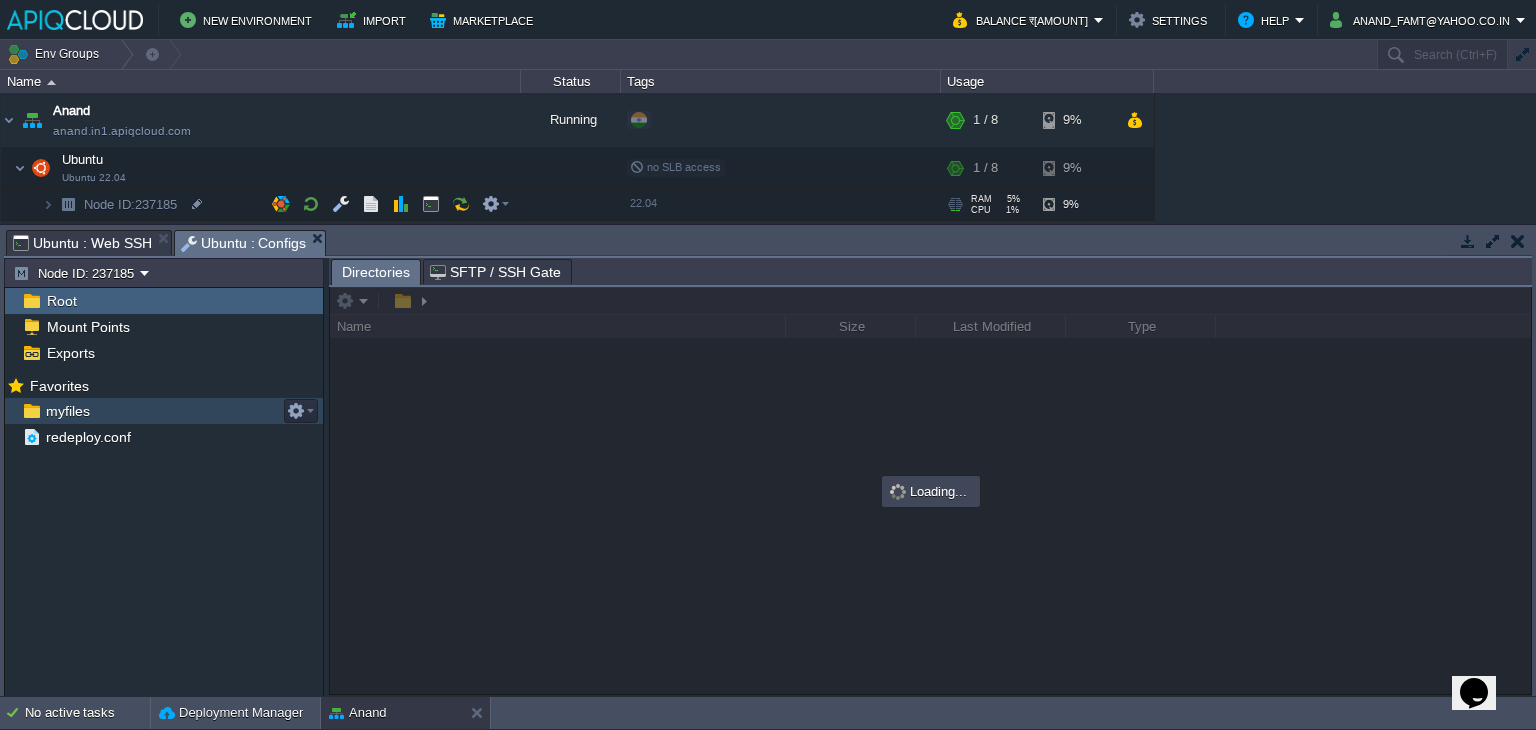 click on "myfiles" at bounding box center [67, 411] 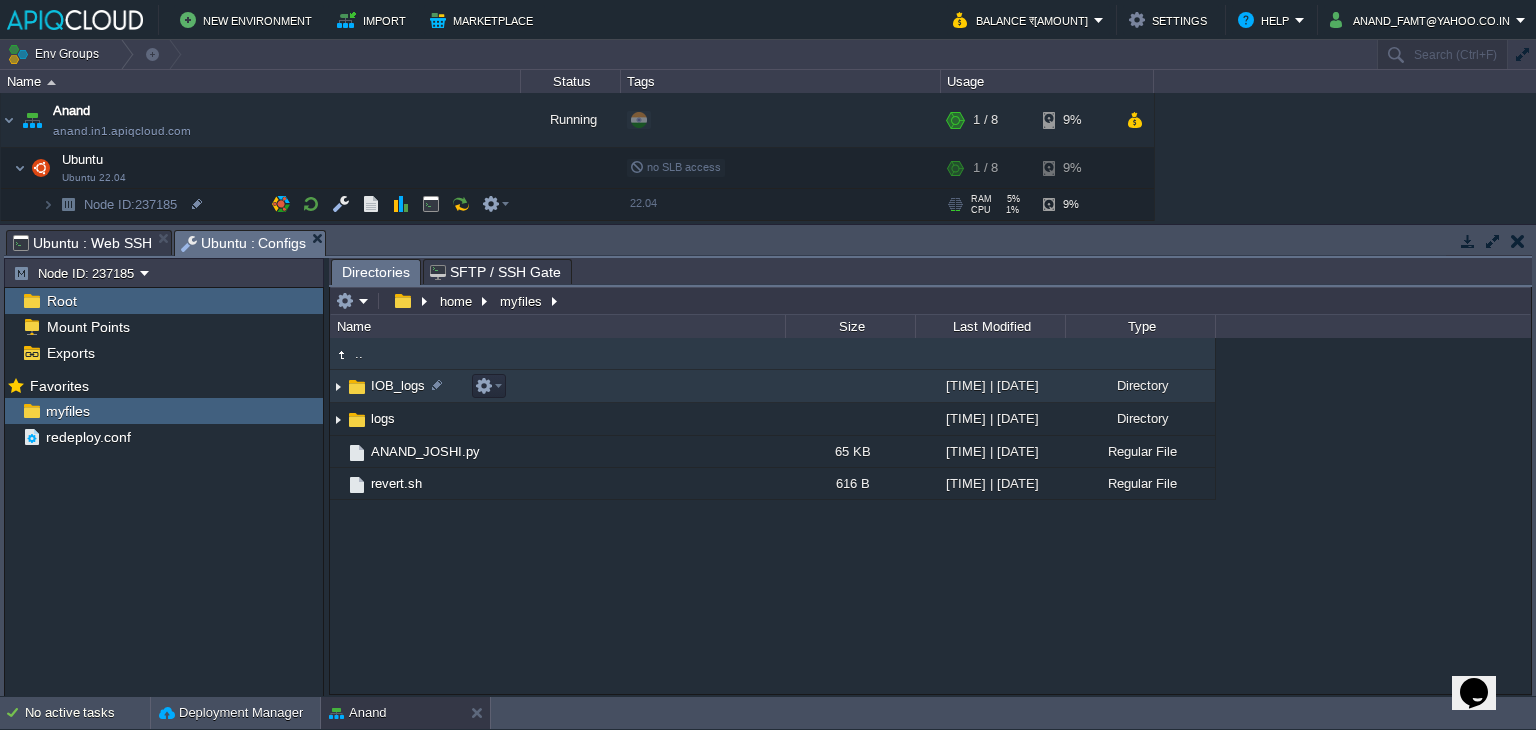 click at bounding box center [338, 386] 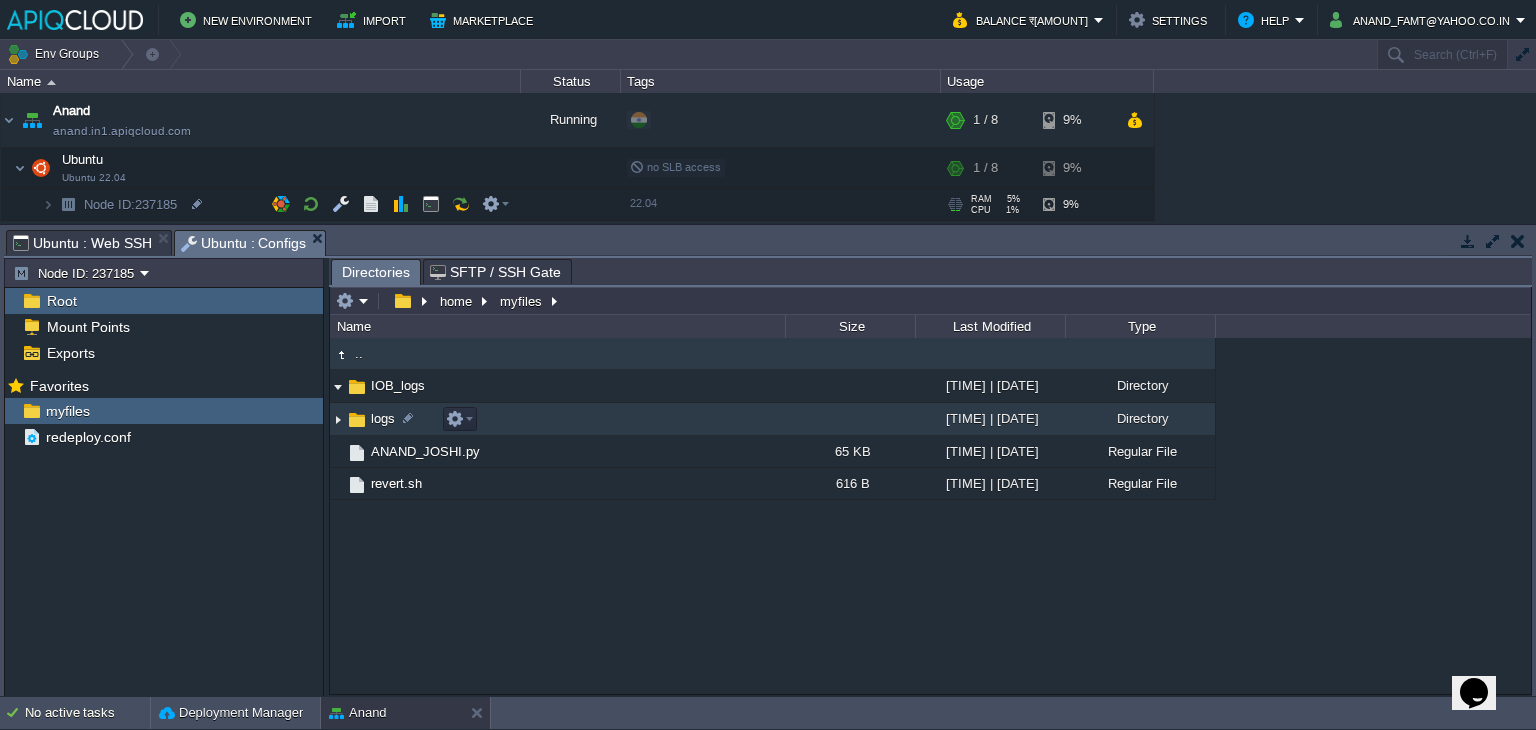 click at bounding box center [338, 419] 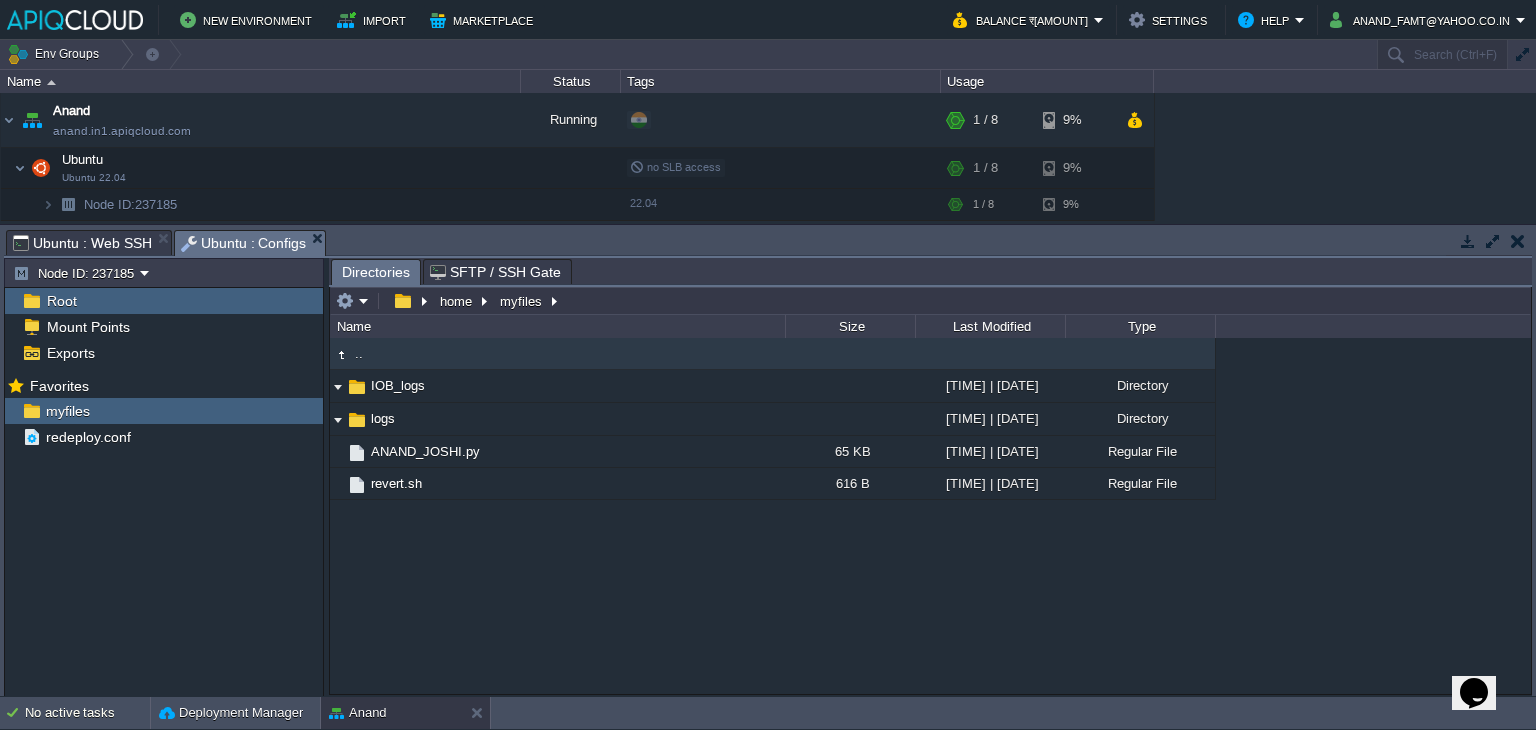 click on "Ubuntu : Web SSH" at bounding box center (82, 243) 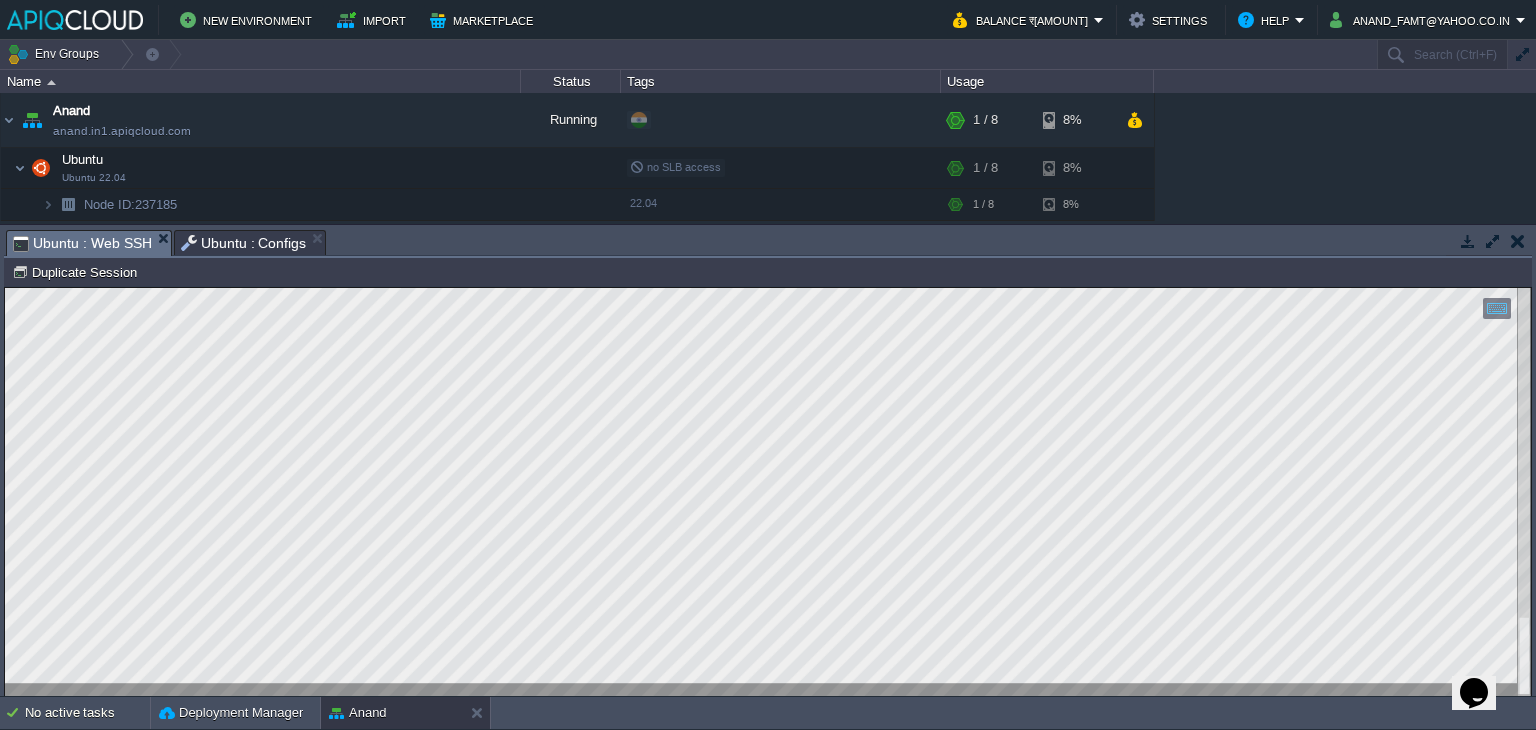 click on "Ubuntu : Configs" at bounding box center (244, 243) 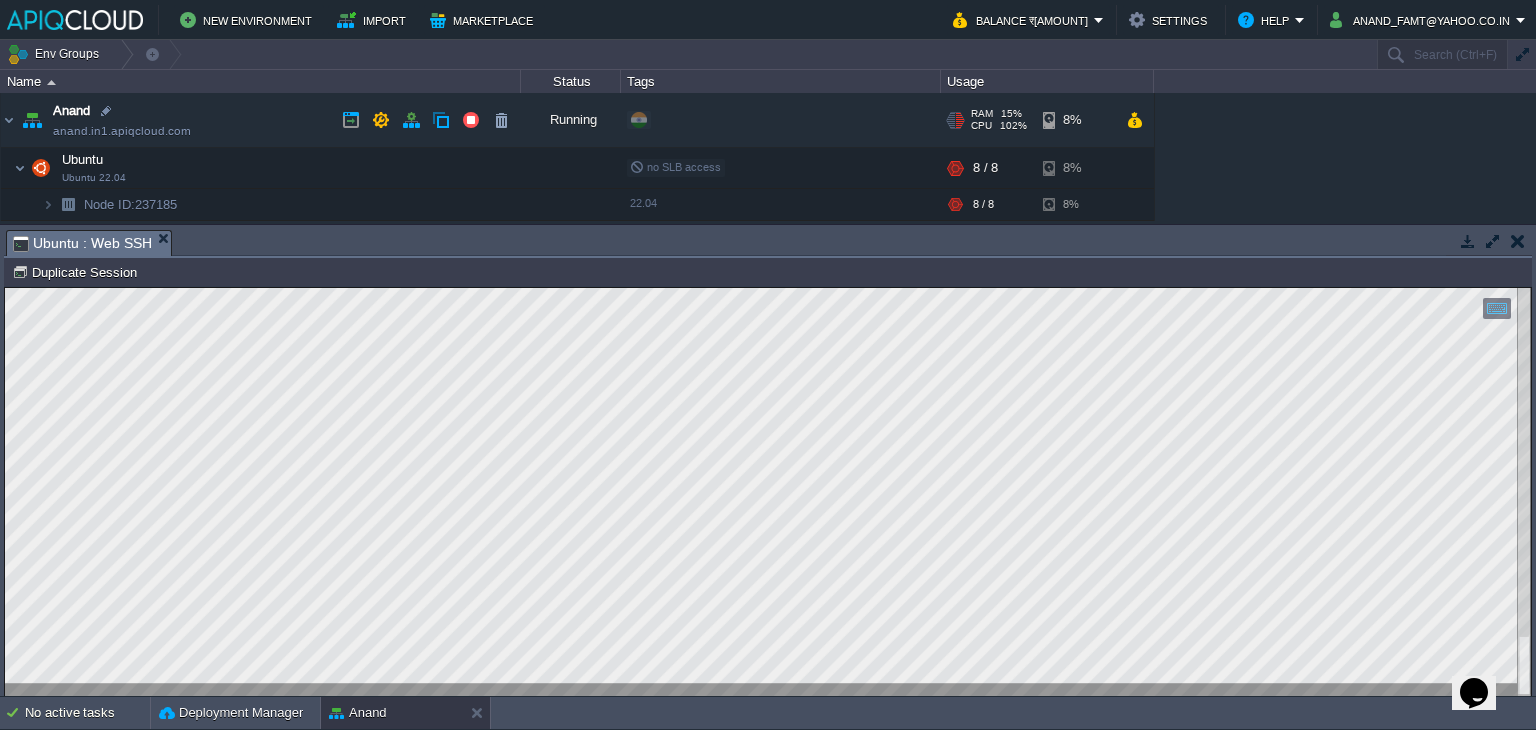 click at bounding box center [951, 120] 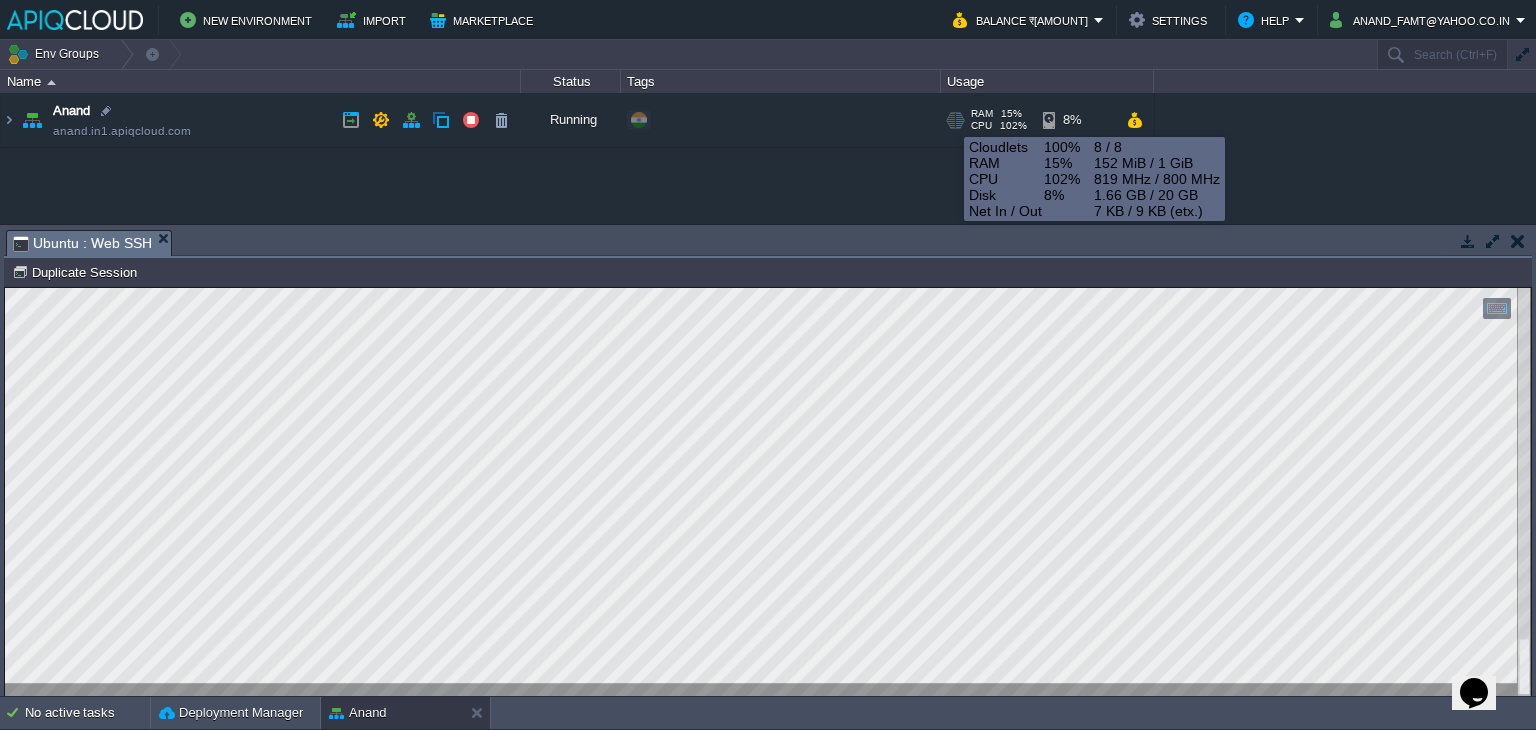 click at bounding box center [951, 120] 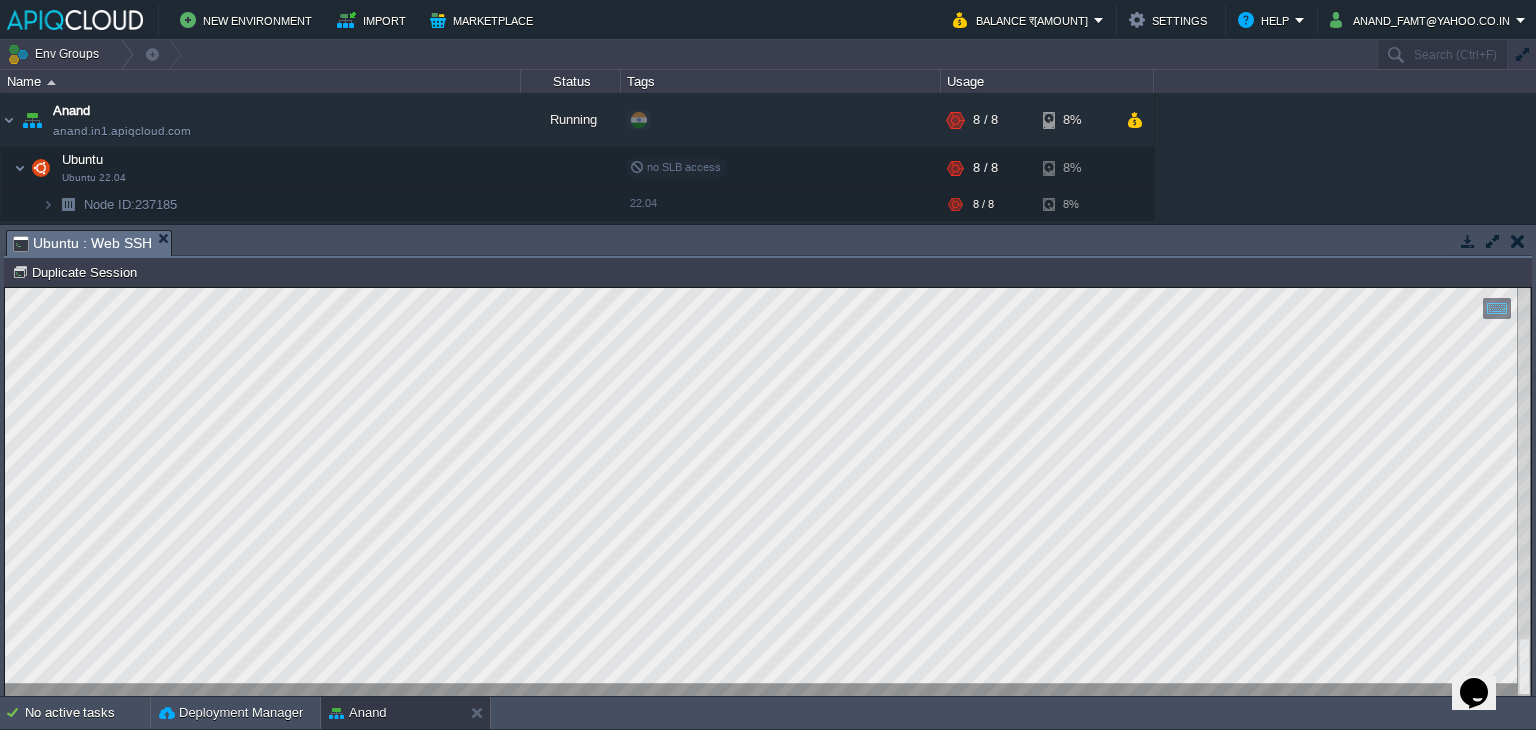 click on "Ubuntu : Web SSH" at bounding box center [92, 243] 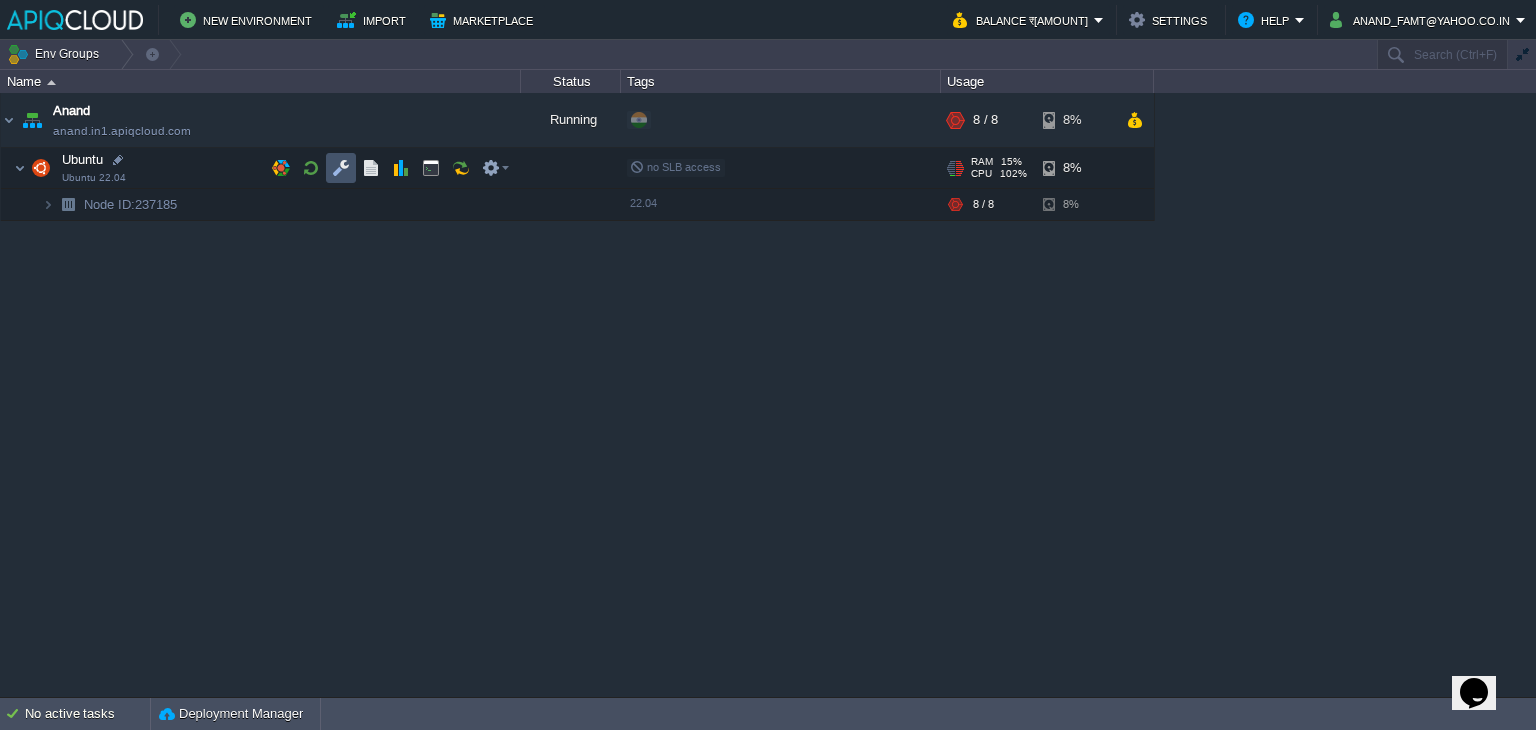 click at bounding box center [341, 168] 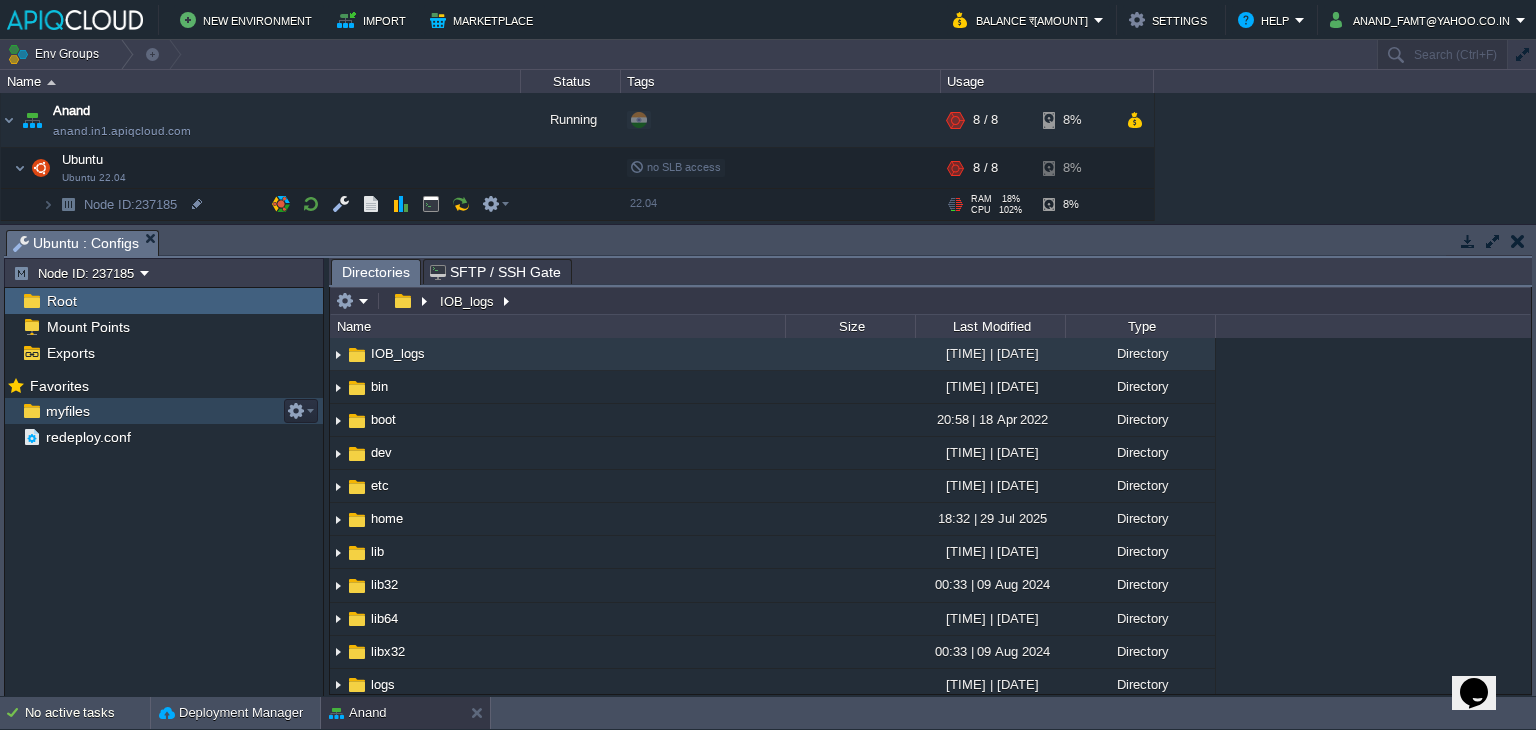 click on "myfiles" at bounding box center (67, 411) 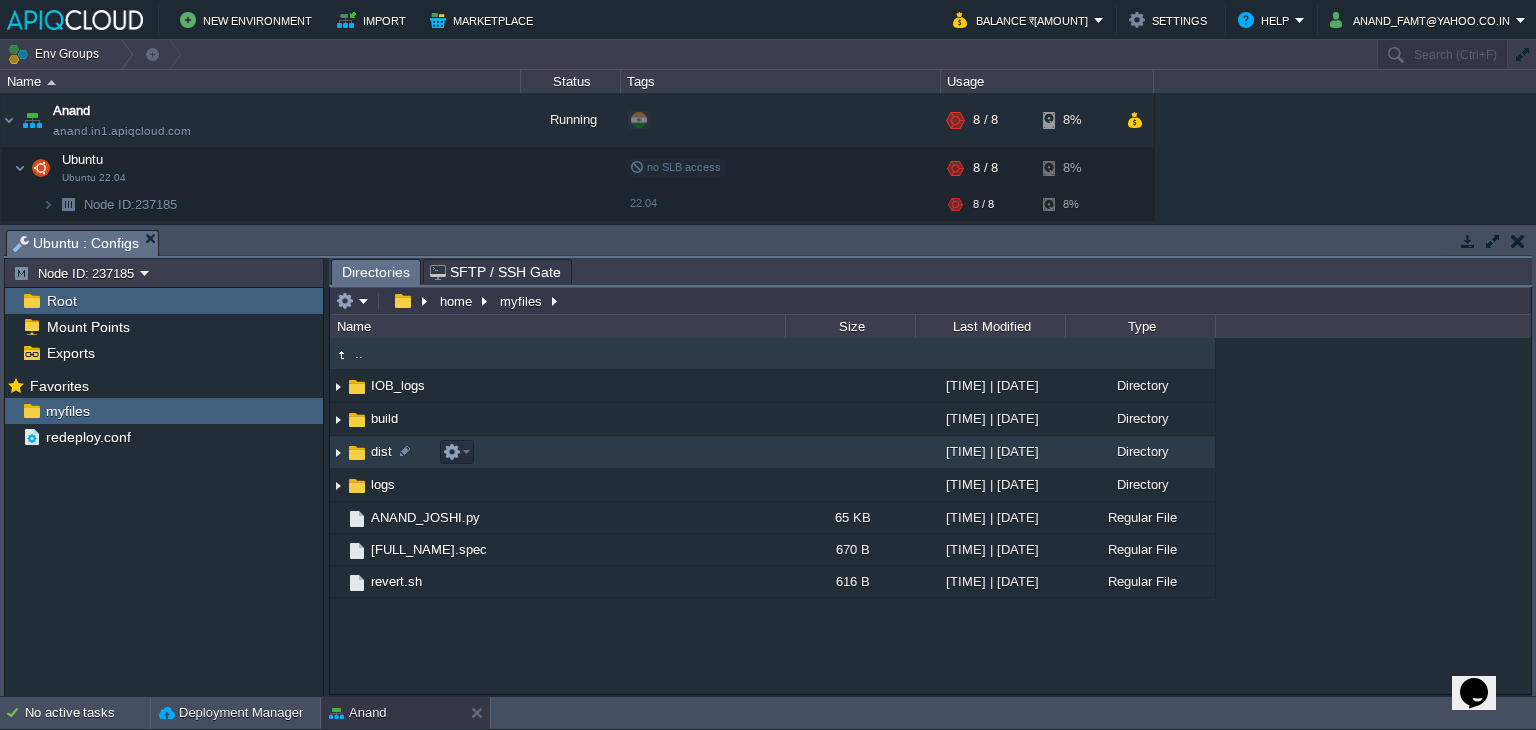 click at bounding box center (338, 452) 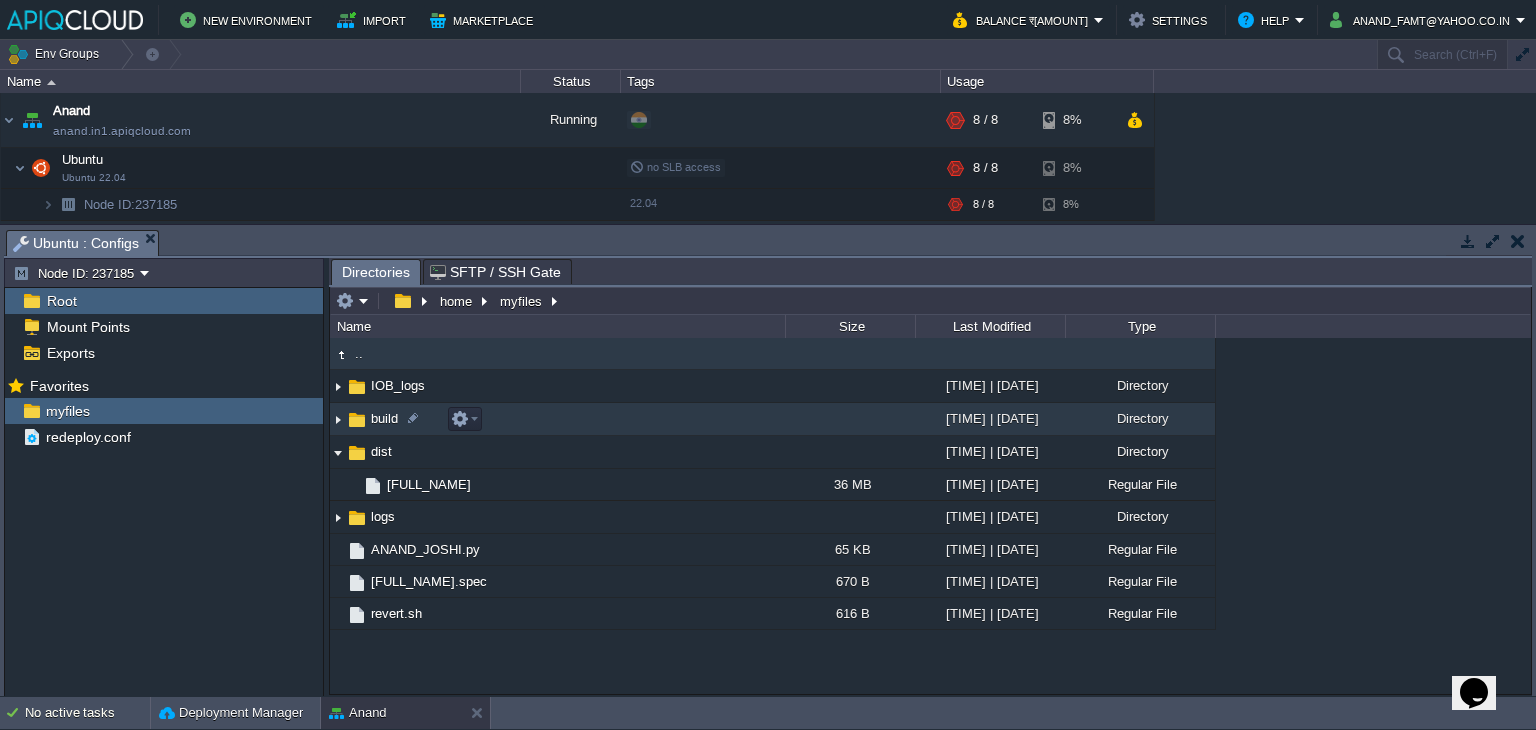 click at bounding box center [338, 419] 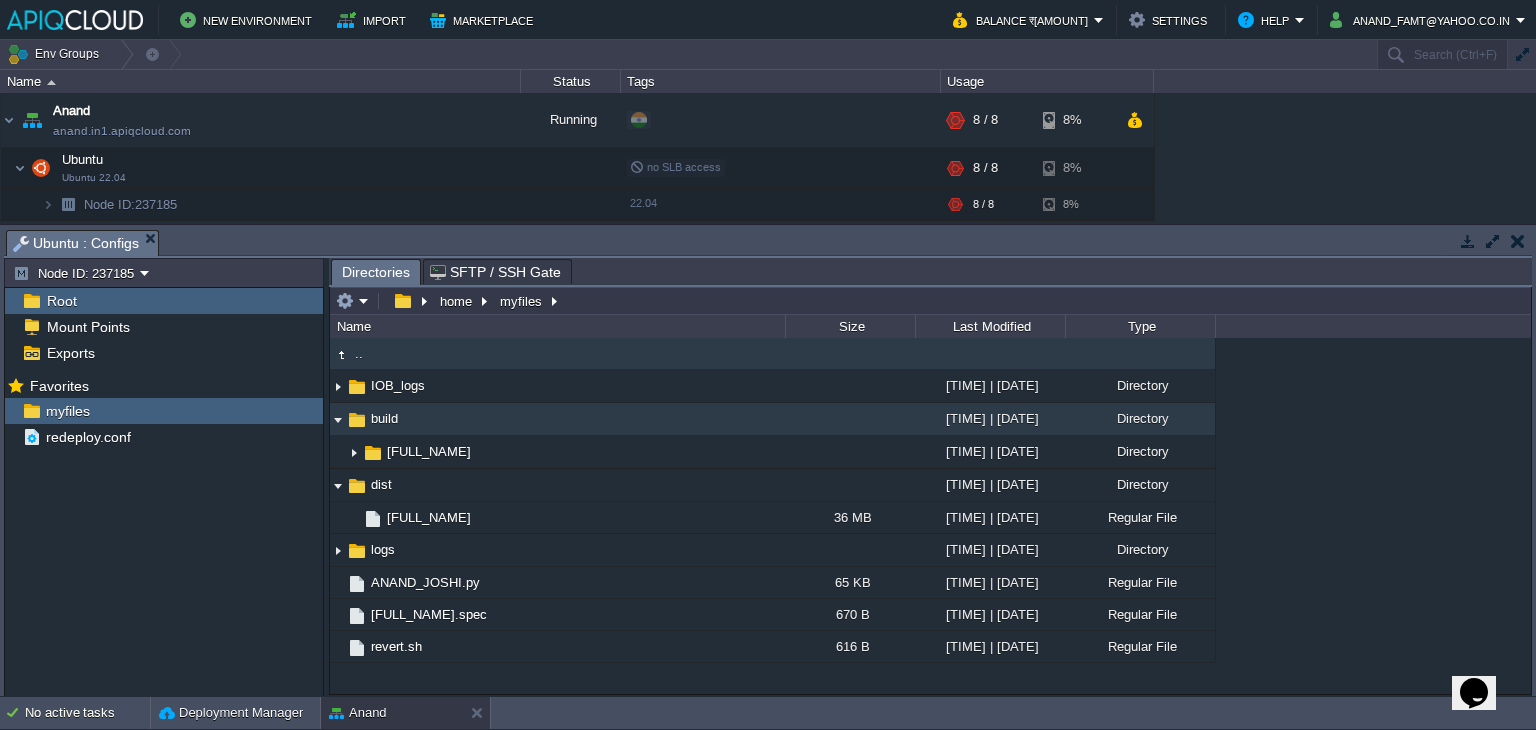 click at bounding box center (338, 419) 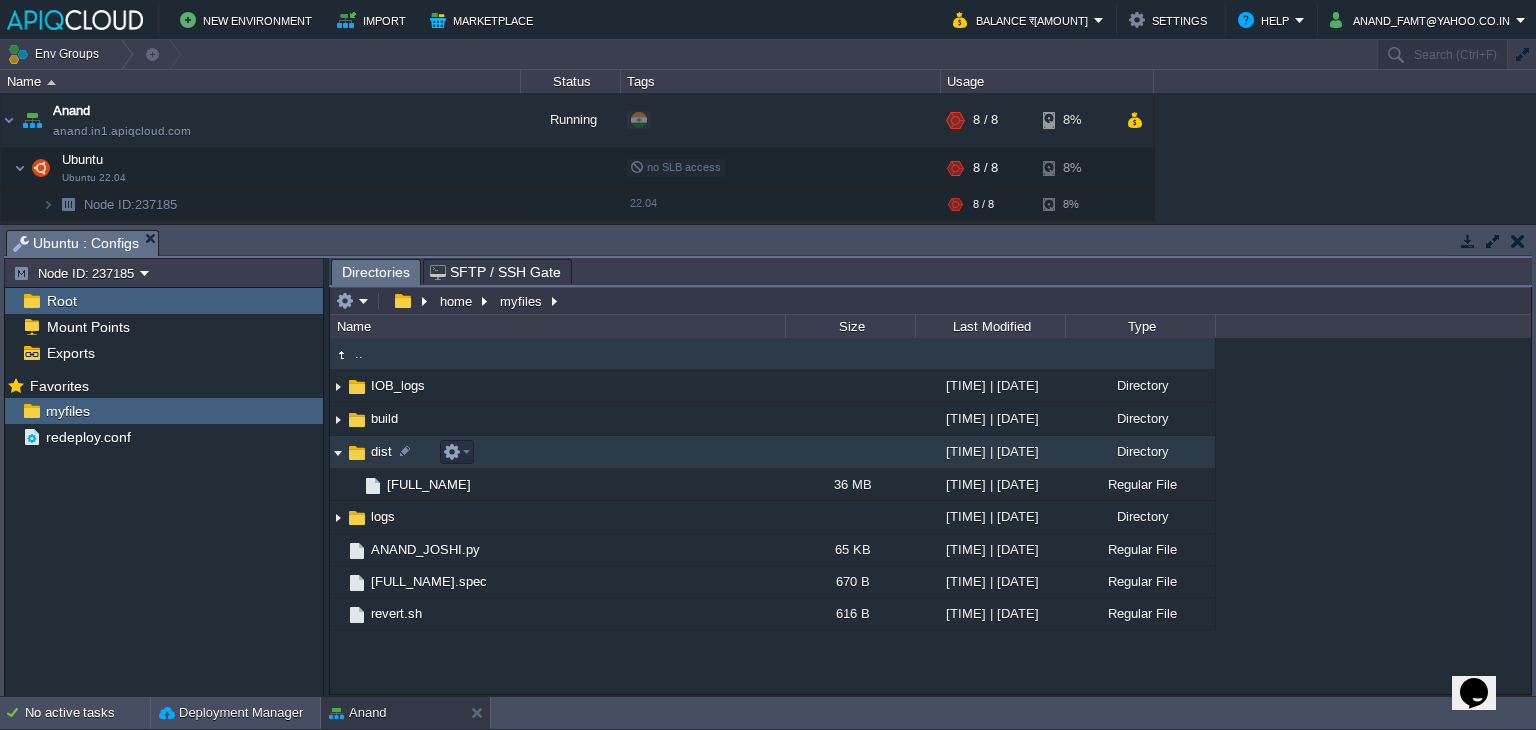 click at bounding box center (338, 452) 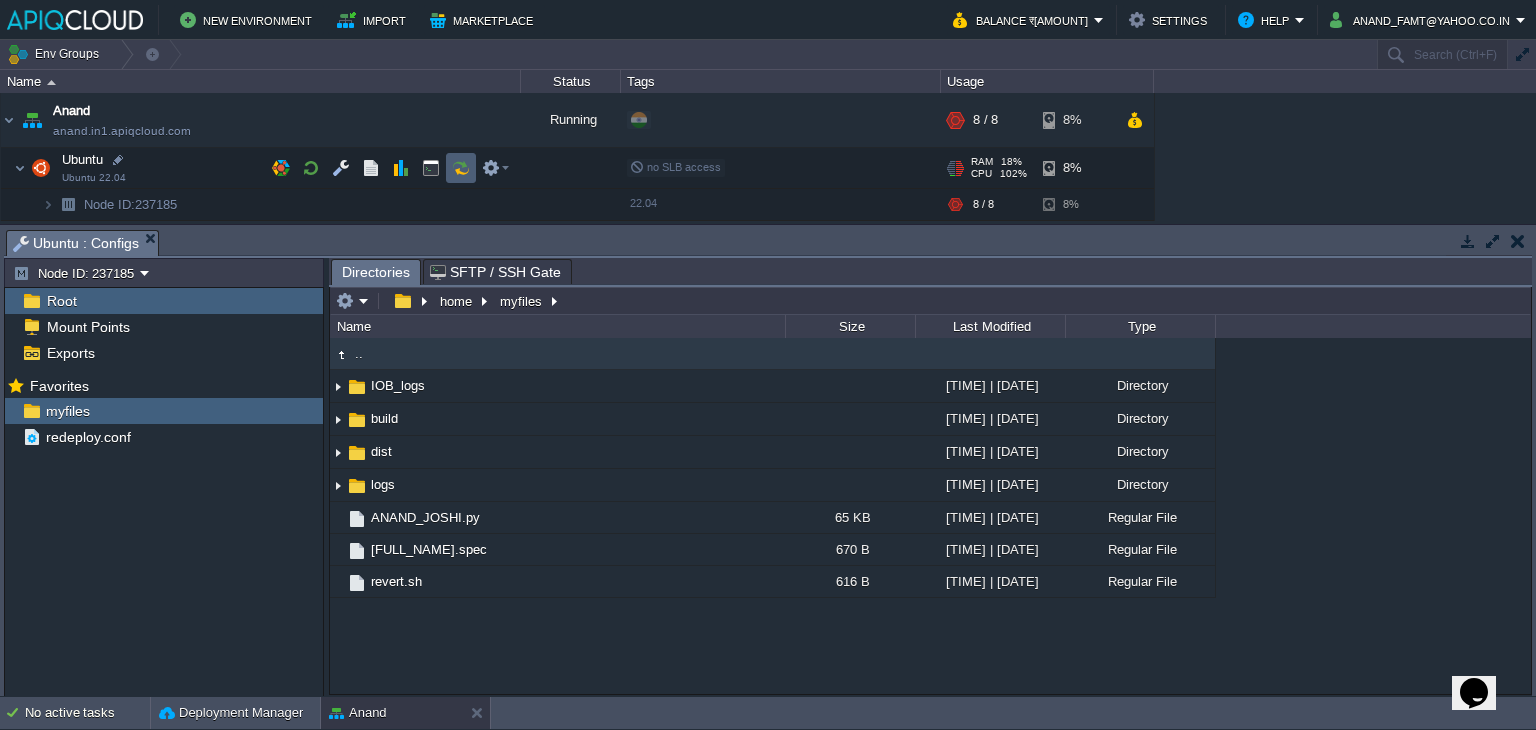 click at bounding box center (461, 168) 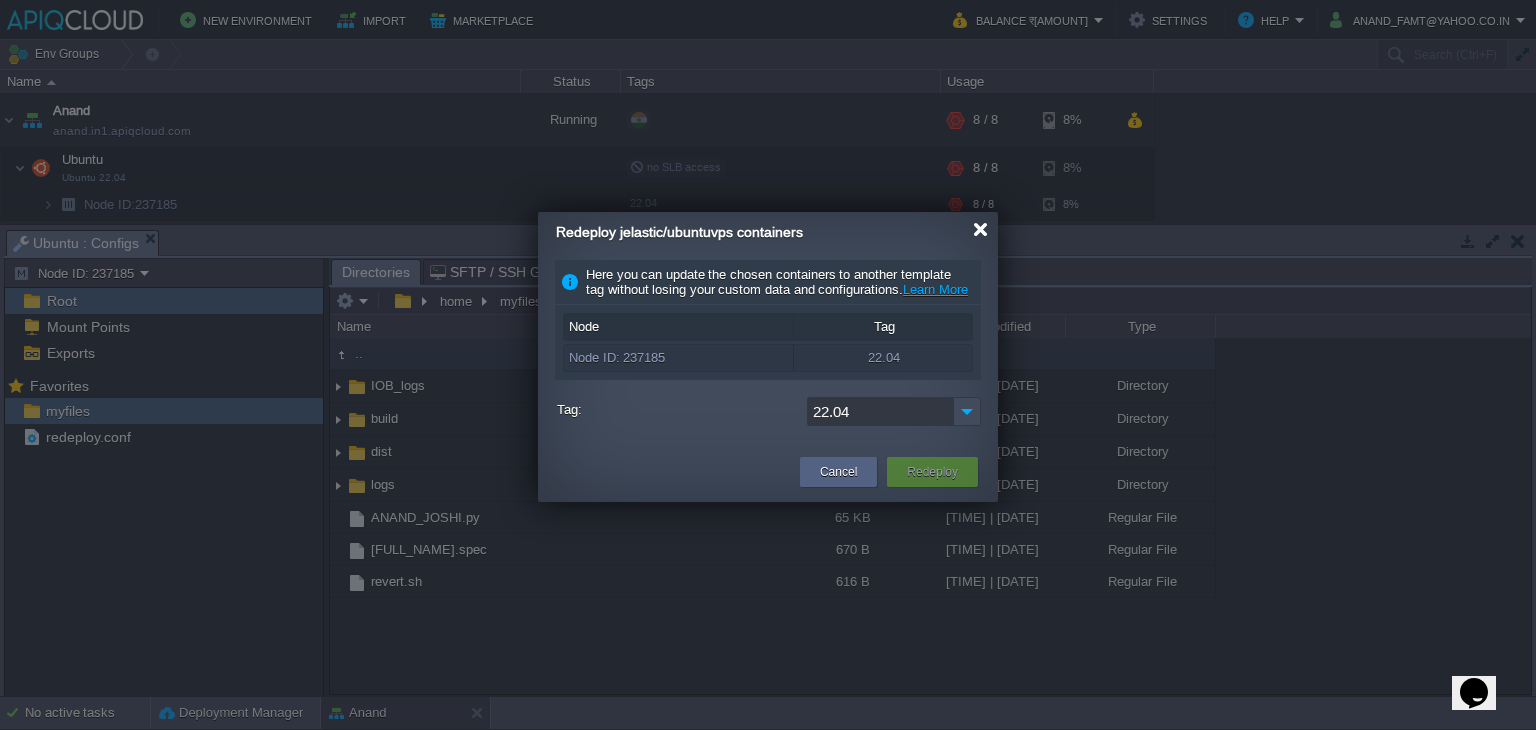 click at bounding box center (980, 229) 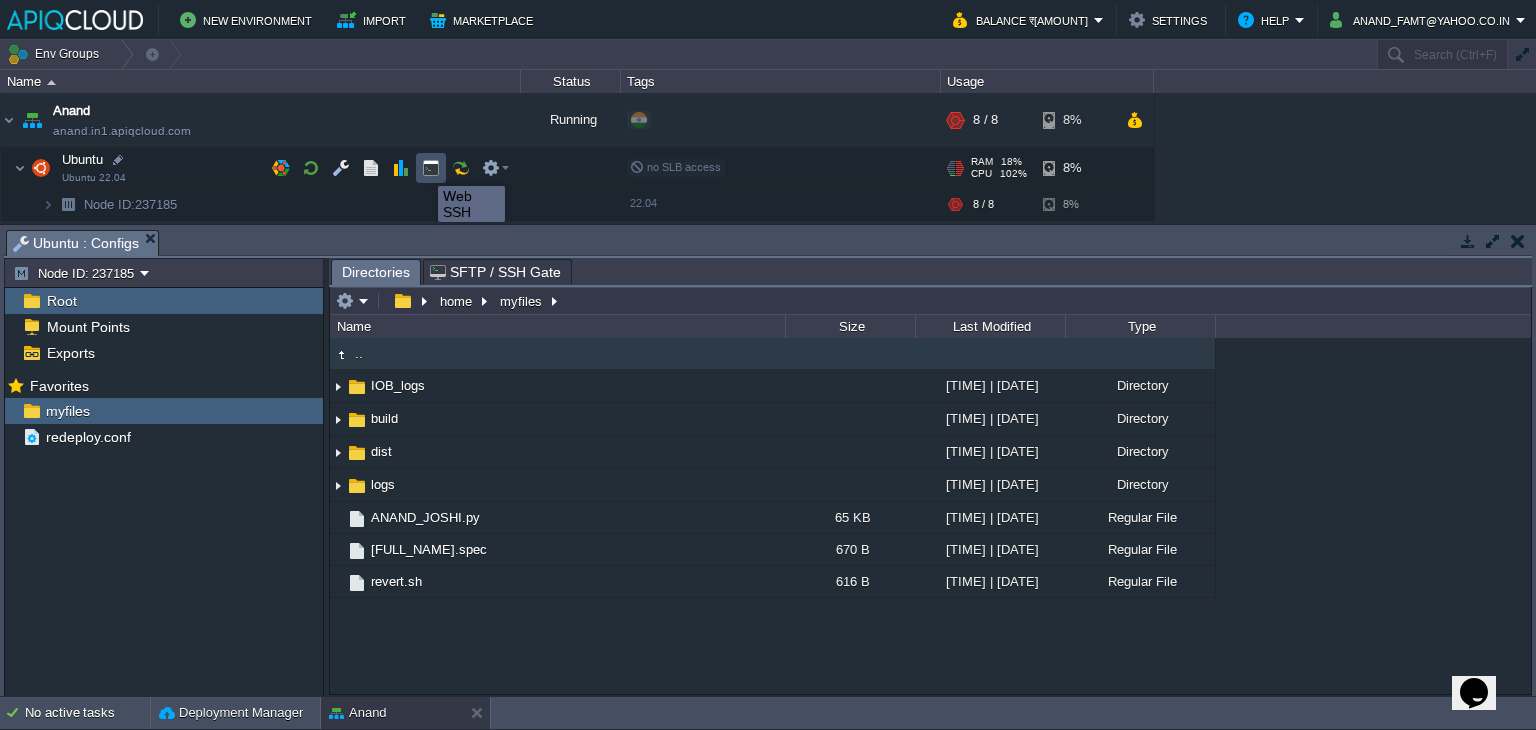 click at bounding box center [431, 168] 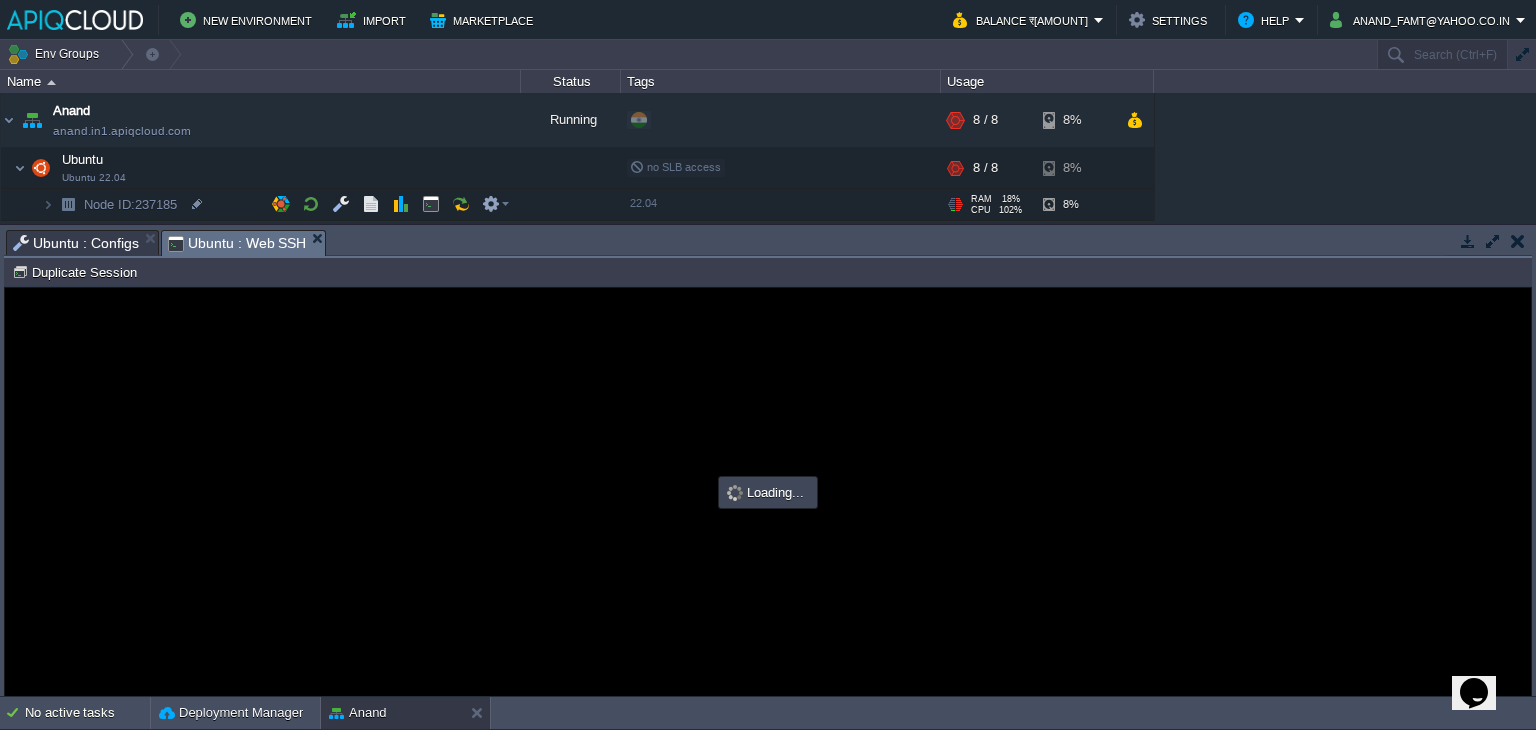 click on "Ubuntu : Configs" at bounding box center [76, 243] 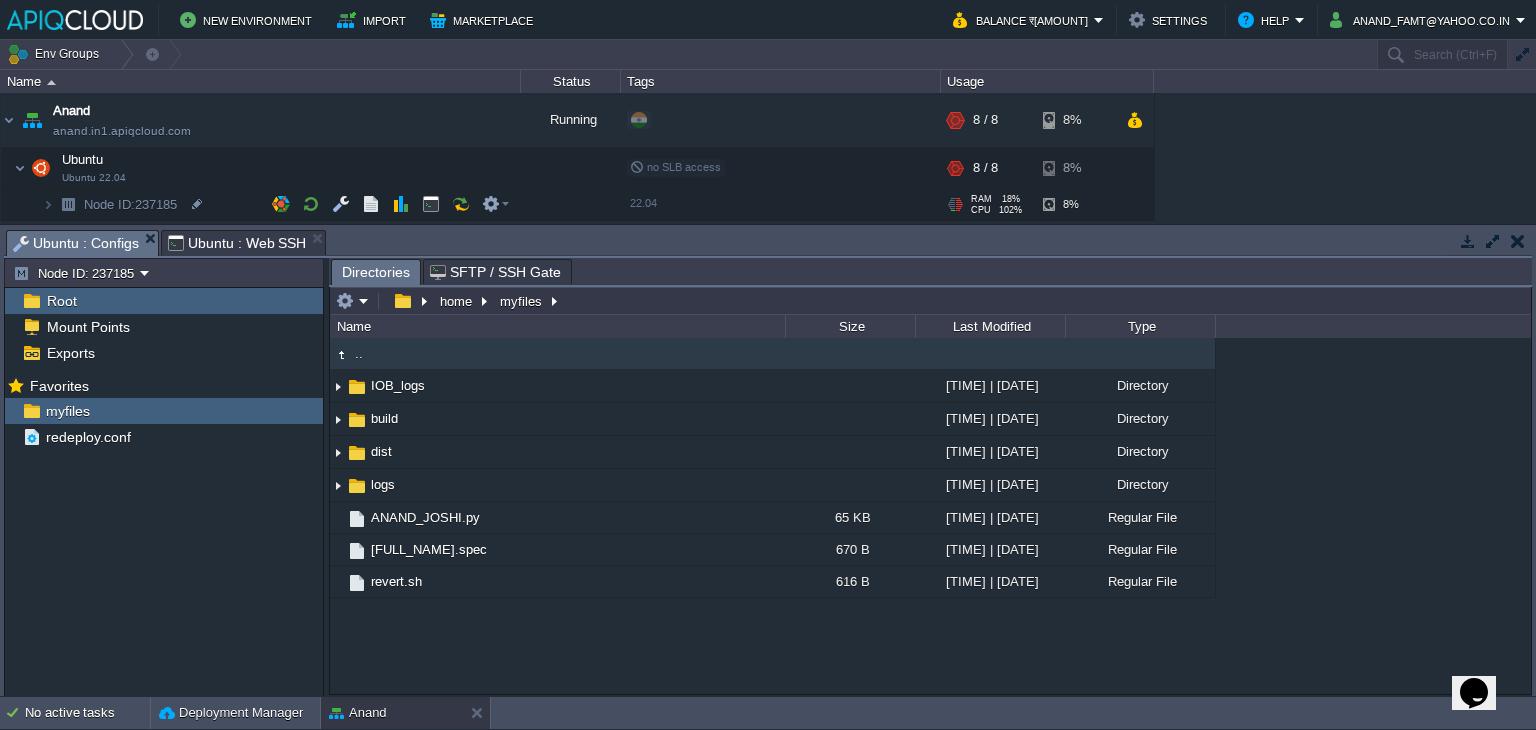 scroll, scrollTop: 0, scrollLeft: 0, axis: both 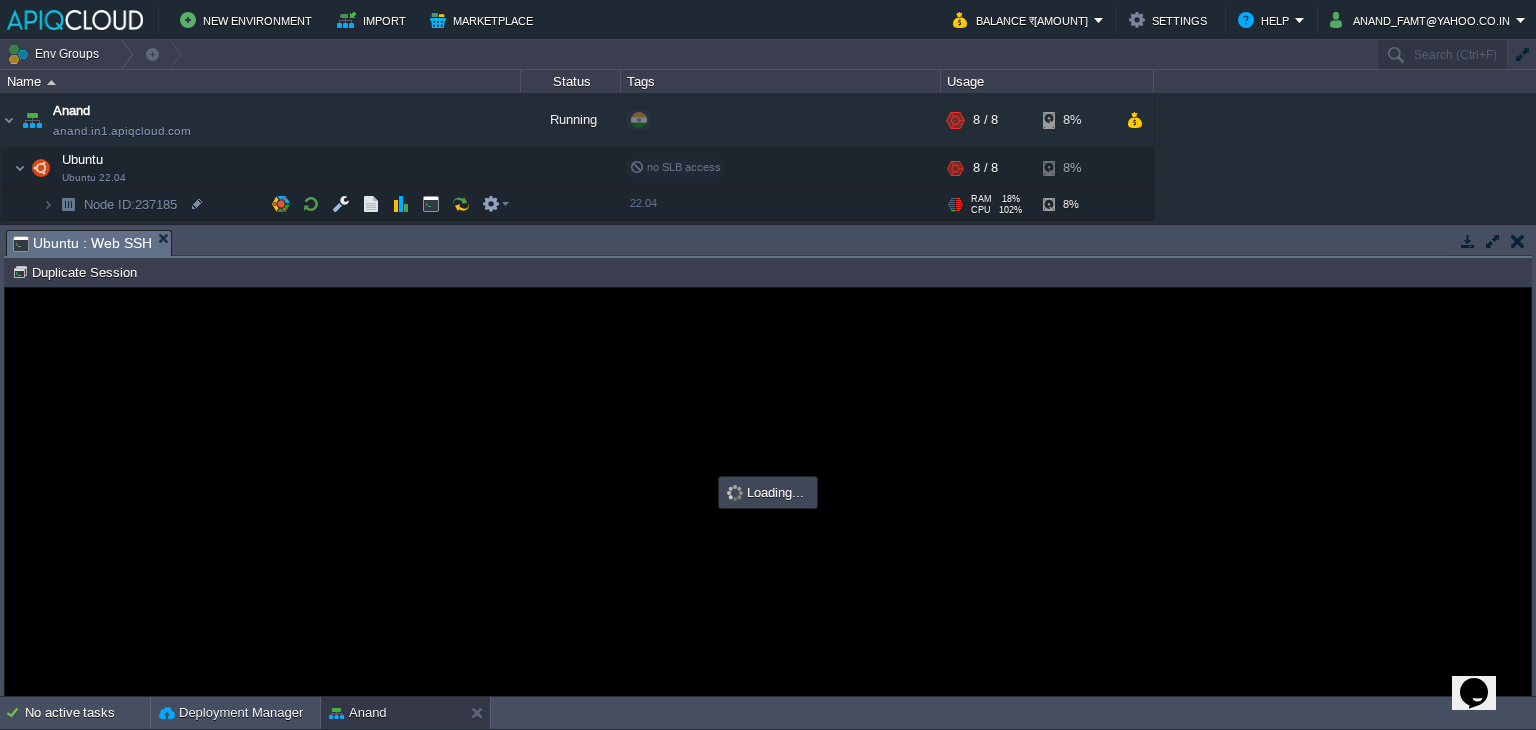 type on "#000000" 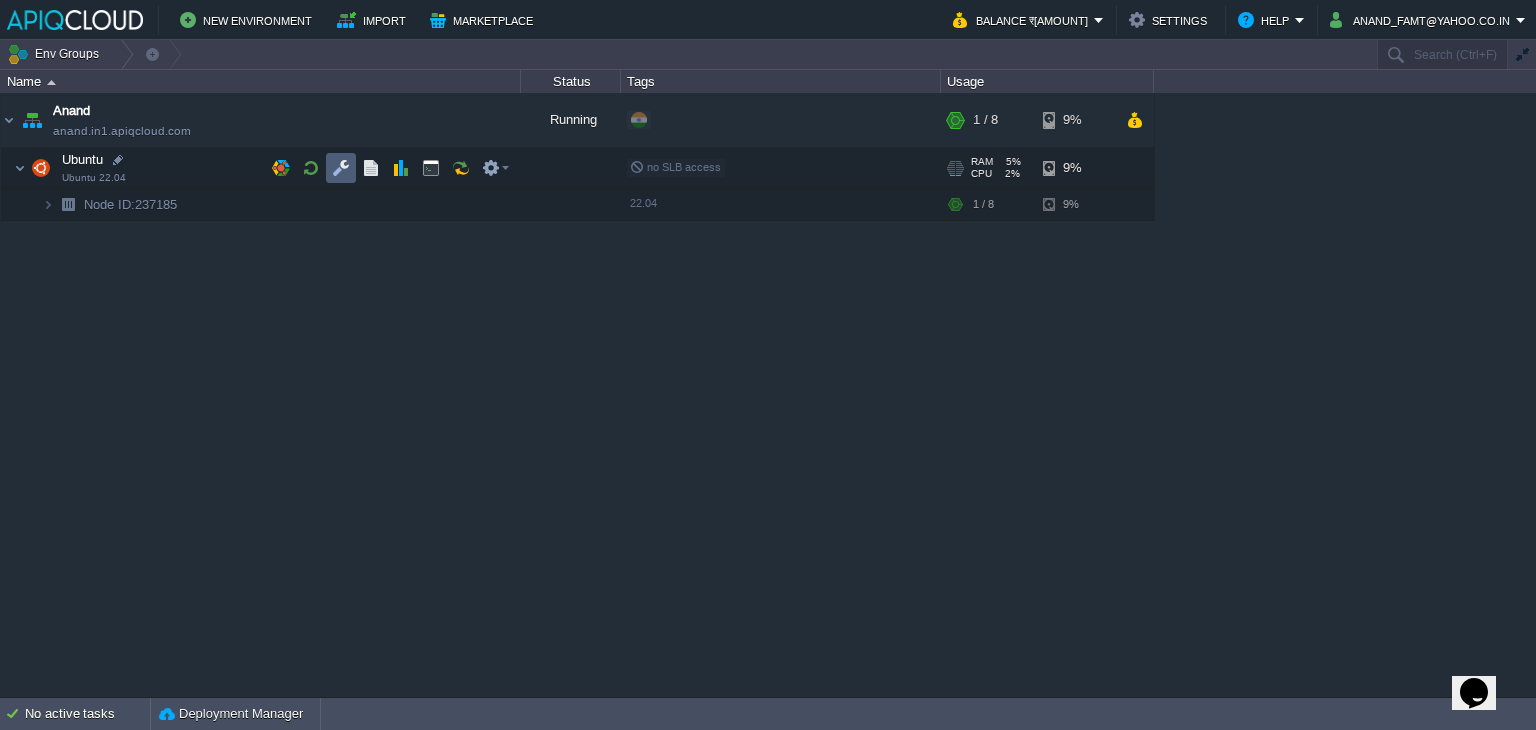 click at bounding box center [341, 168] 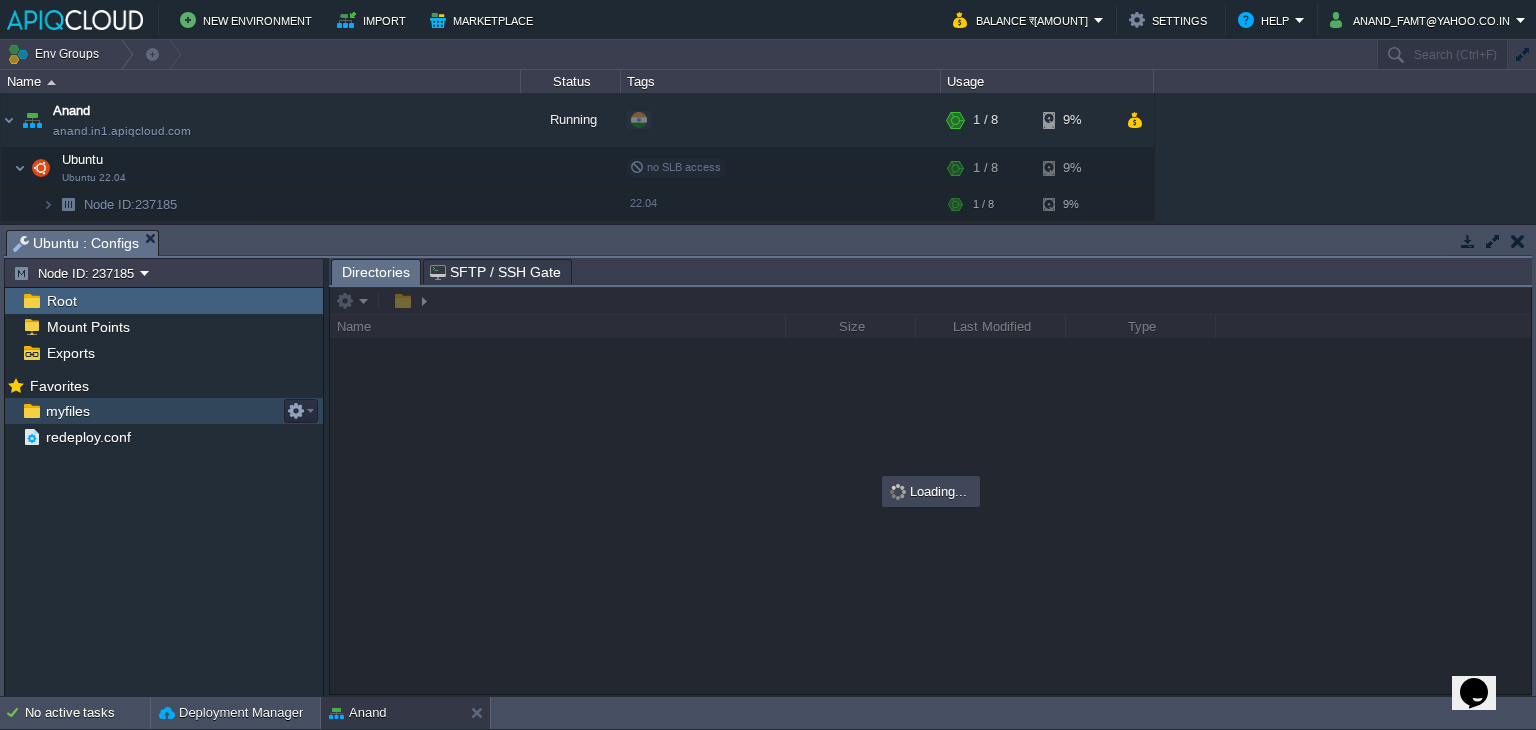 click on "myfiles" at bounding box center (67, 411) 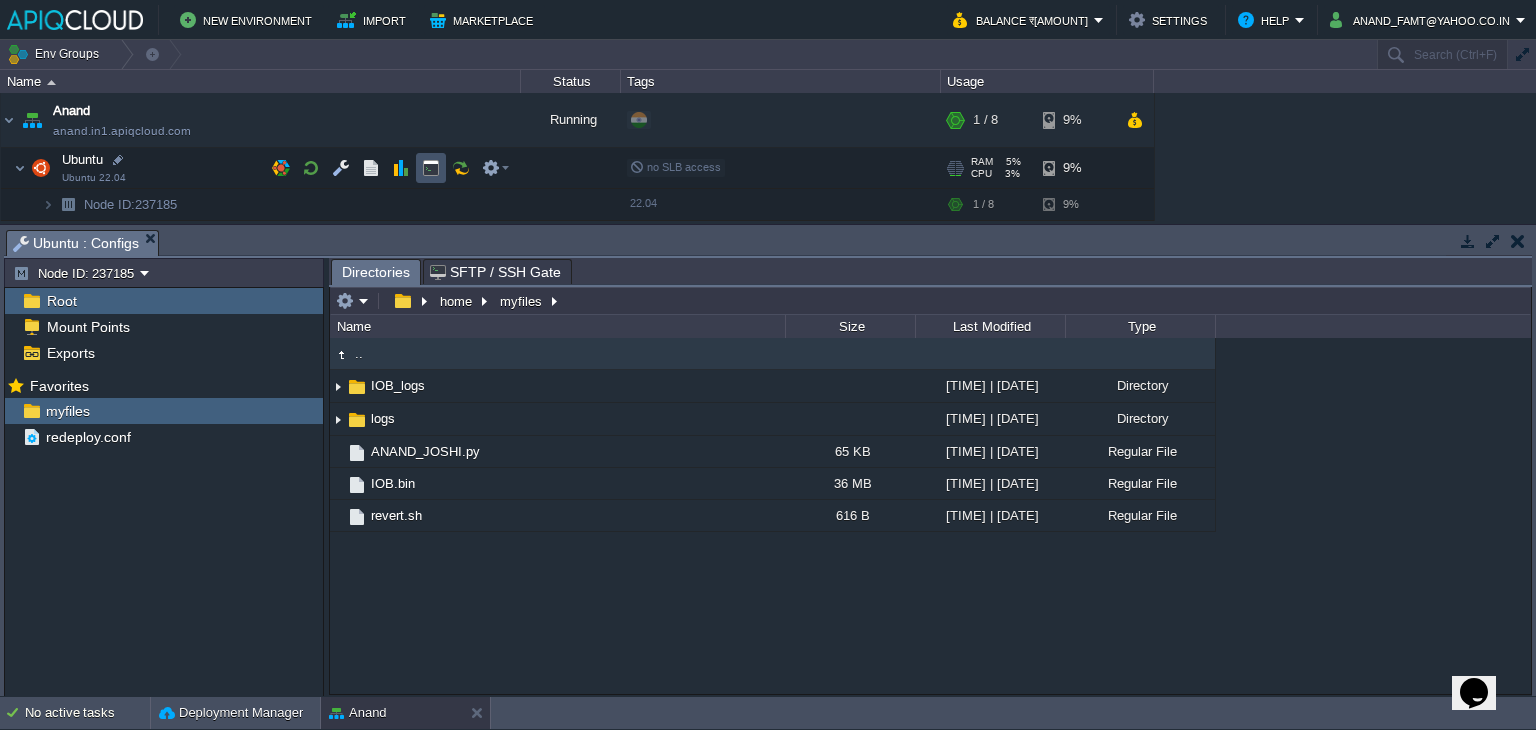 click at bounding box center [431, 168] 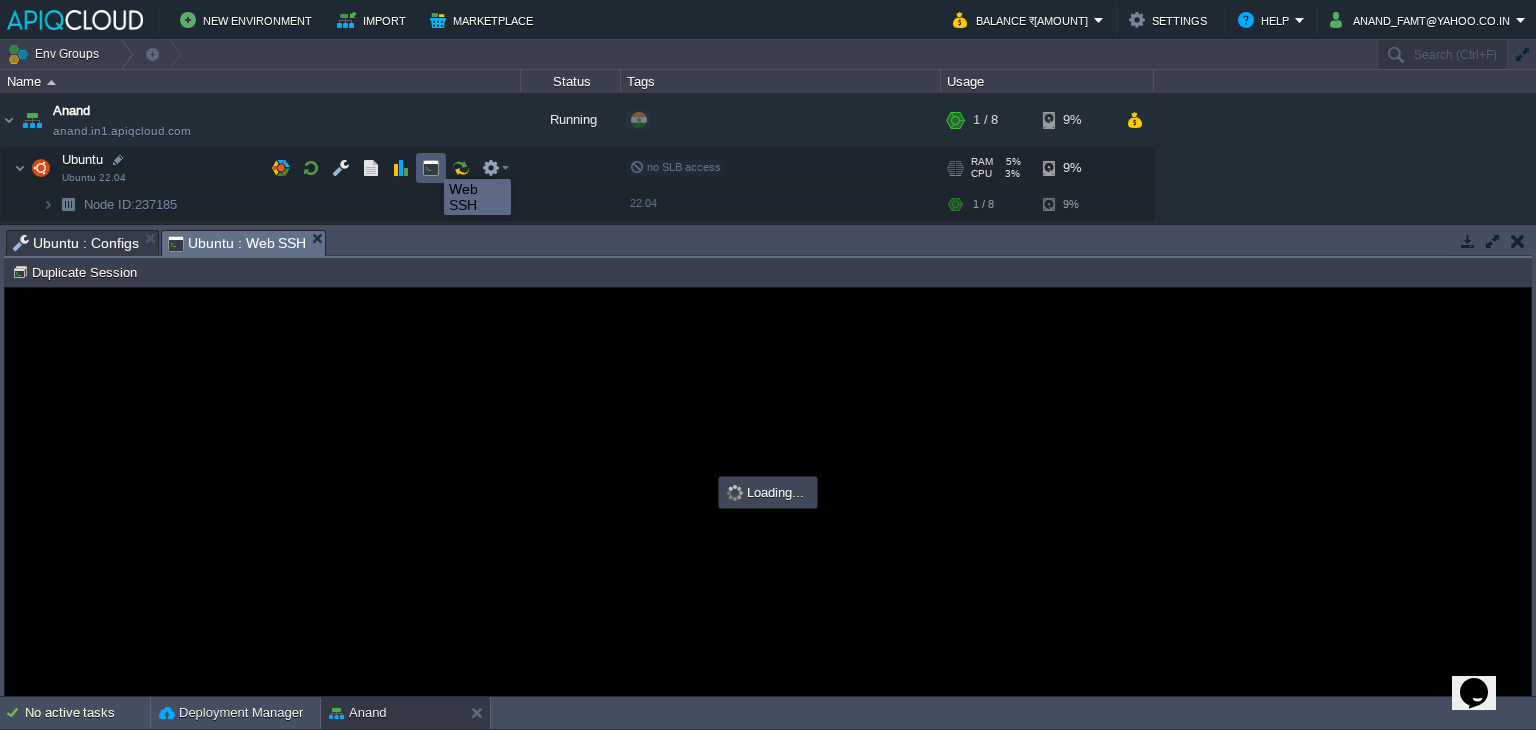 scroll, scrollTop: 0, scrollLeft: 0, axis: both 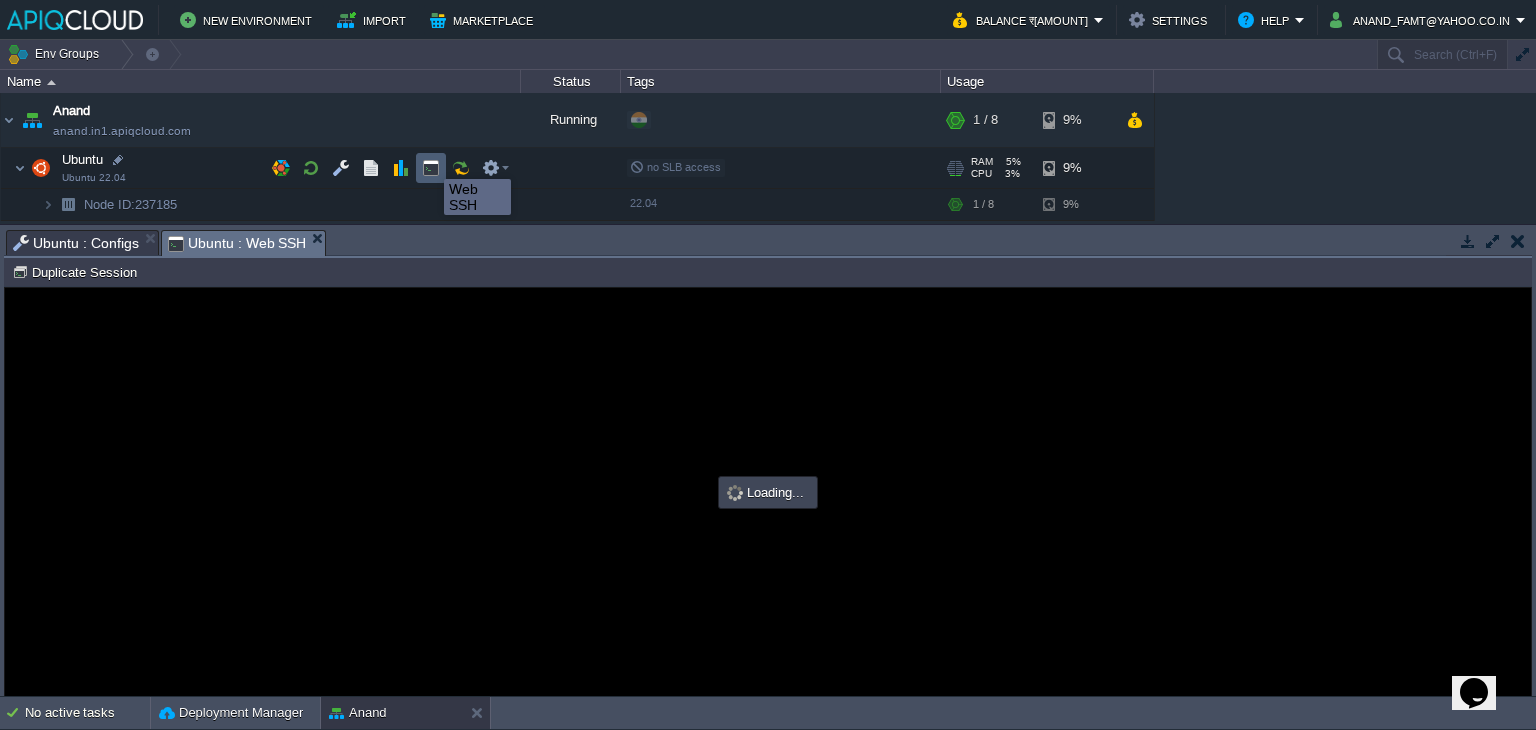 type on "#000000" 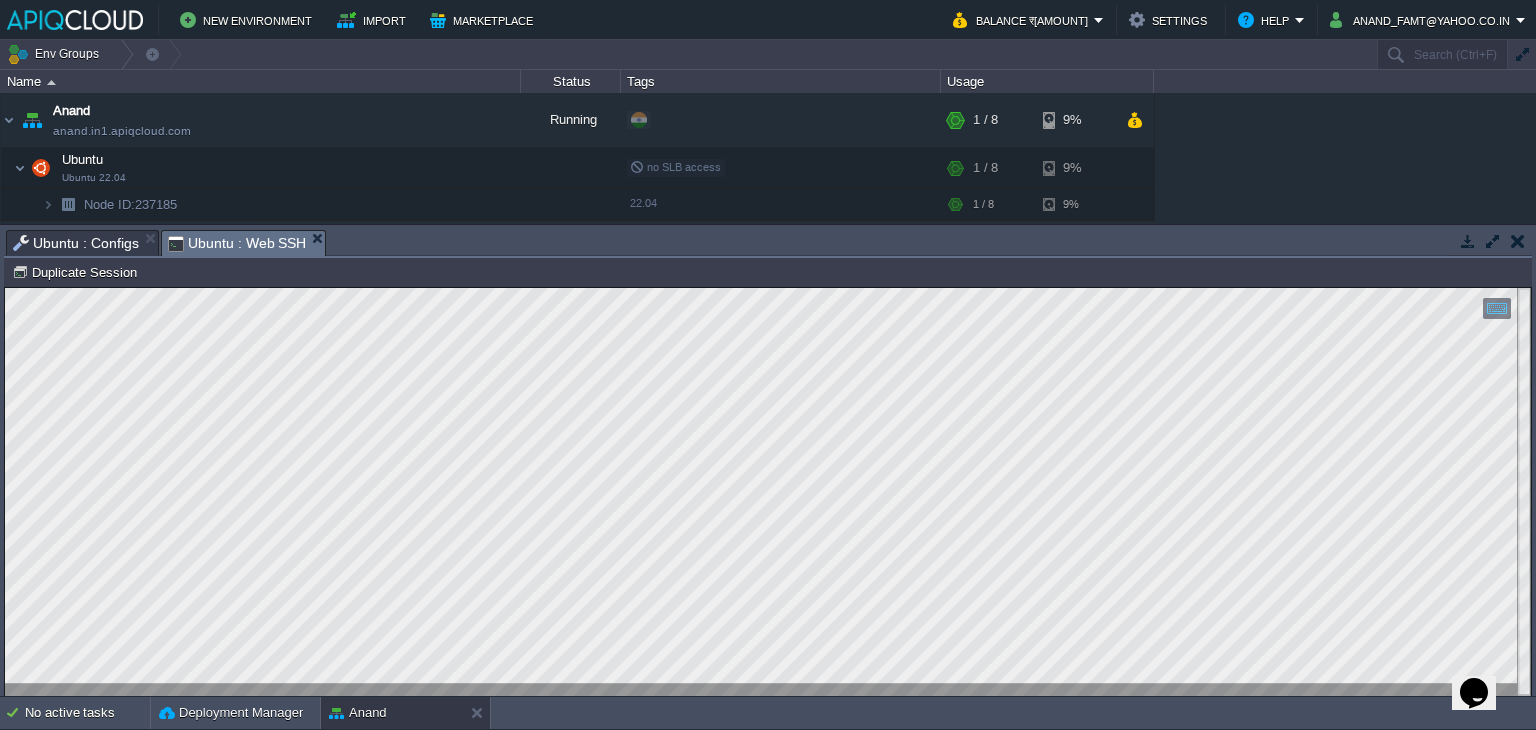 click on "Copy:                  Ctrl + Shift + C                                          Paste:                  Ctrl + V                                         Settings:                  Ctrl + Shift + Alt
0" at bounding box center [768, 288] 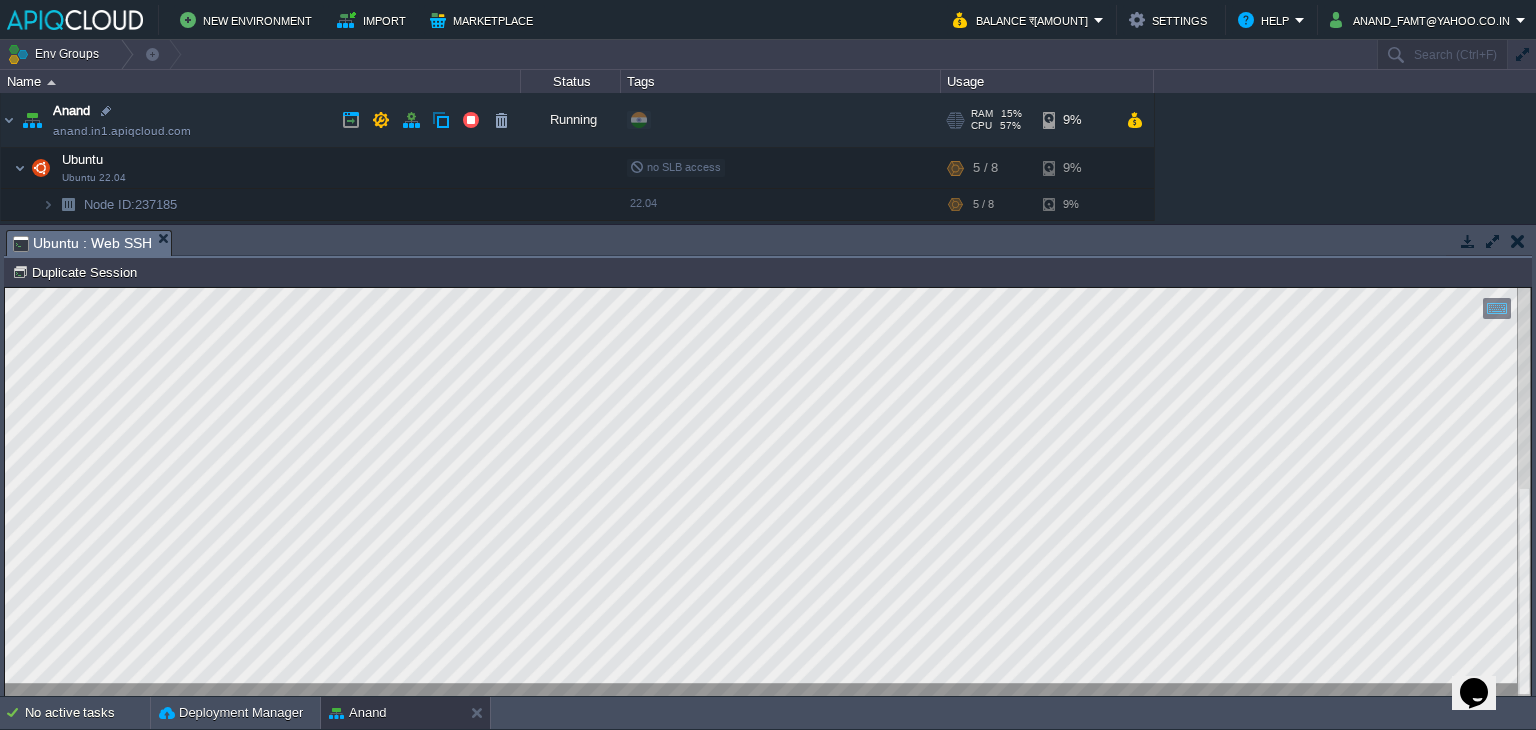 click on "RAM" at bounding box center [982, 114] 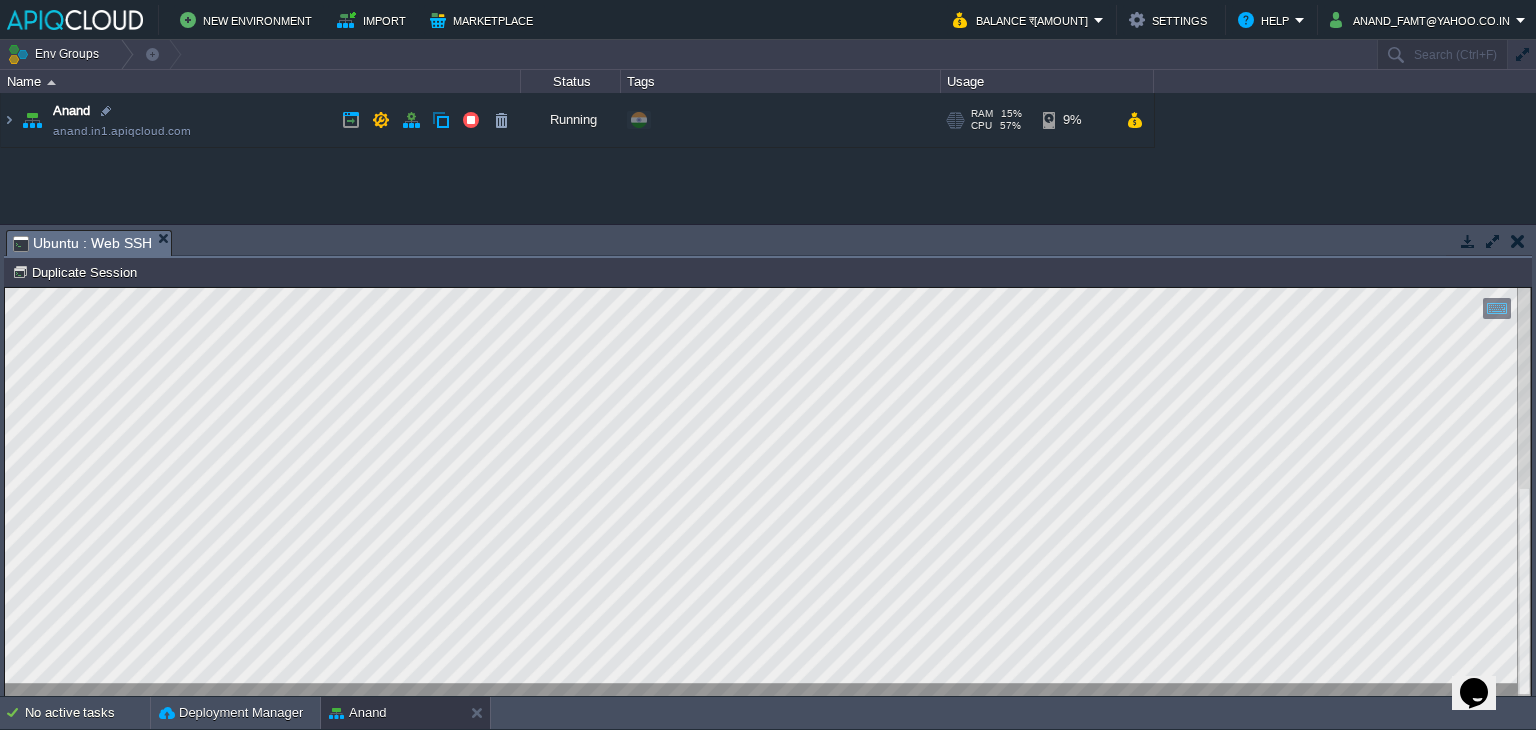 click on "RAM" at bounding box center [982, 114] 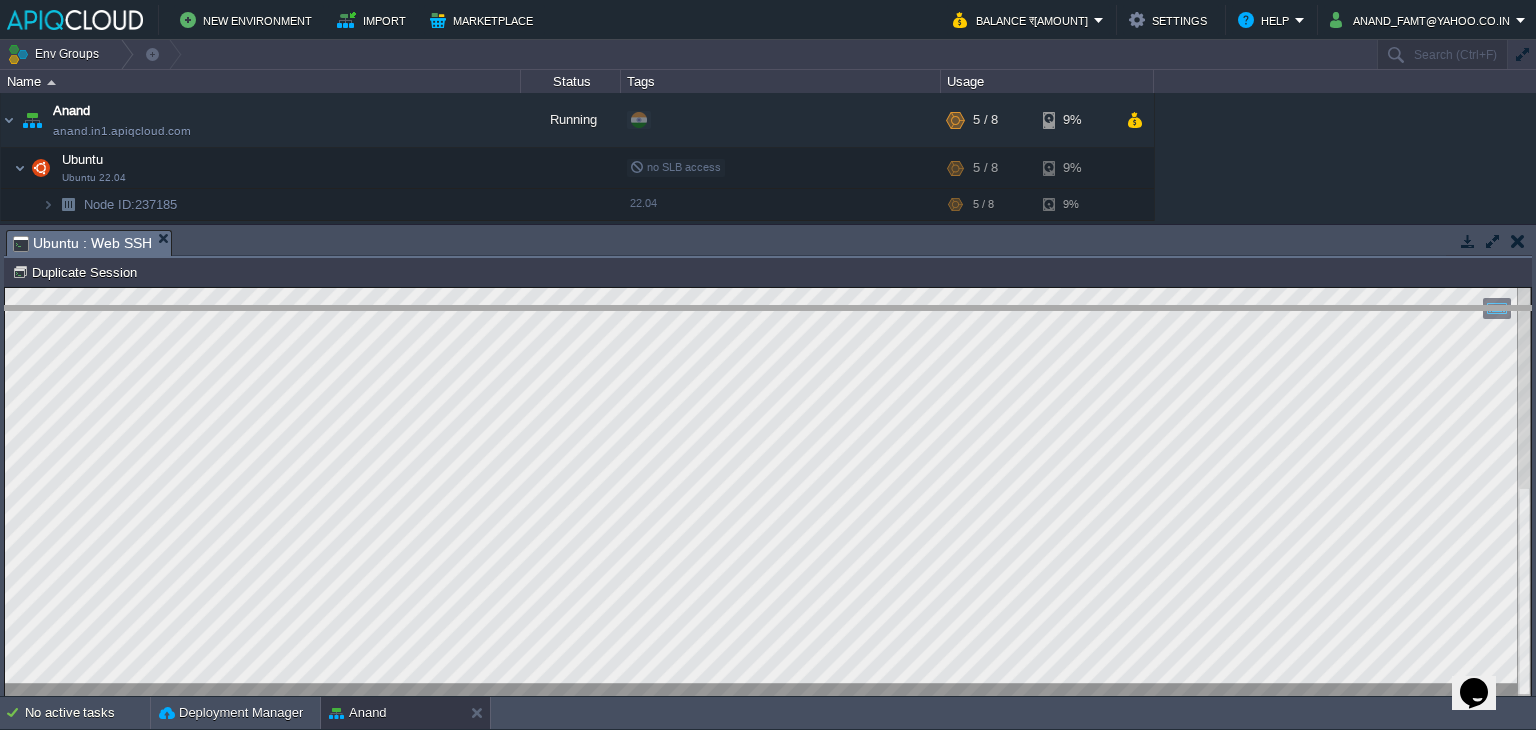 drag, startPoint x: 928, startPoint y: 232, endPoint x: 928, endPoint y: 308, distance: 76 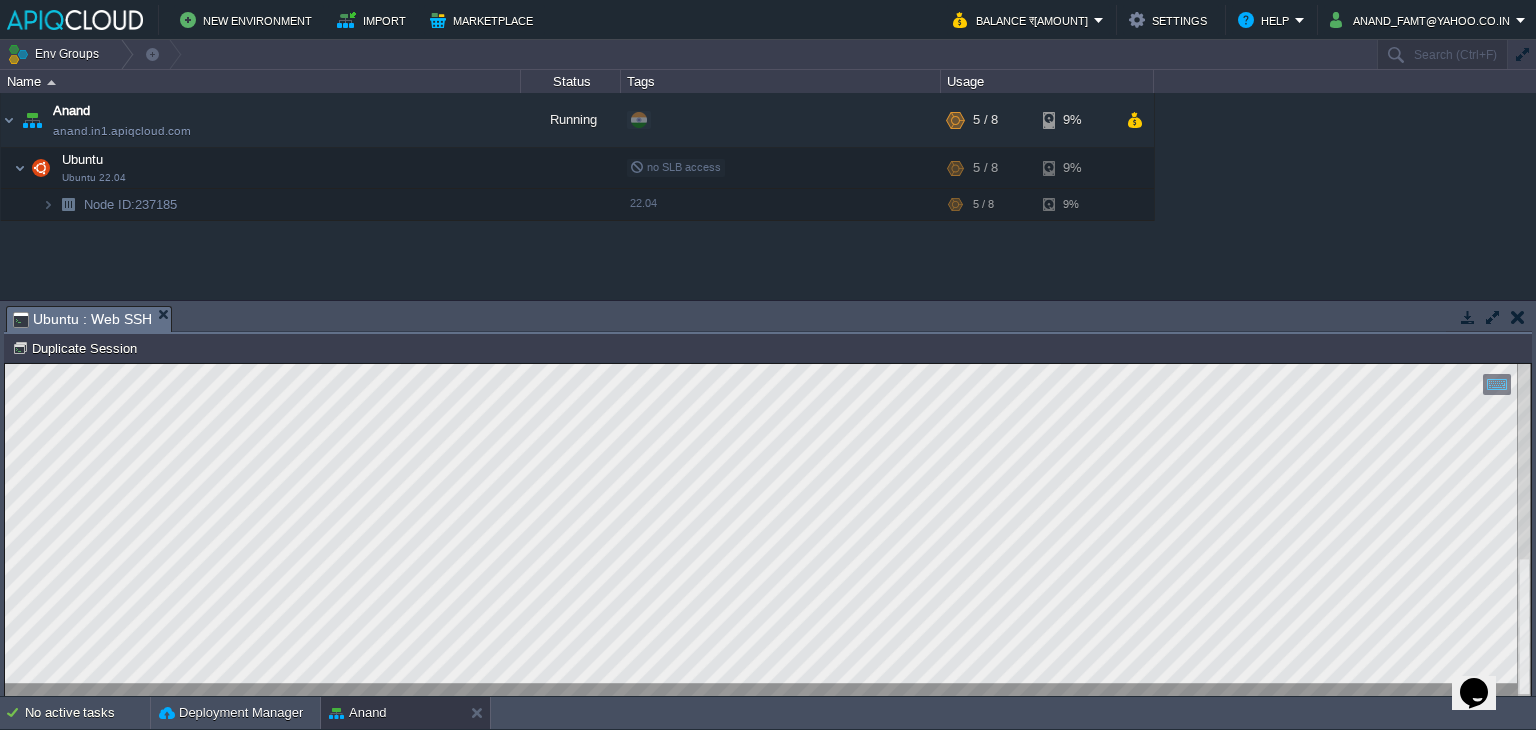 click on "Anand [EMAIL] Running                                 + Add to Env Group                                                                                                                                                            RAM                 15%                                         CPU                 57%                             5 / 8                    9%       Ubuntu Ubuntu 22.04                                                         no SLB access                                                                                                                                                                                   RAM                 15%                                         CPU                 57%                             5 / 8                    9%     Node ID:  237185                                                22.04                                                                                                                                        RAM" at bounding box center (768, 196) 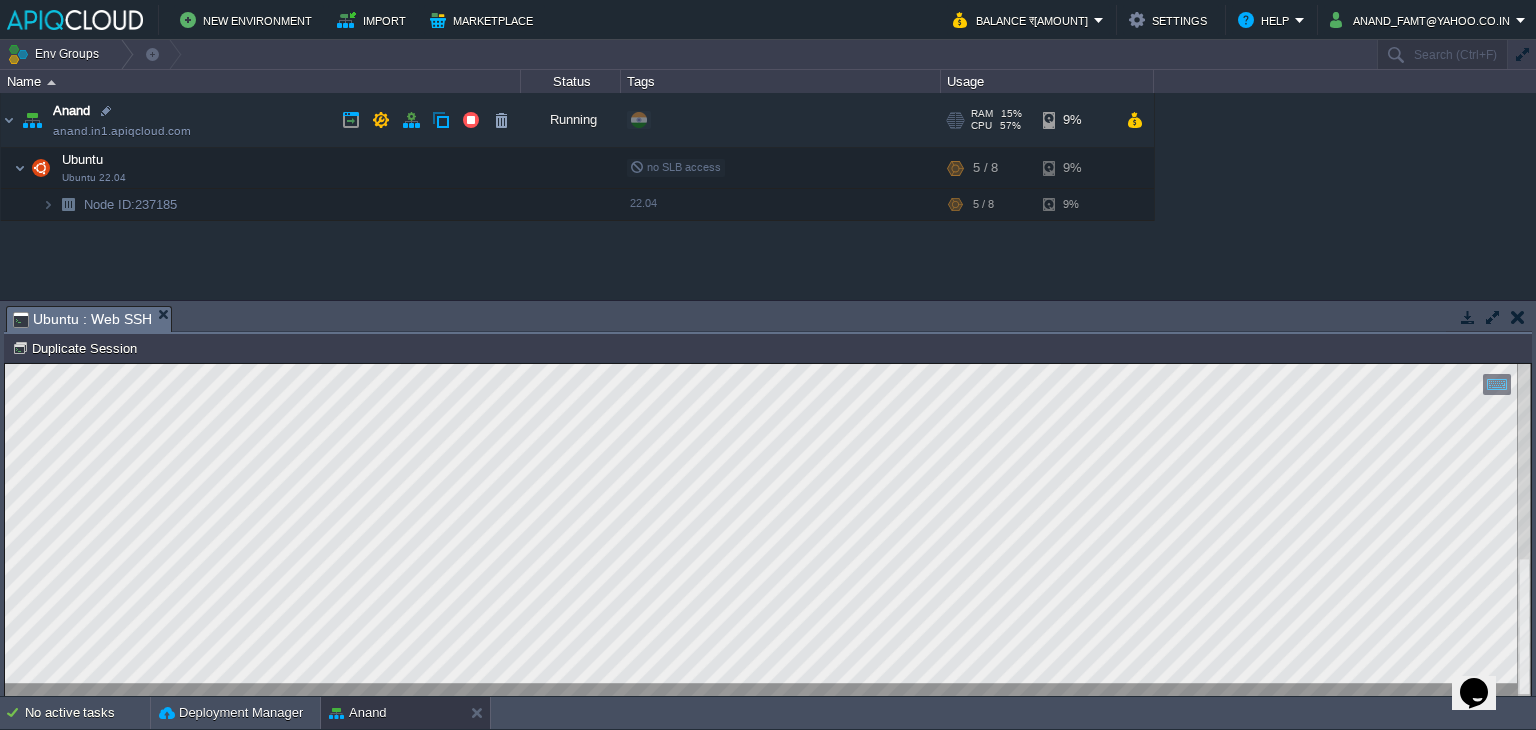 click at bounding box center [958, 127] 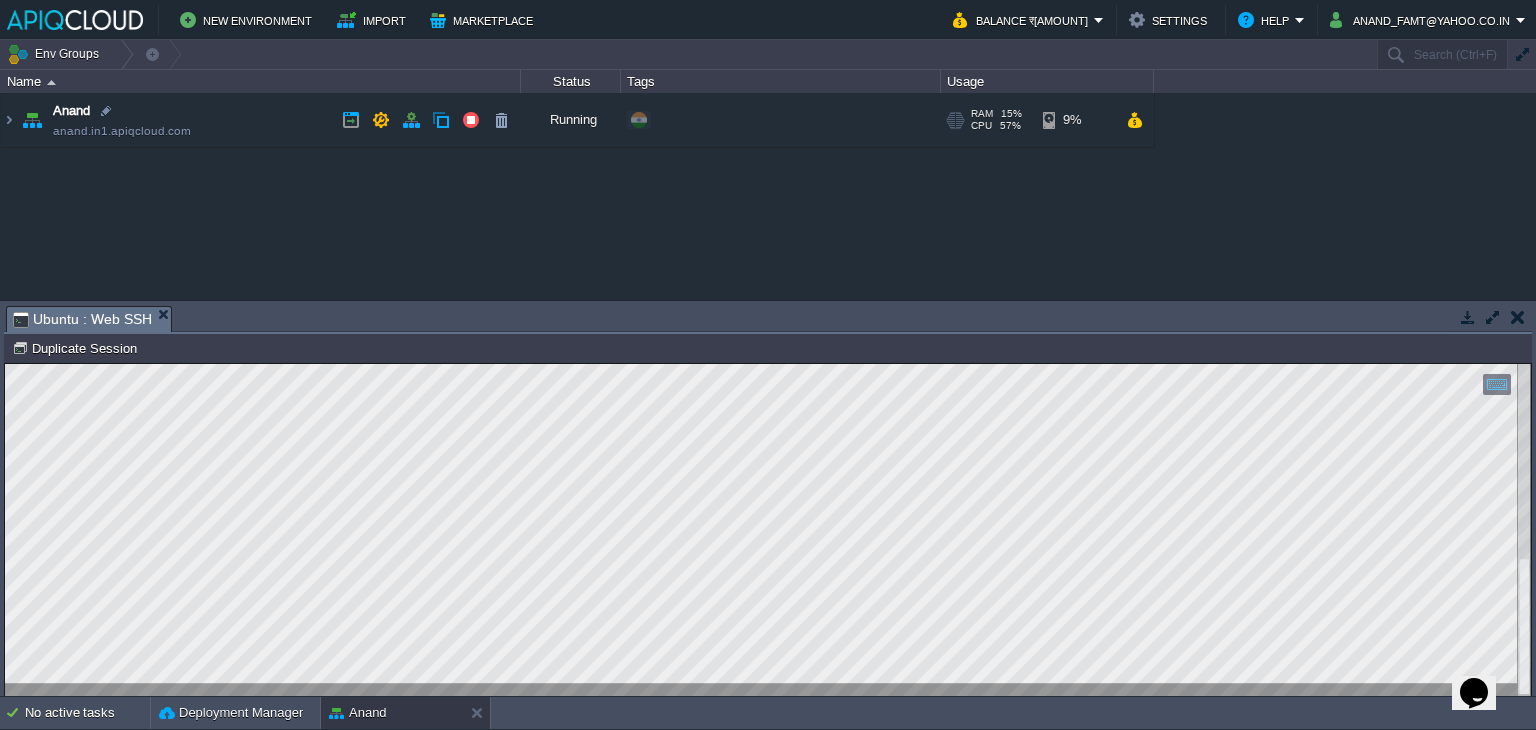 click at bounding box center [958, 127] 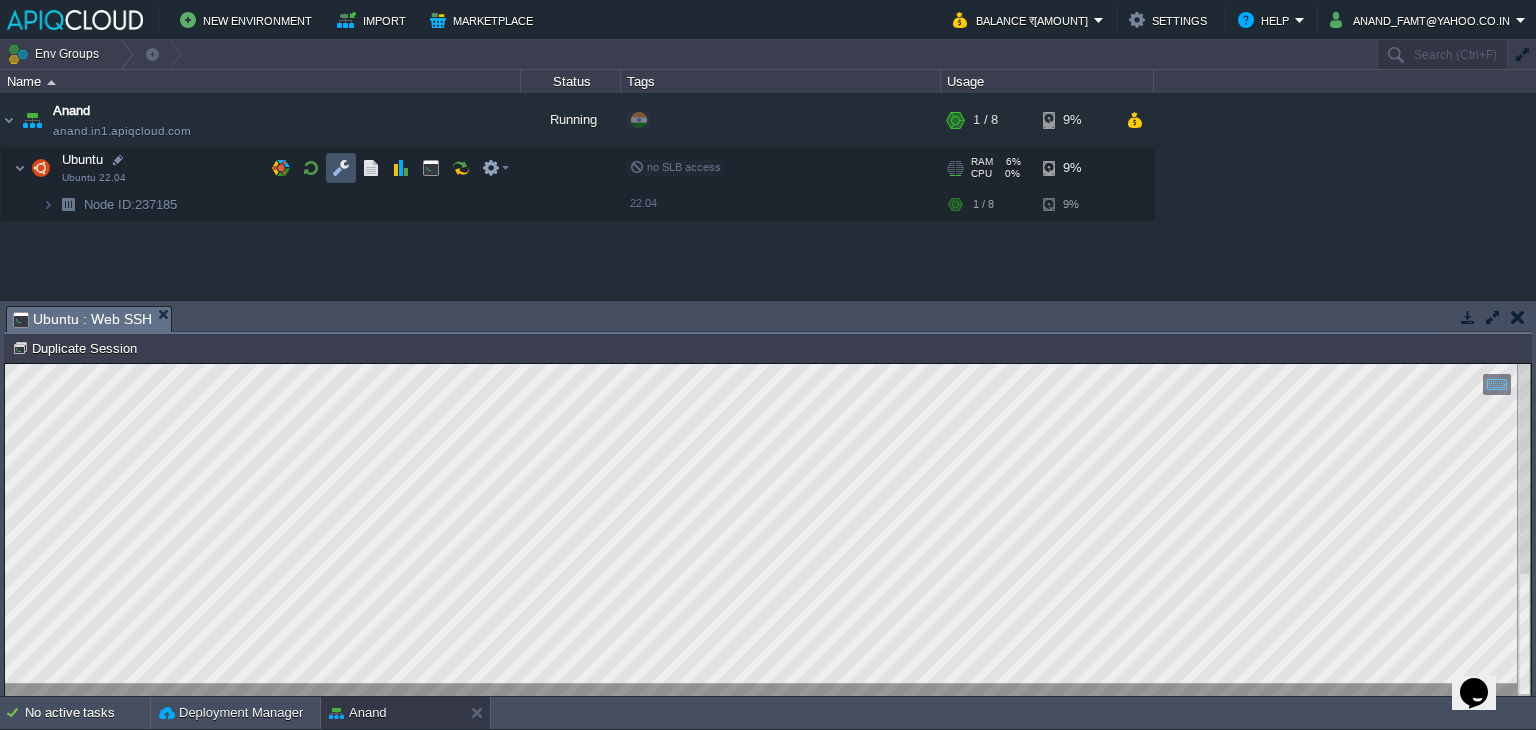click at bounding box center [341, 168] 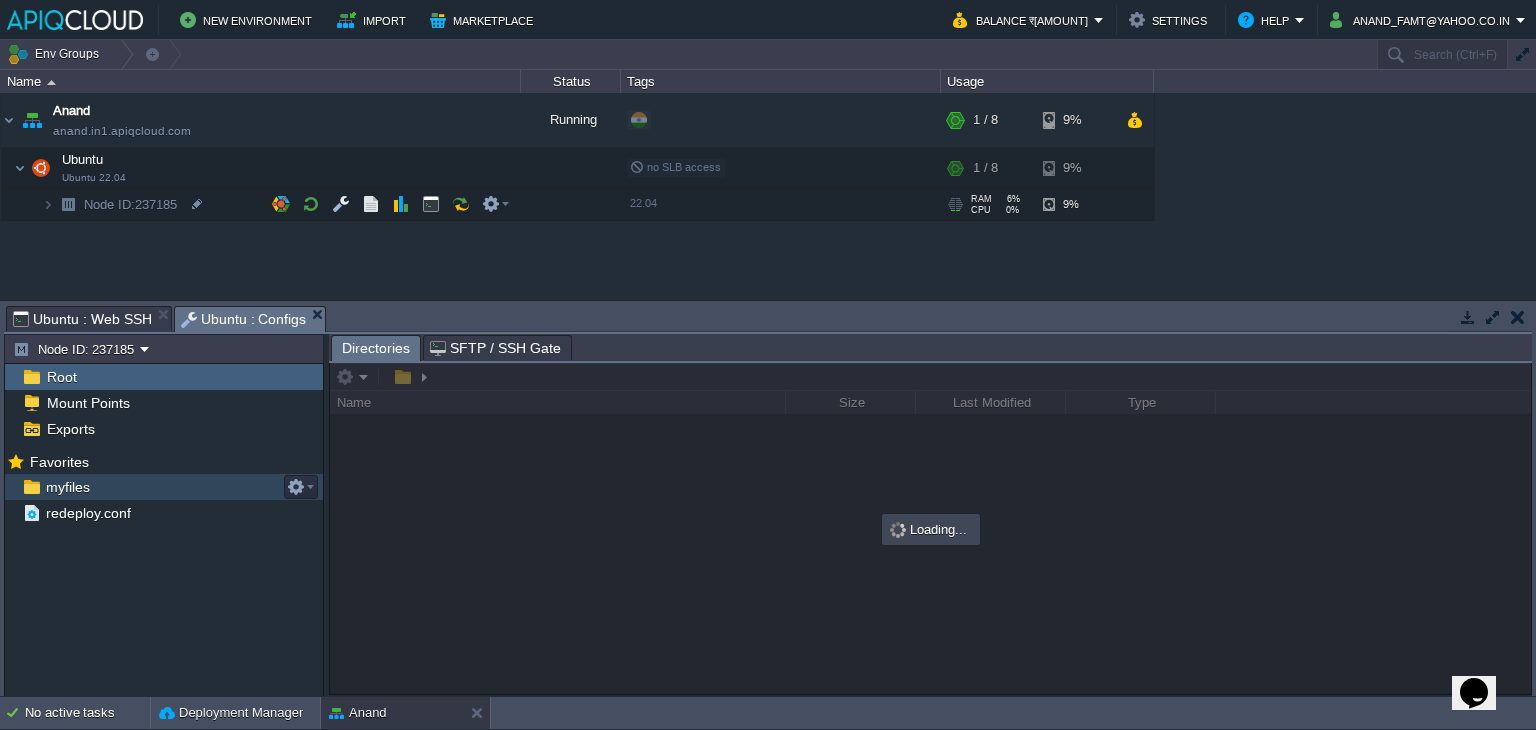 click on "myfiles" at bounding box center [67, 487] 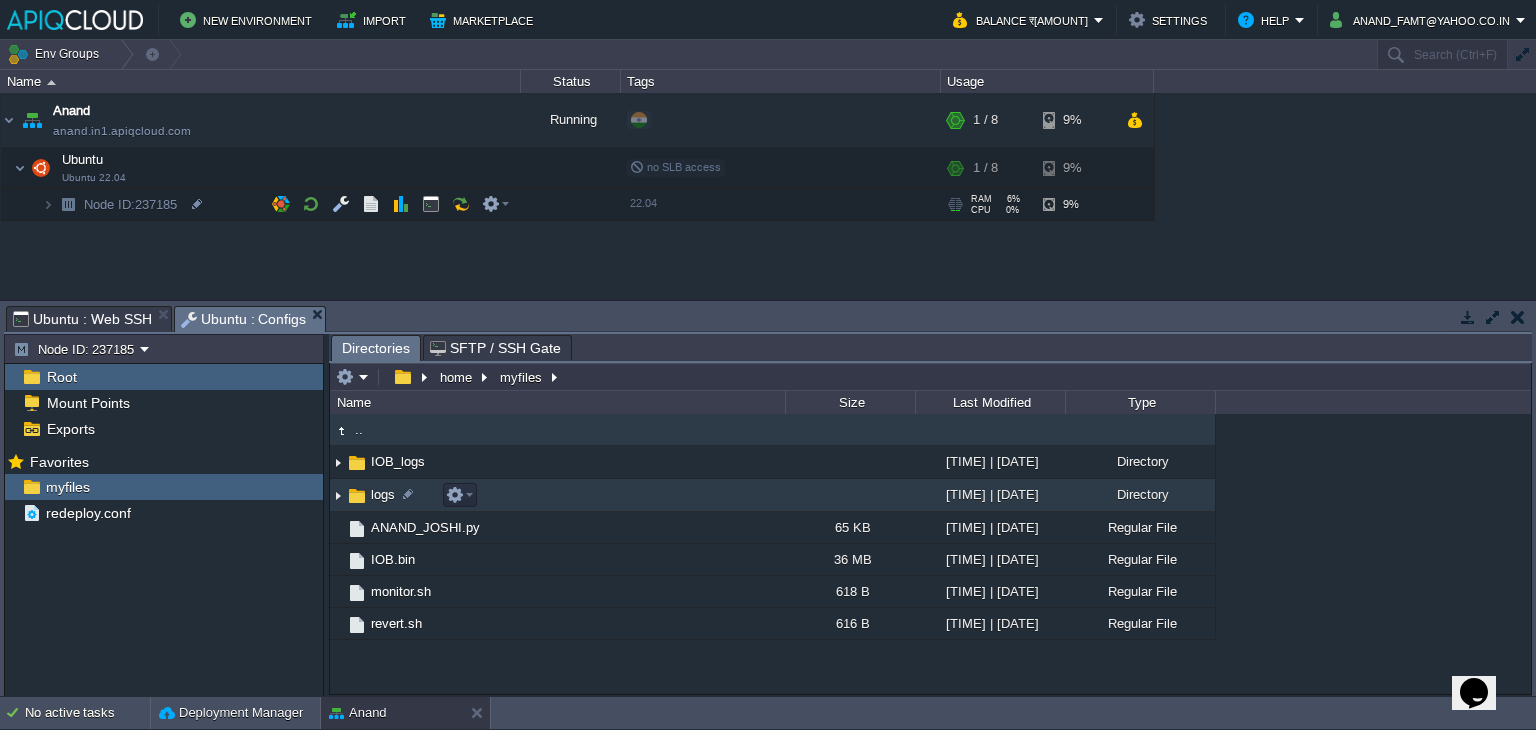 click at bounding box center [338, 495] 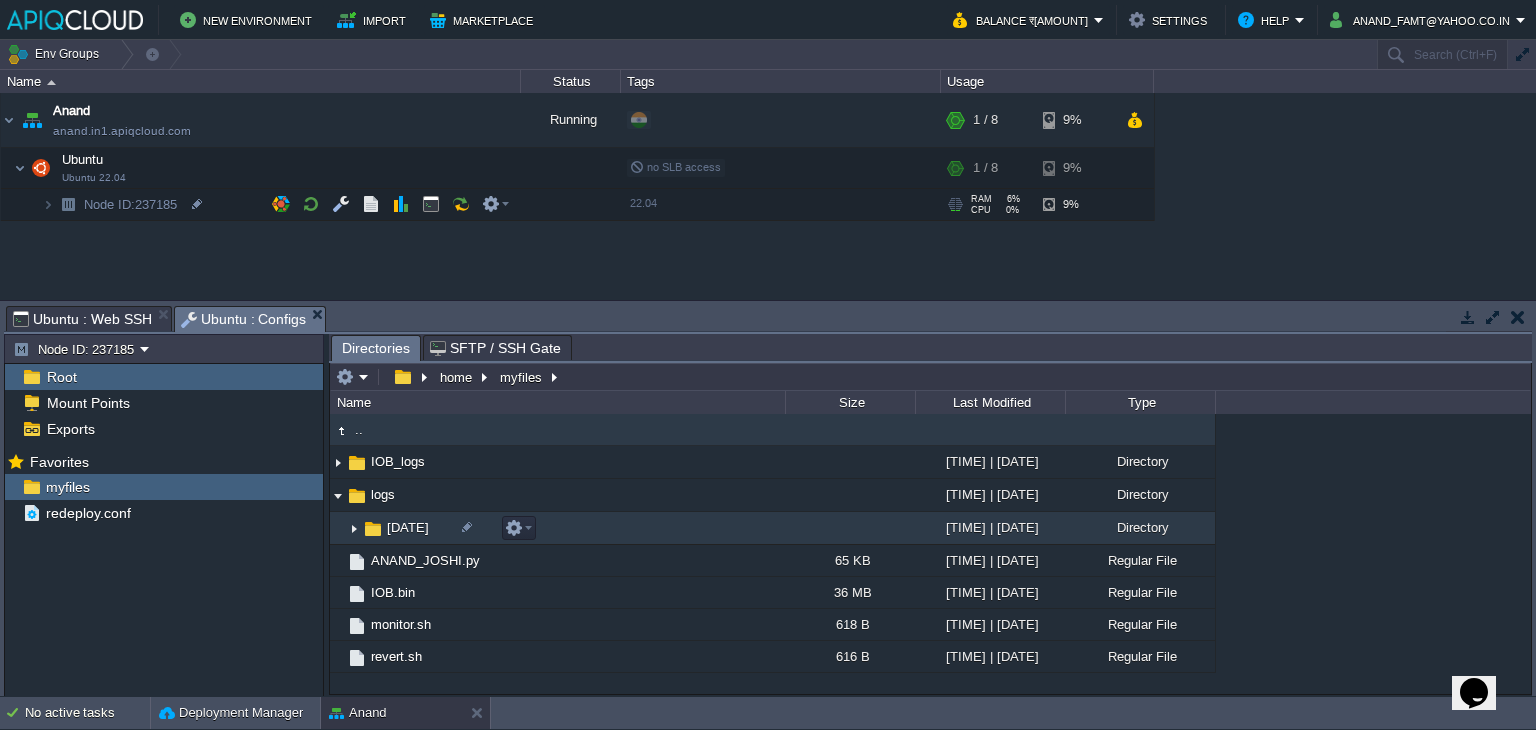 click at bounding box center (354, 528) 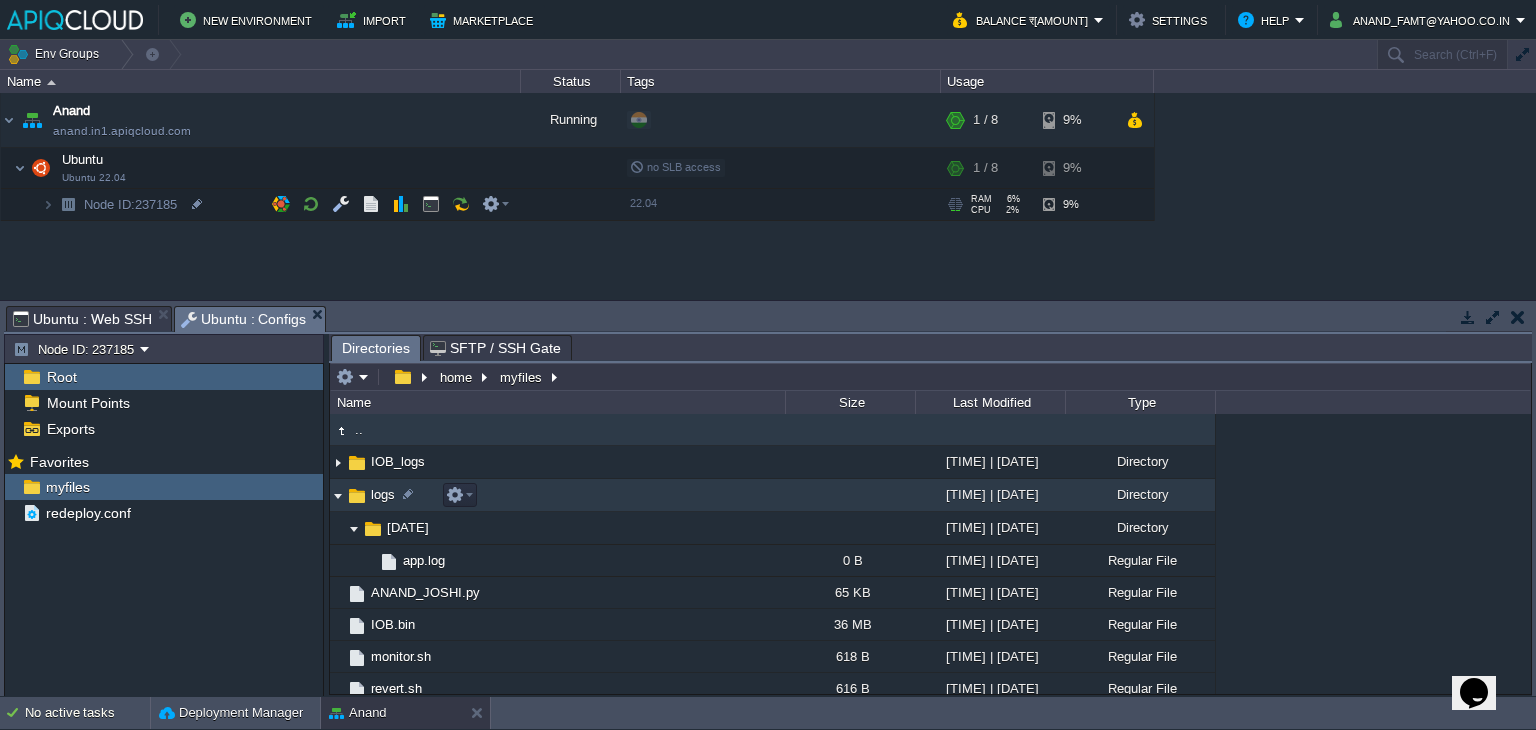 click at bounding box center (338, 495) 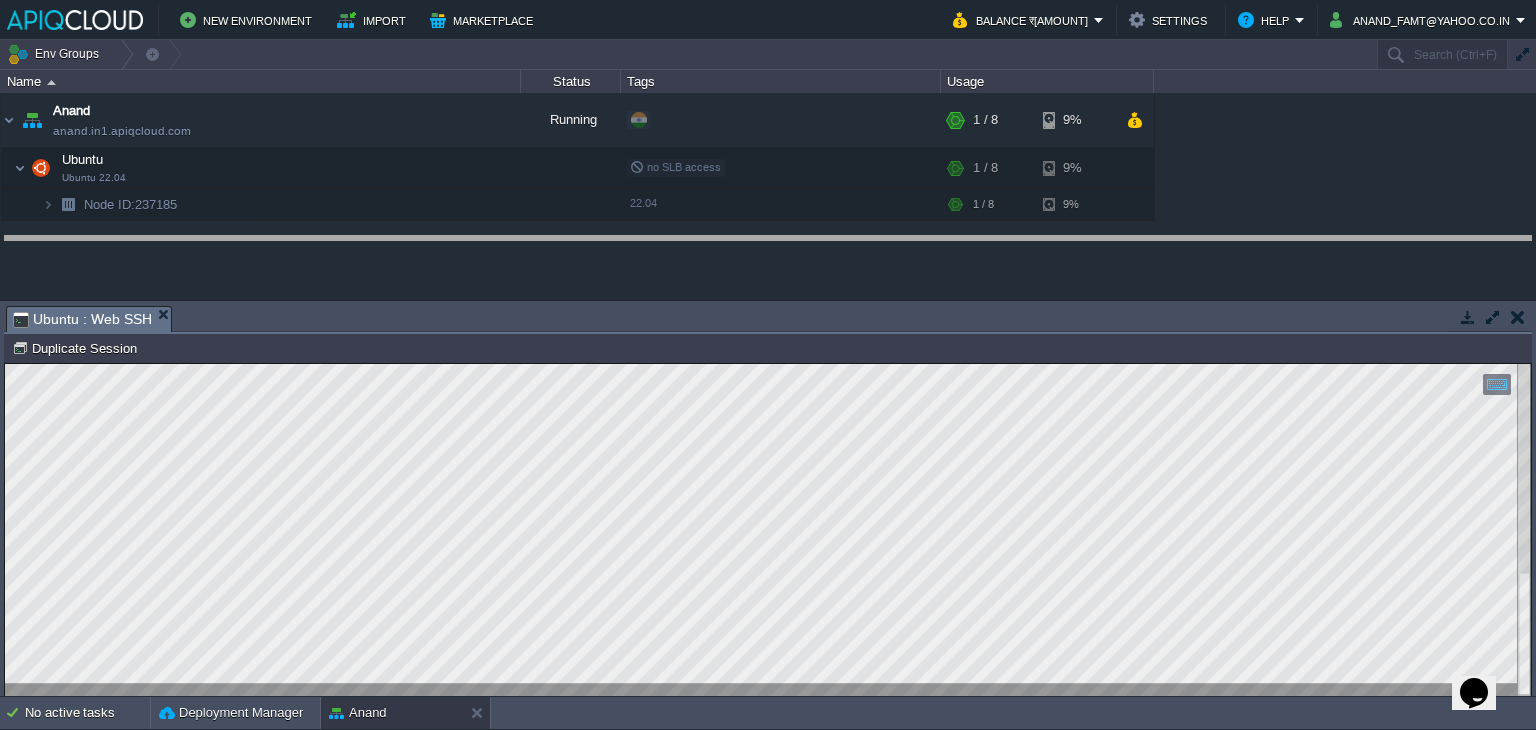 drag, startPoint x: 609, startPoint y: 309, endPoint x: 609, endPoint y: 239, distance: 70 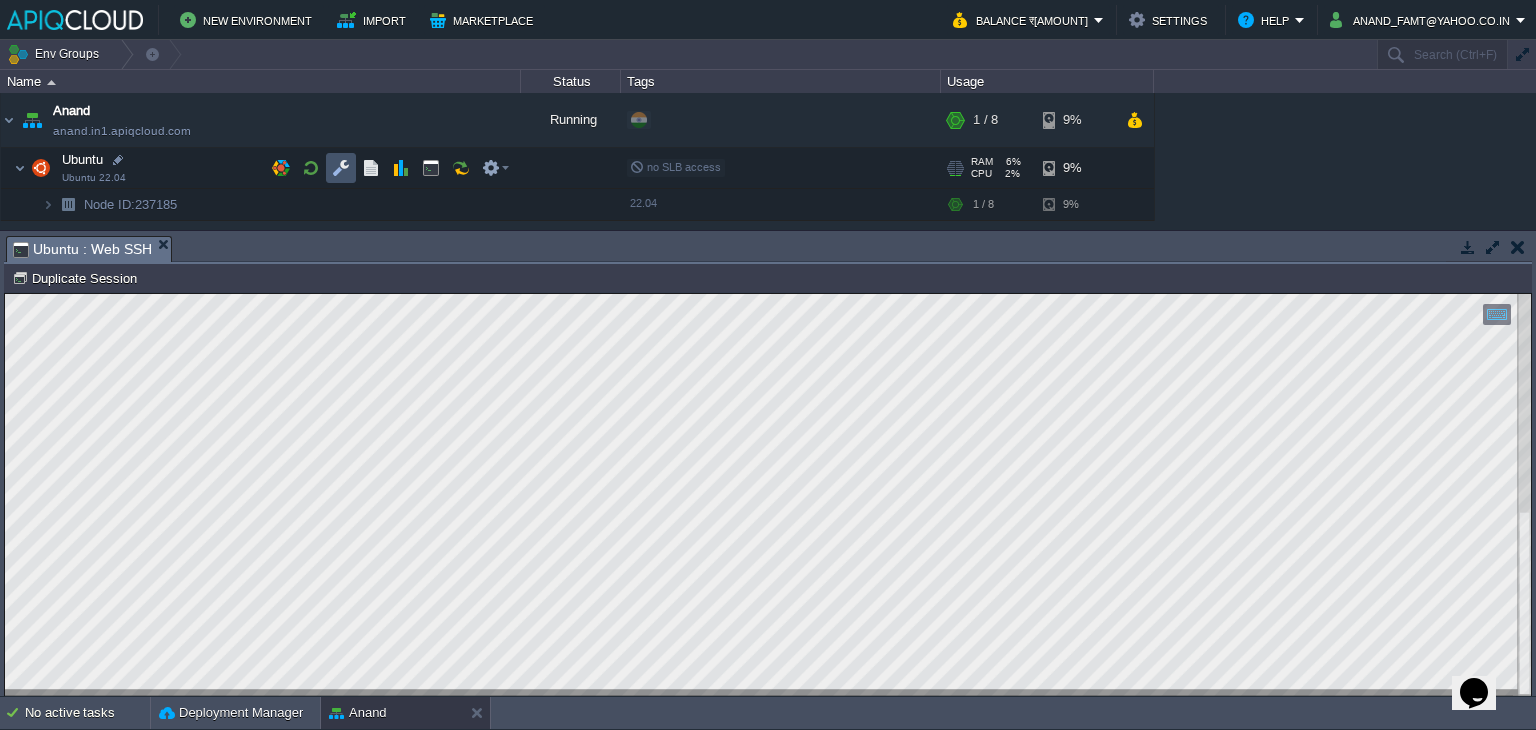 click at bounding box center (341, 168) 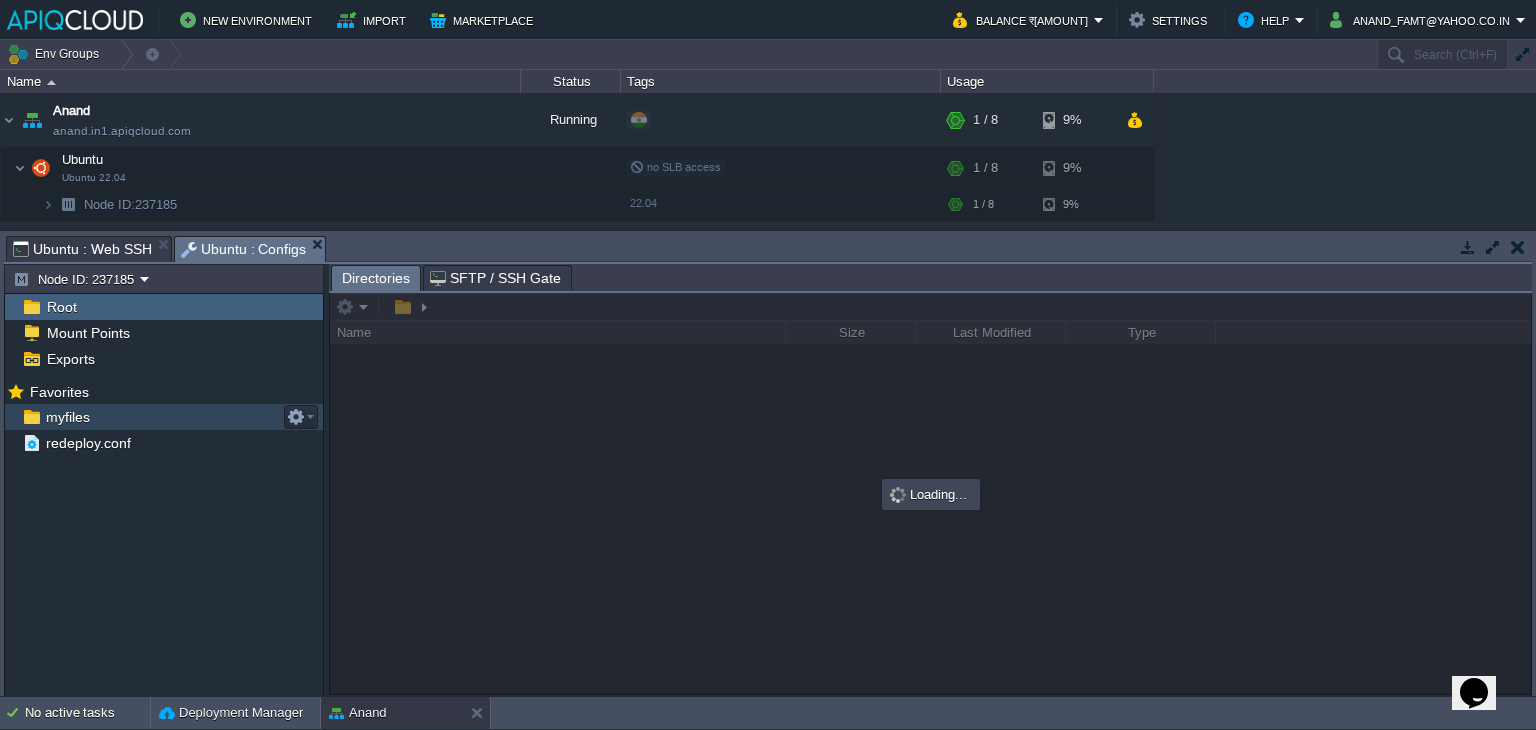 click on "myfiles" at bounding box center [67, 417] 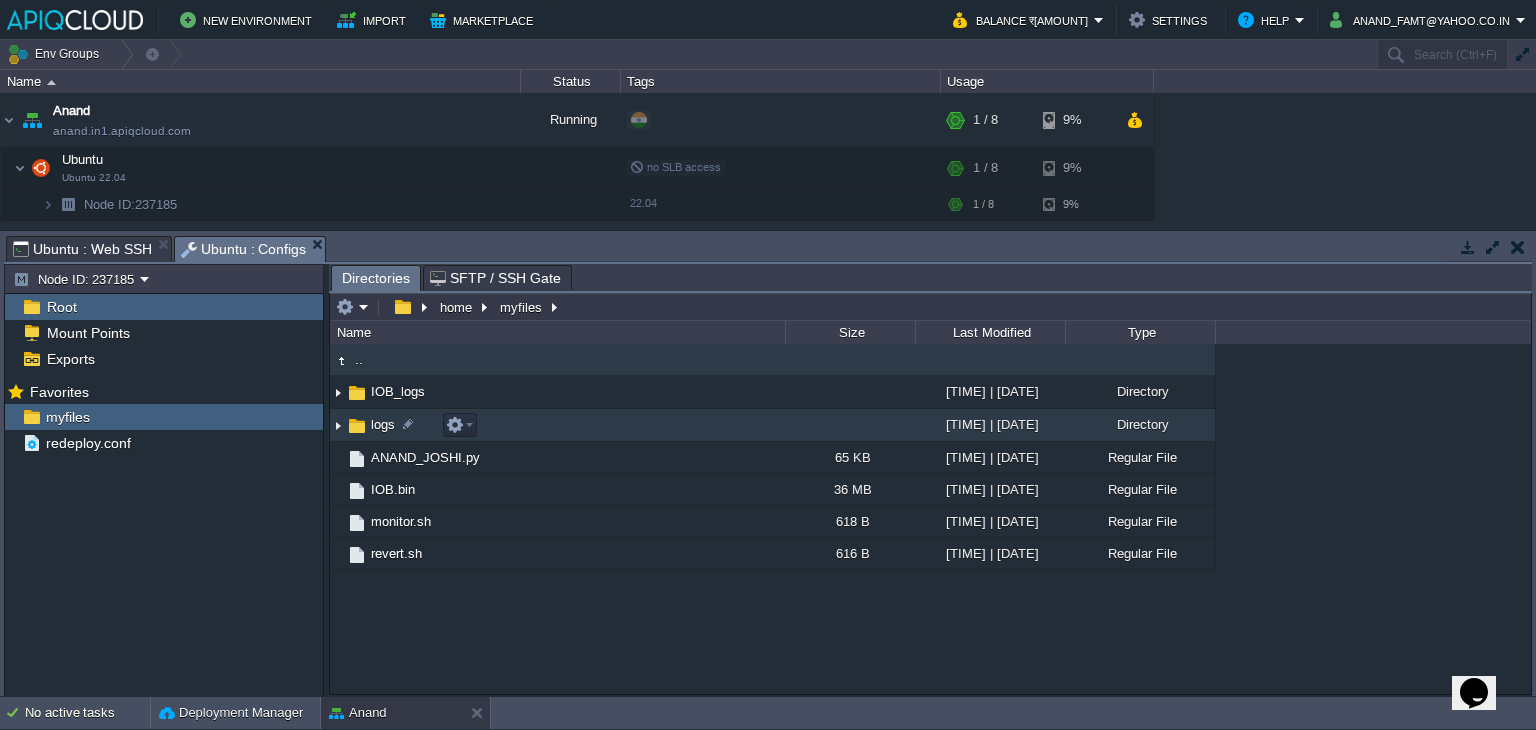 click at bounding box center (338, 425) 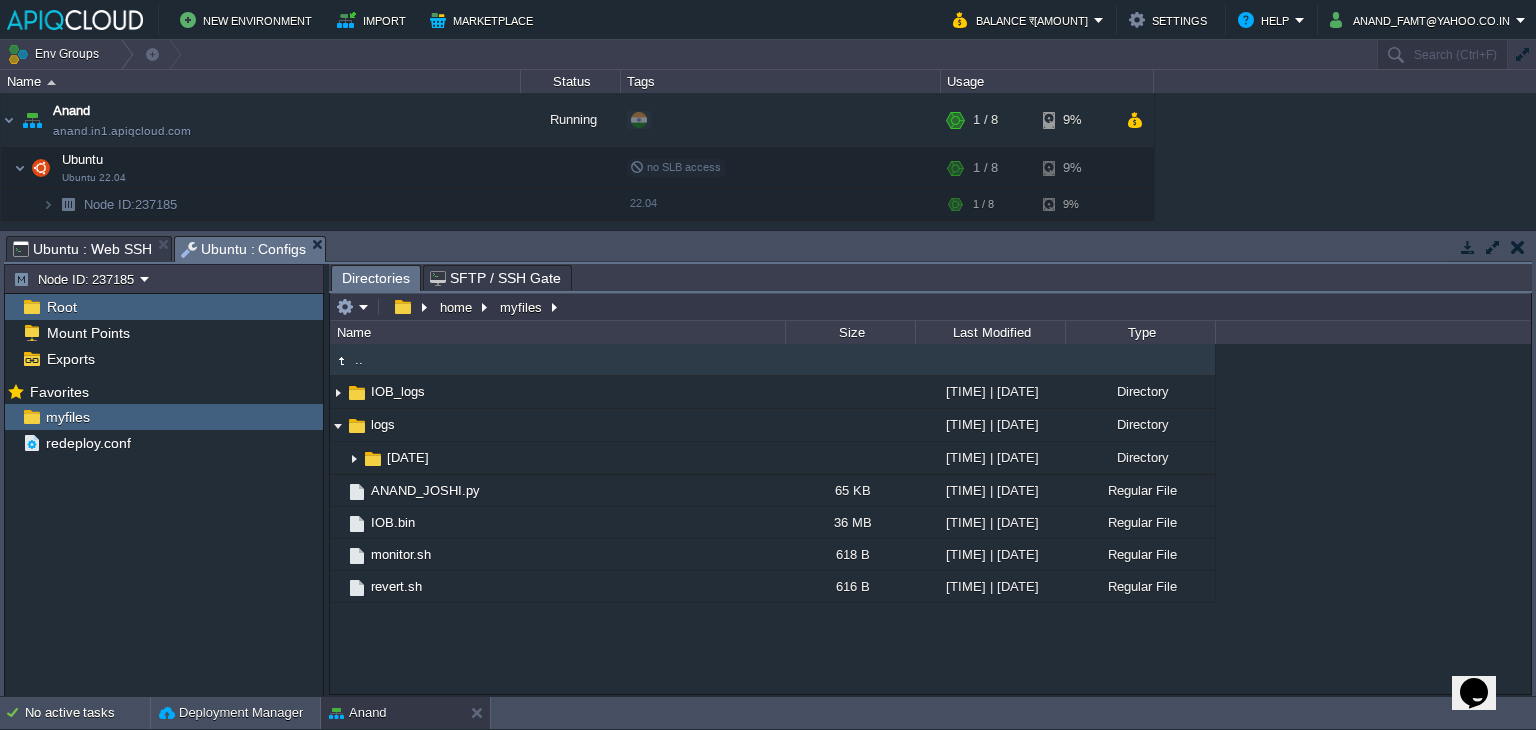 click on "Ubuntu : Web SSH" at bounding box center (82, 249) 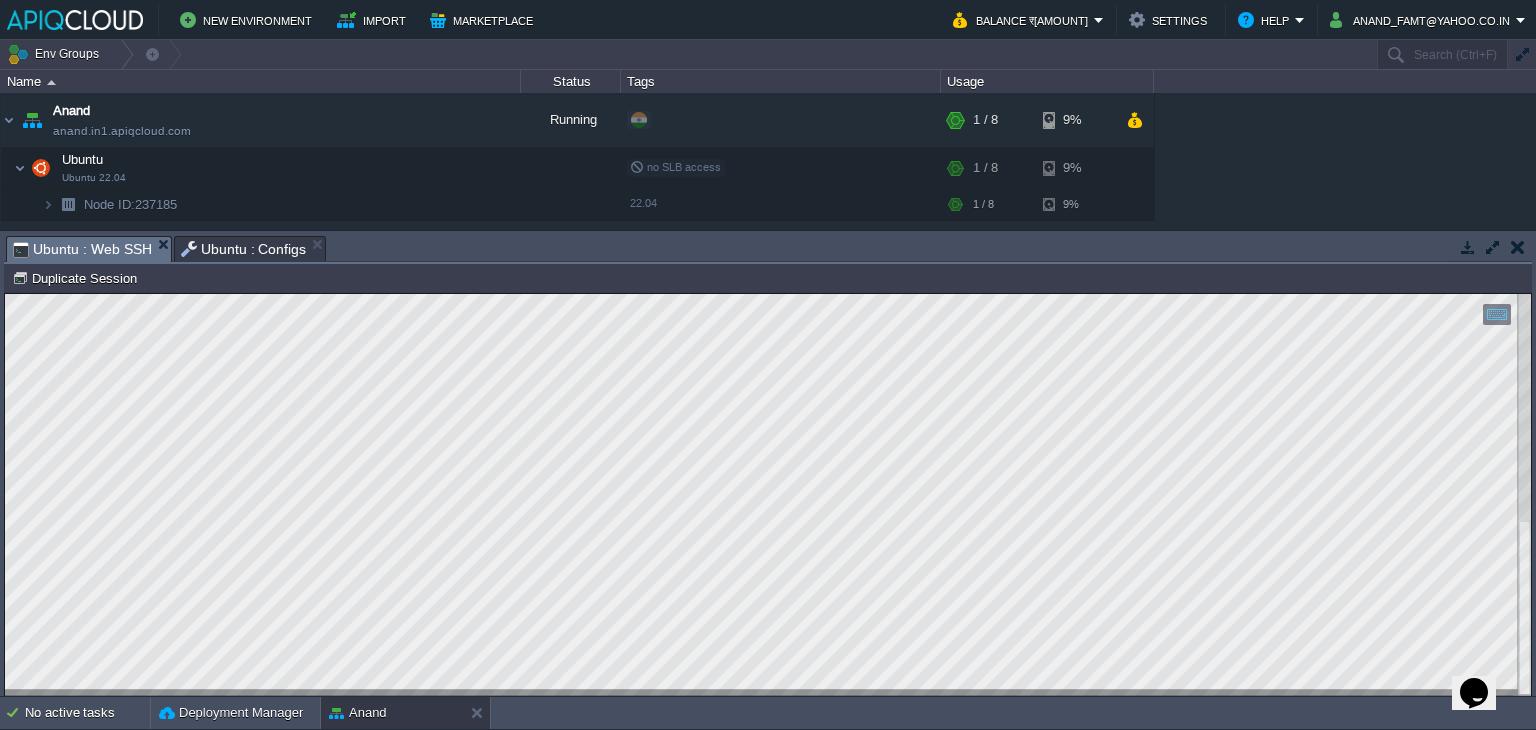 scroll, scrollTop: 2, scrollLeft: 200, axis: both 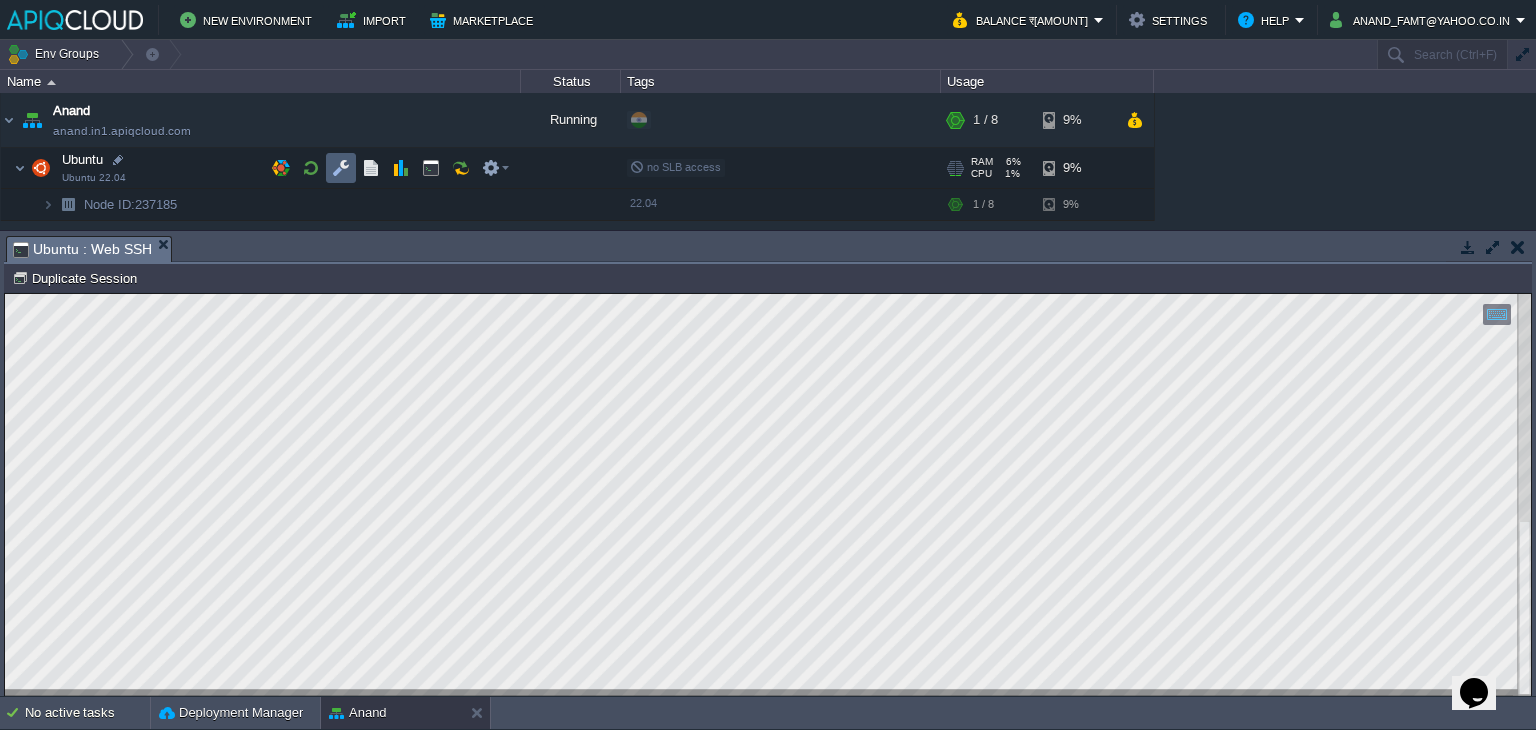click at bounding box center [341, 168] 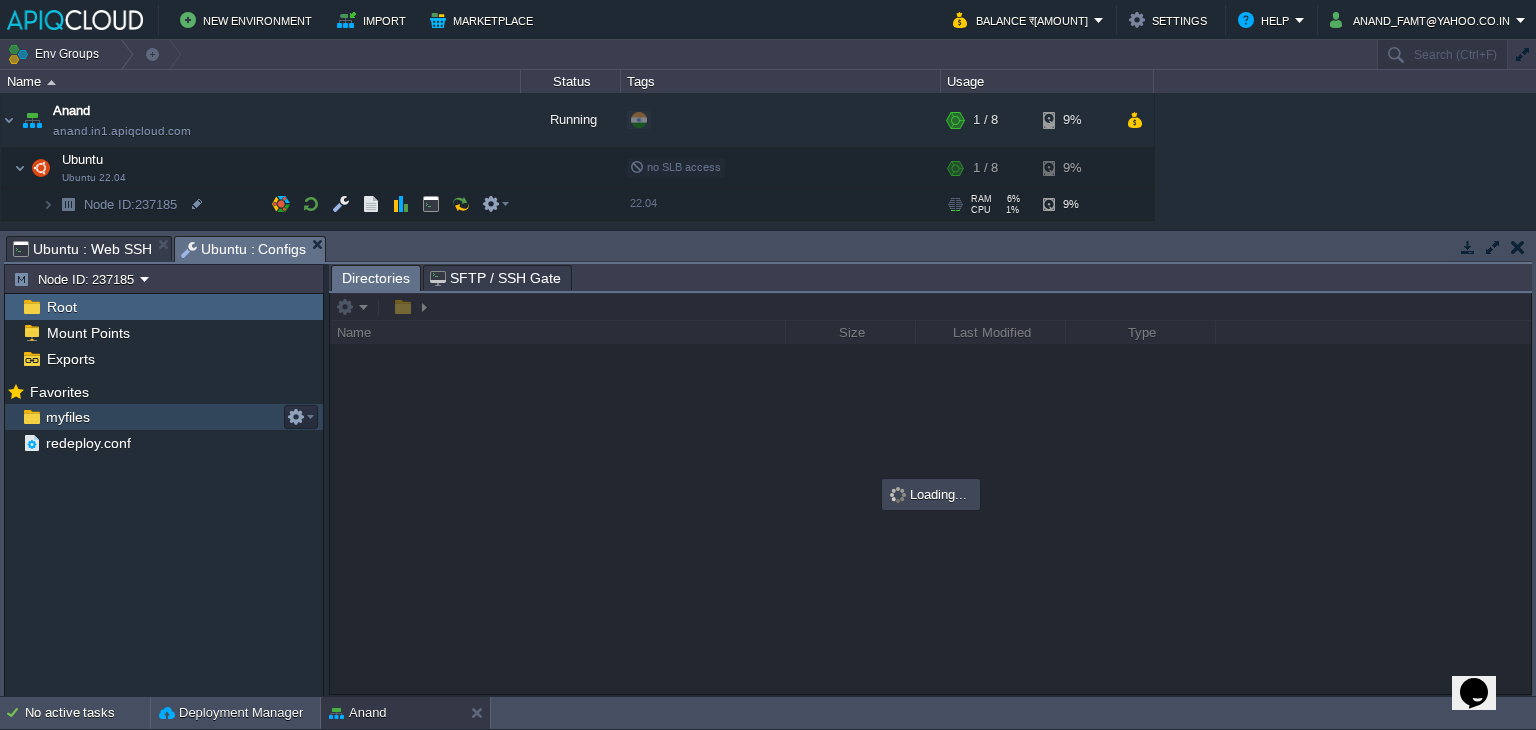 click on "myfiles" at bounding box center [67, 417] 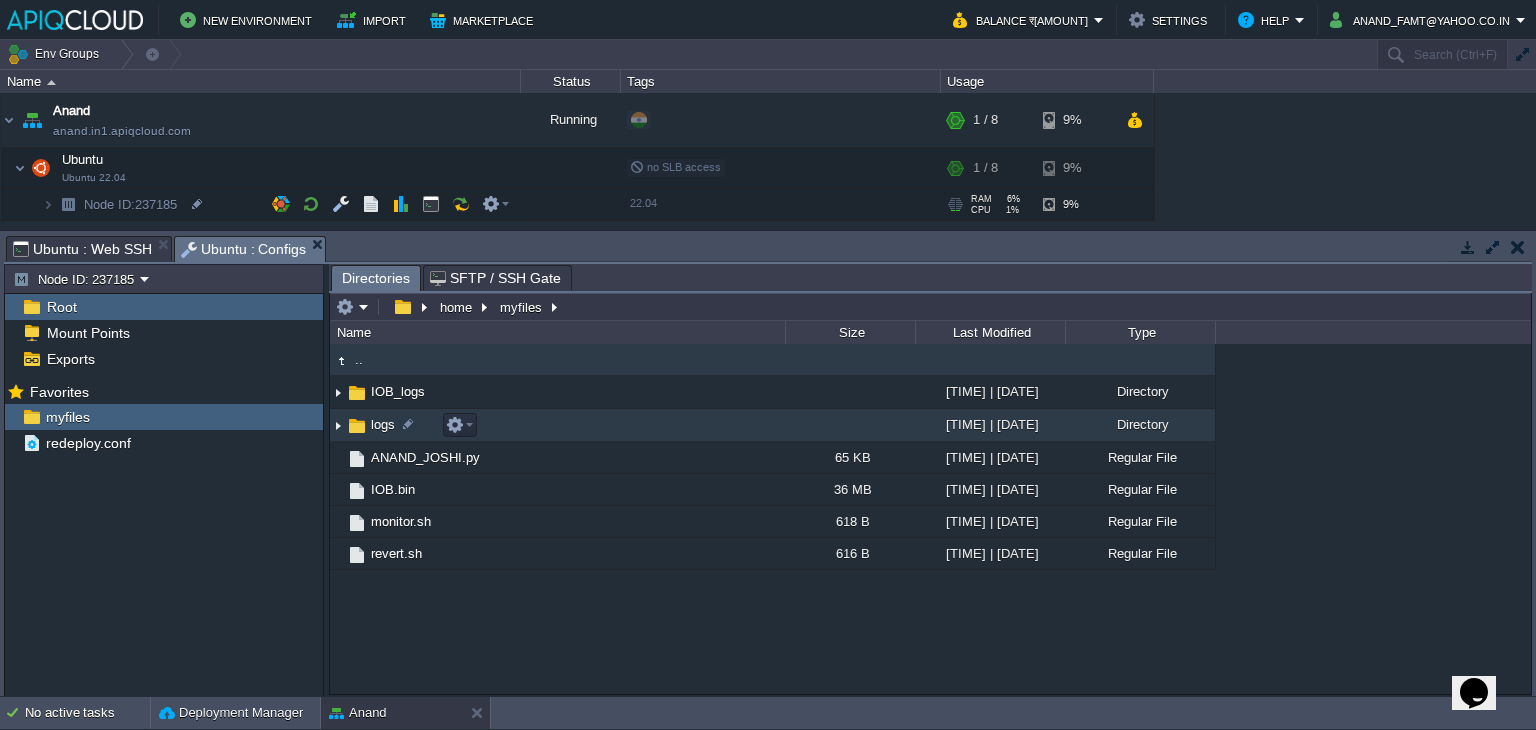 click at bounding box center (338, 425) 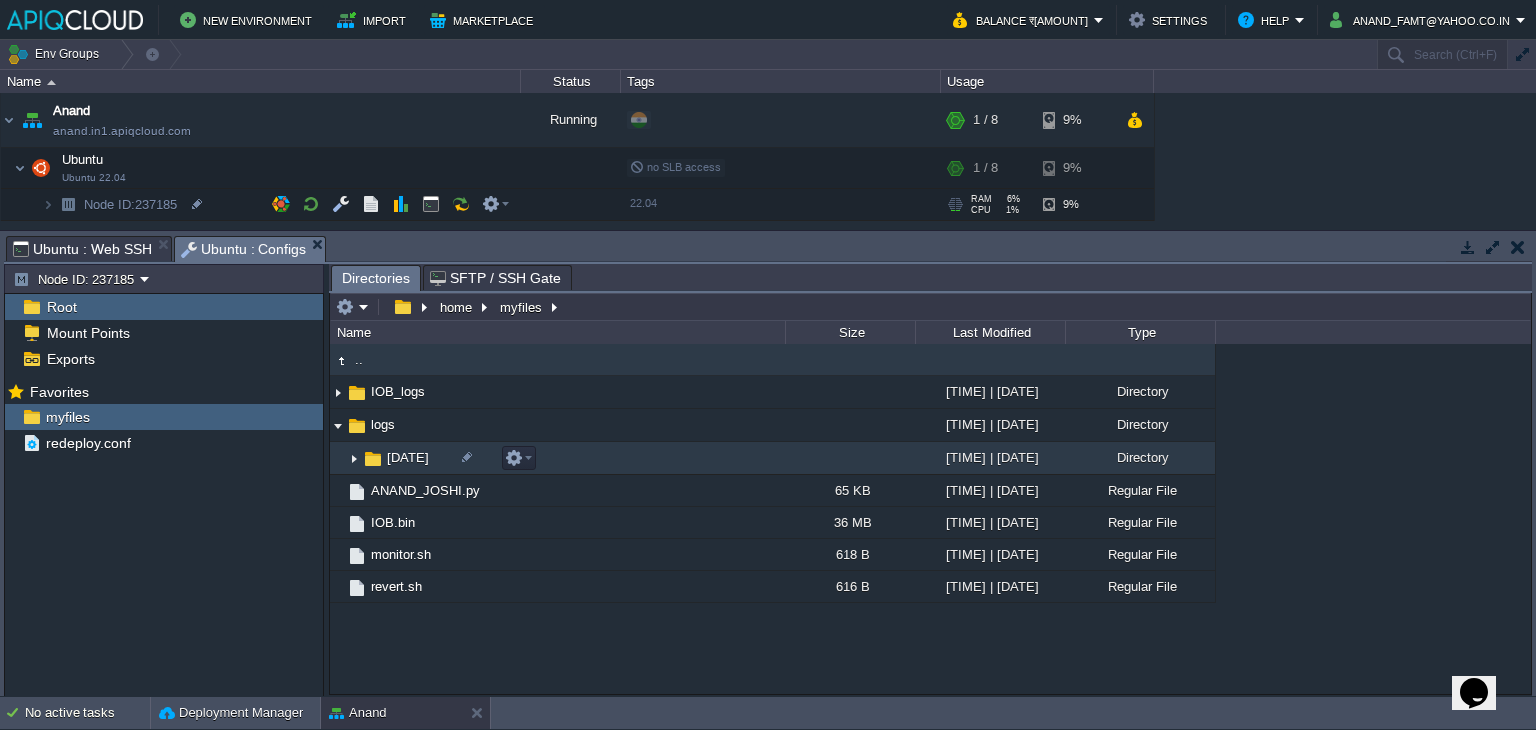 click at bounding box center [354, 458] 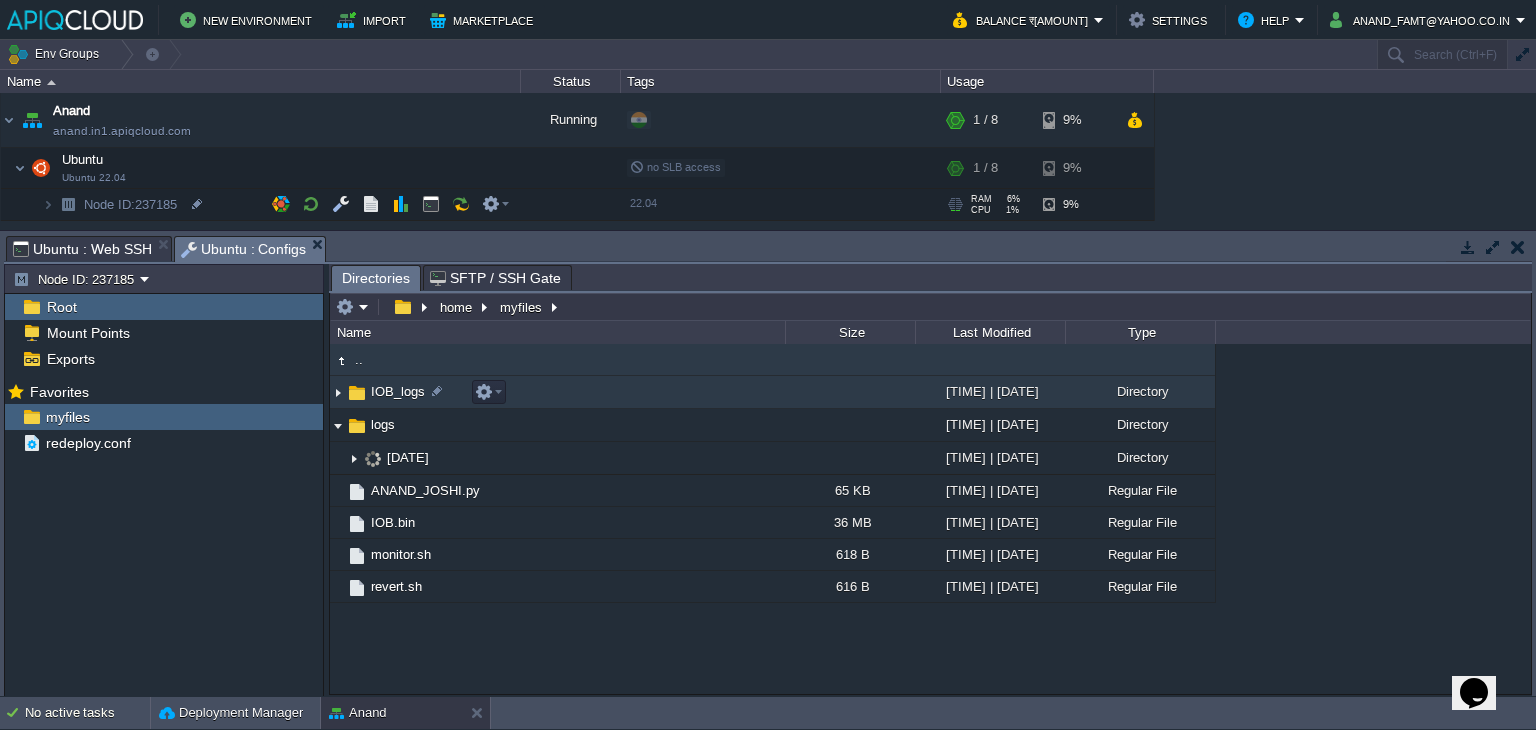 click at bounding box center [338, 392] 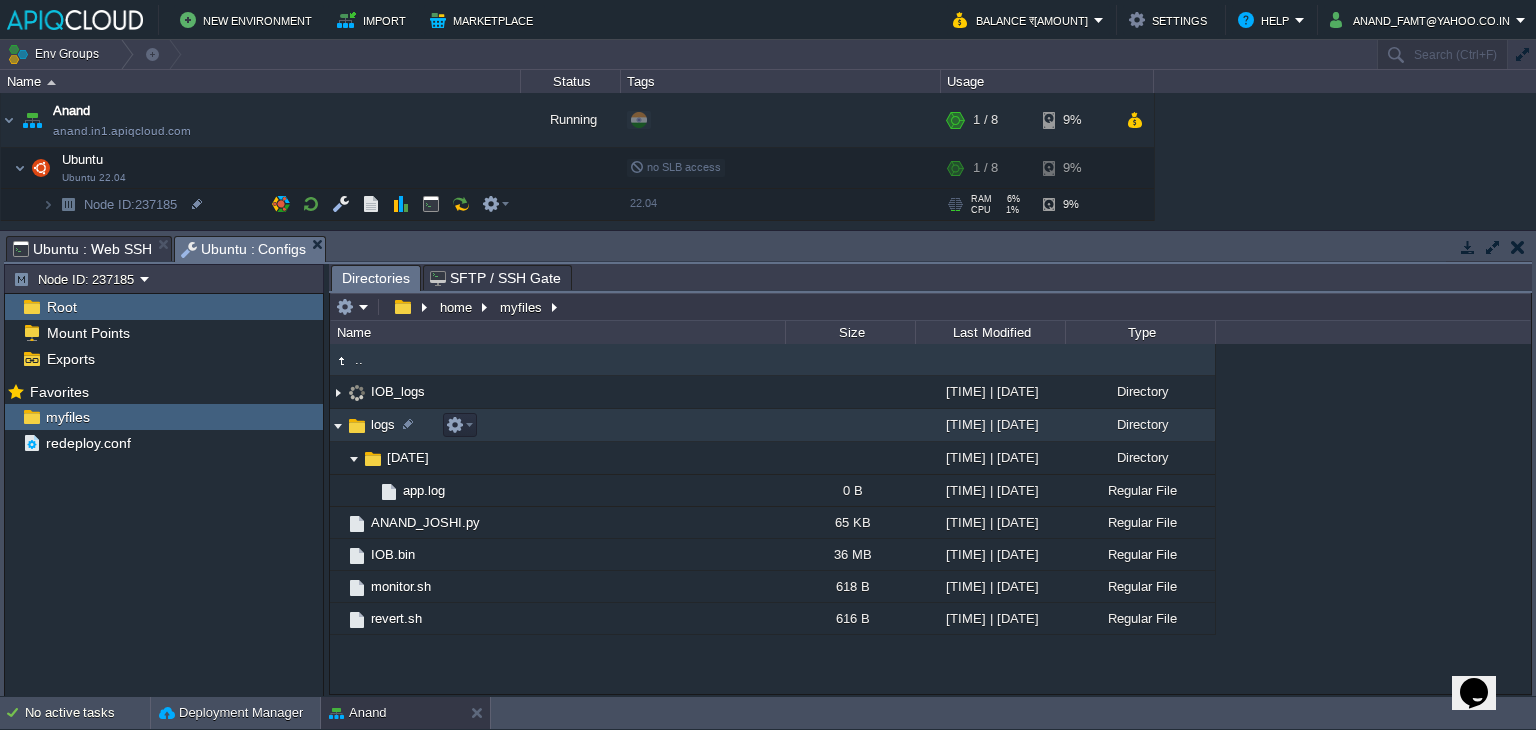 click at bounding box center [338, 425] 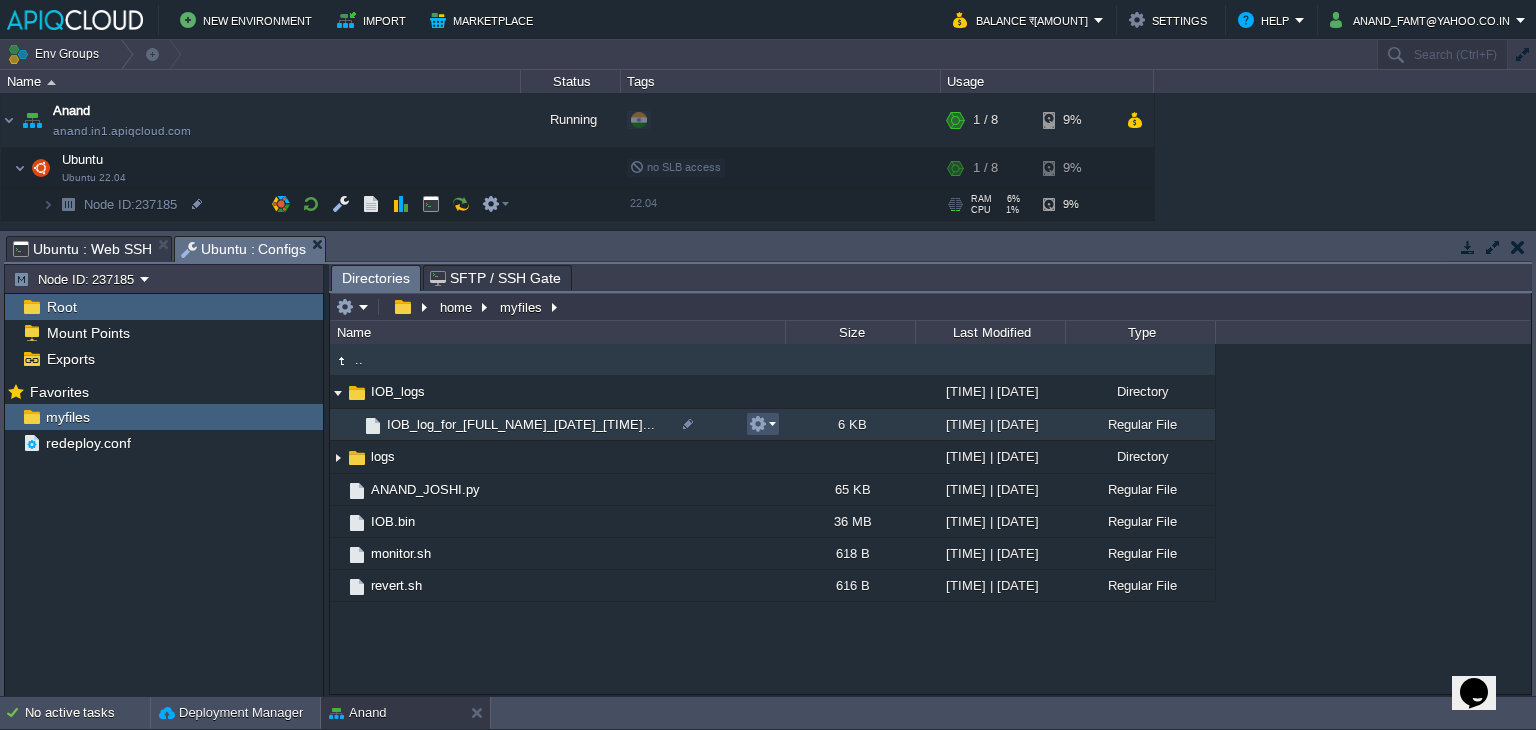 click at bounding box center (758, 424) 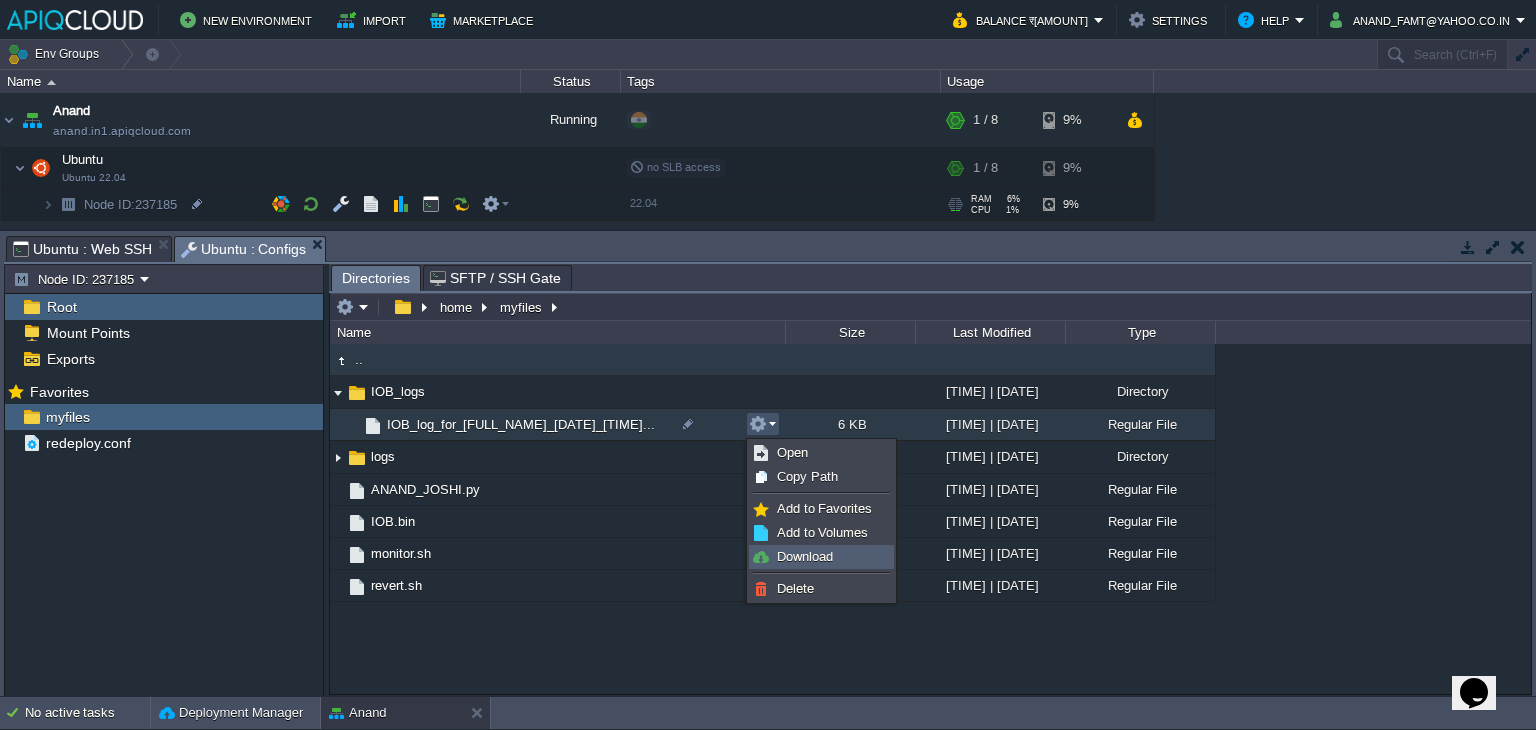 click on "Download" at bounding box center [805, 556] 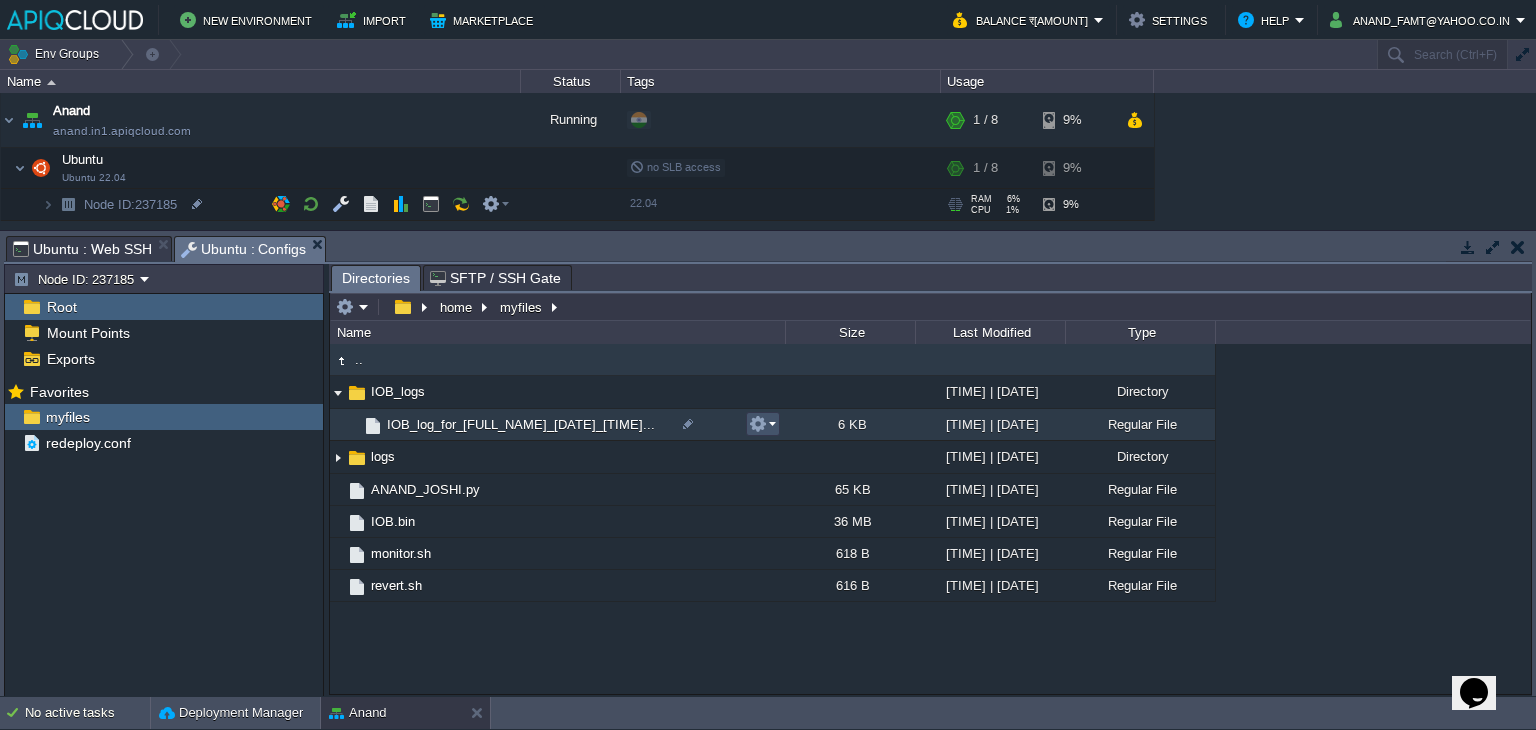 click at bounding box center (758, 424) 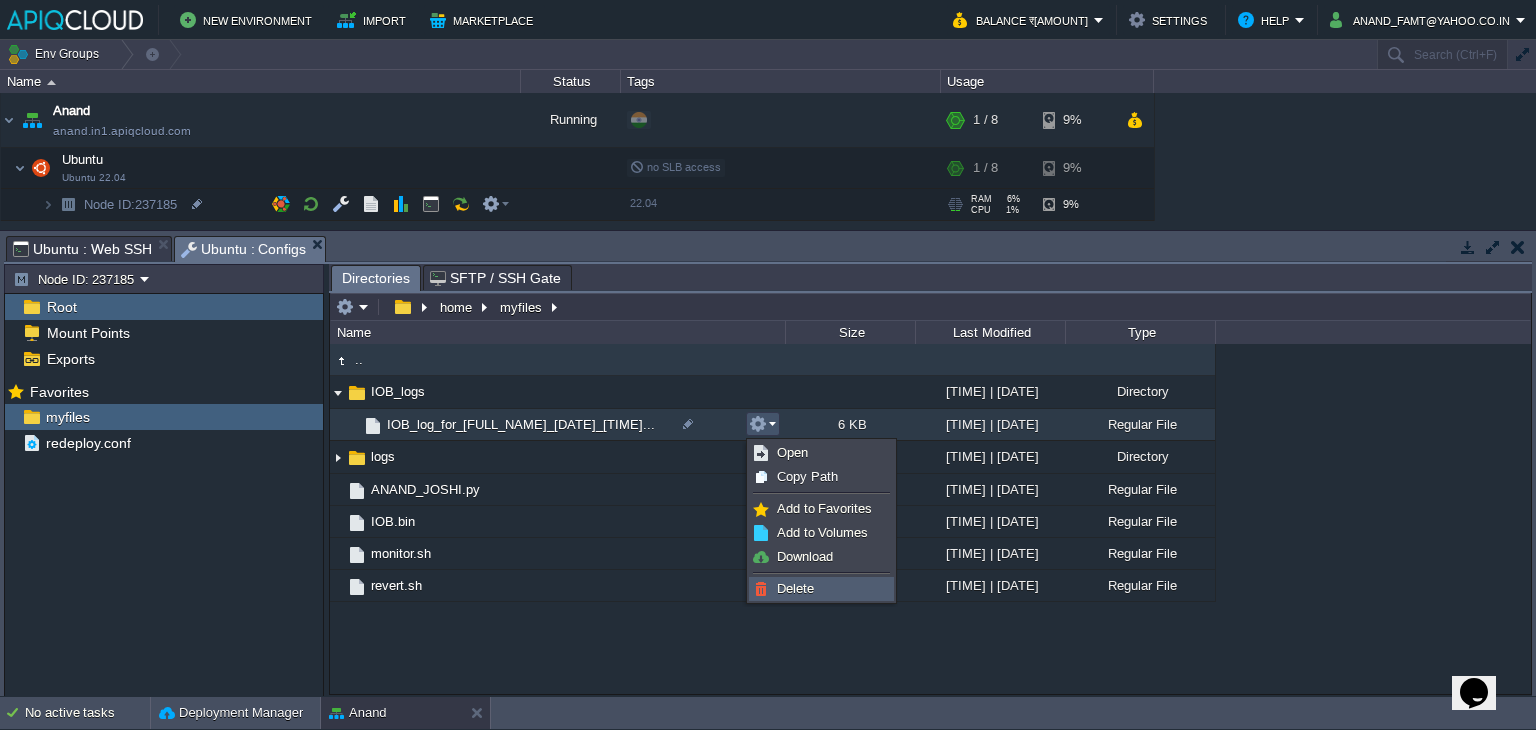click on "Delete" at bounding box center [795, 588] 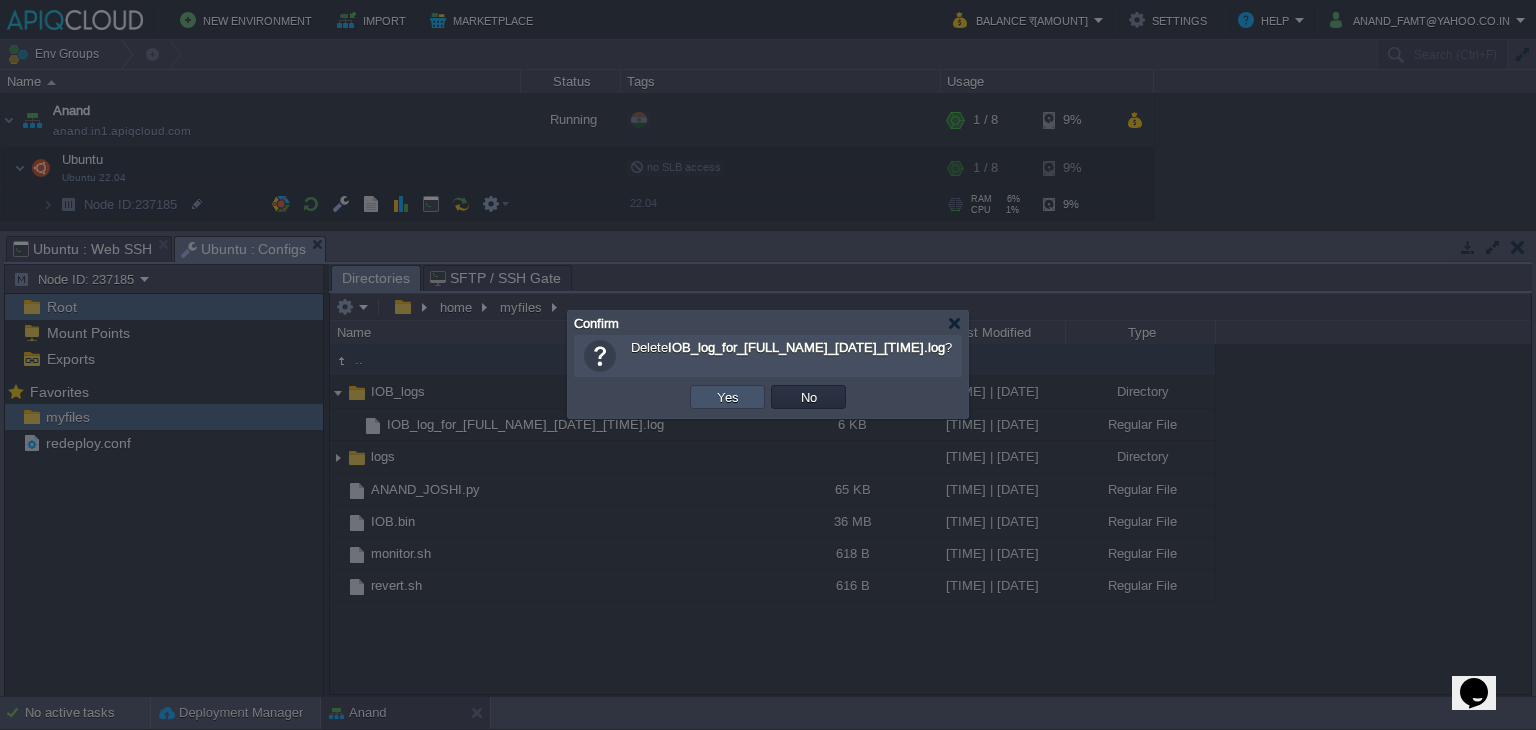 click on "Yes" at bounding box center [728, 397] 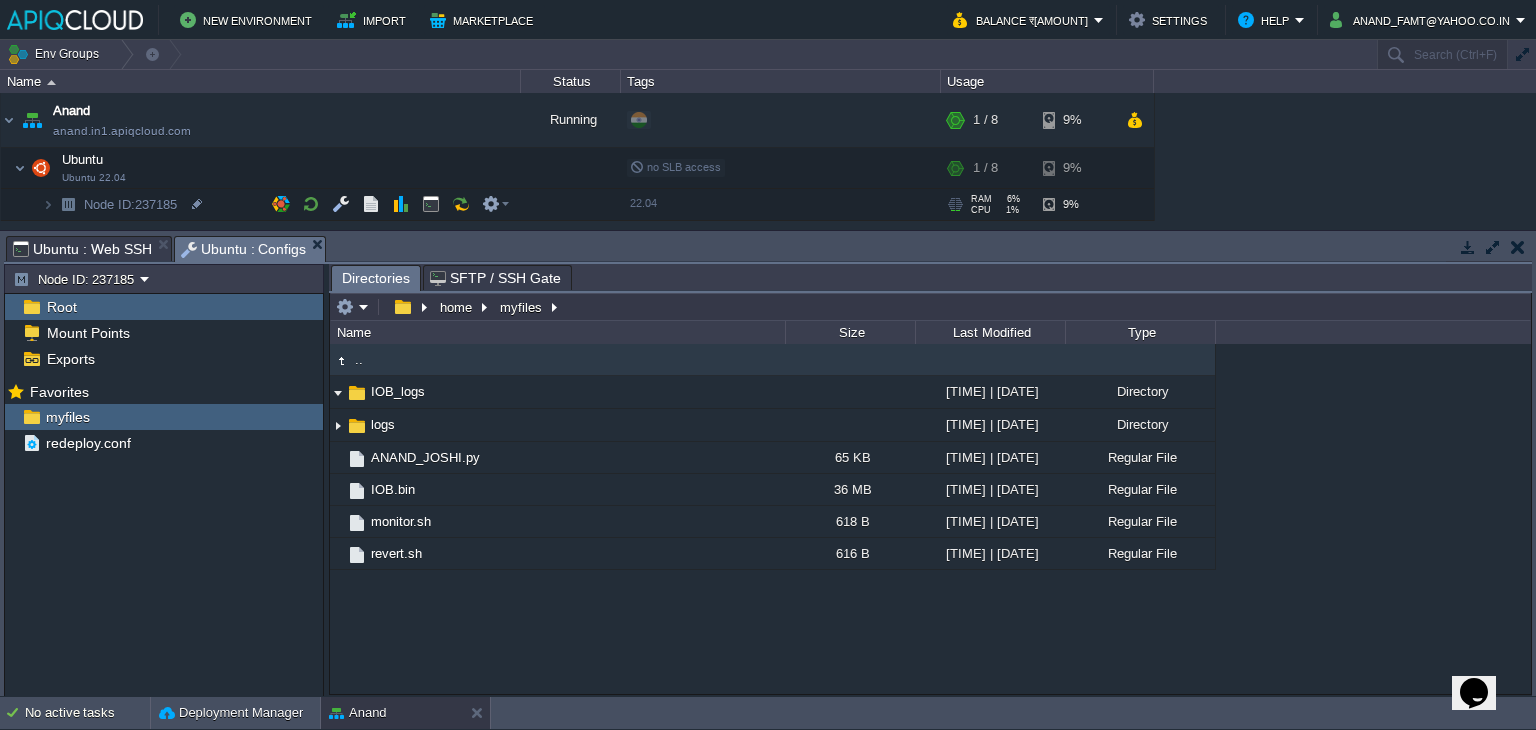 click on "Ubuntu : Web SSH" at bounding box center [82, 249] 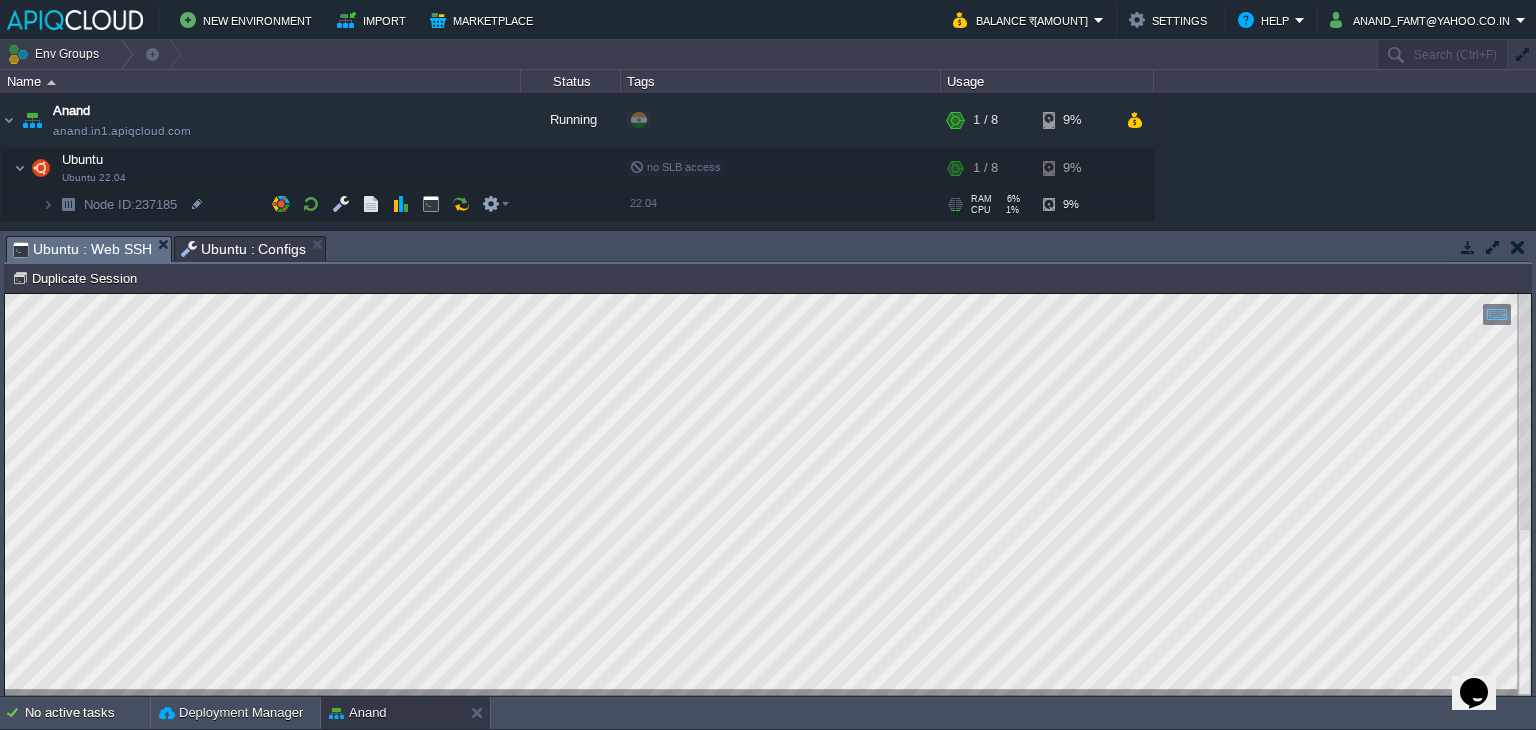 scroll, scrollTop: 40, scrollLeft: 209, axis: both 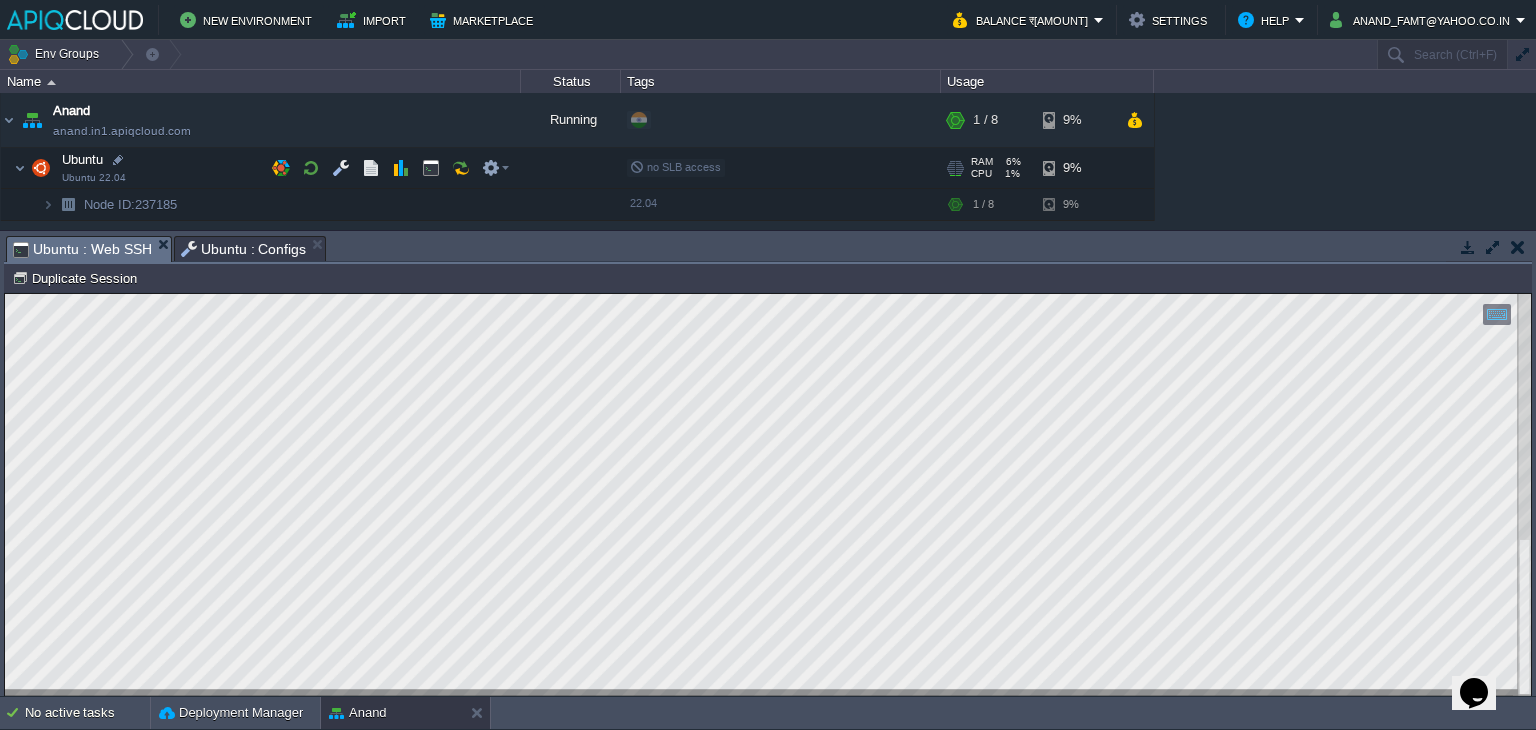 click on "Ubuntu : Configs" at bounding box center [244, 249] 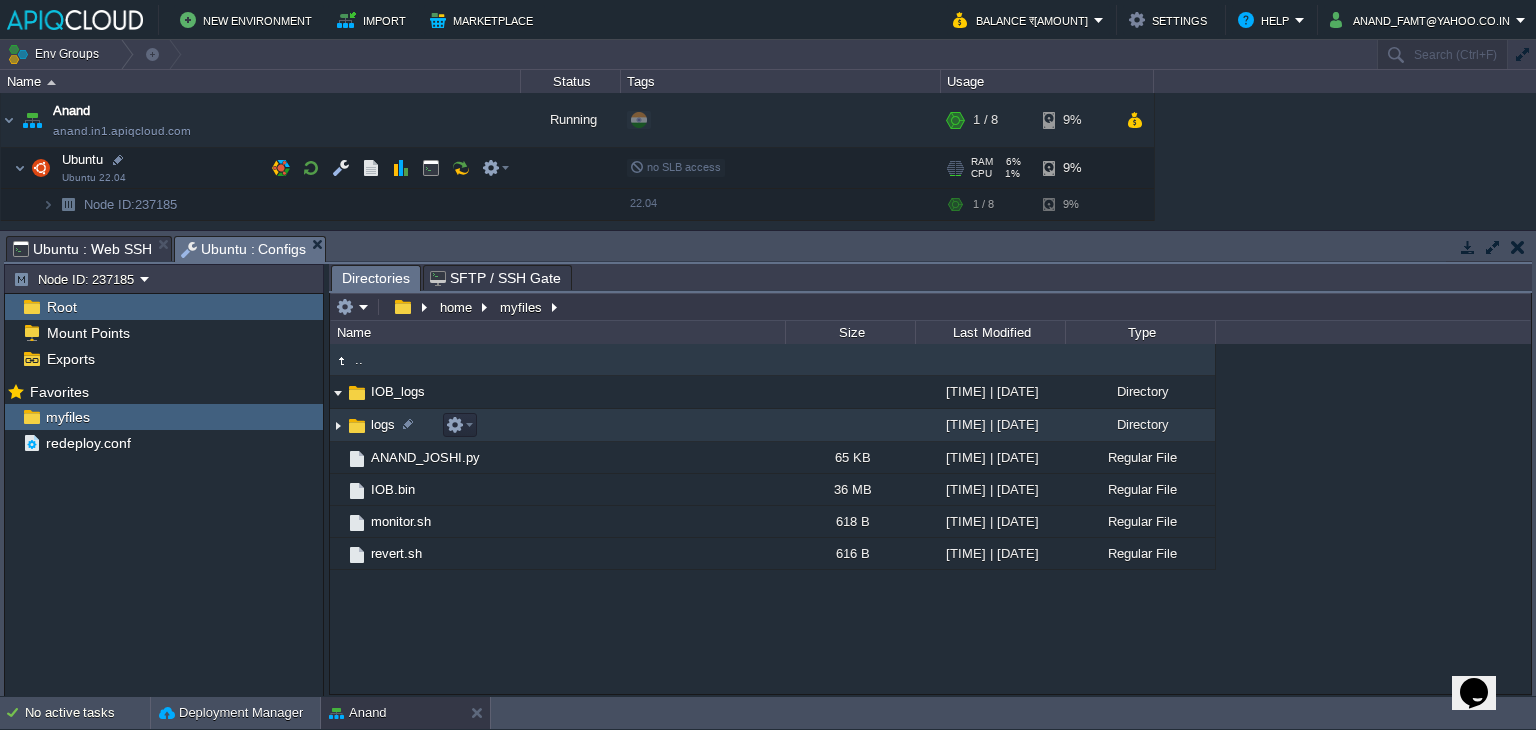 click at bounding box center [338, 425] 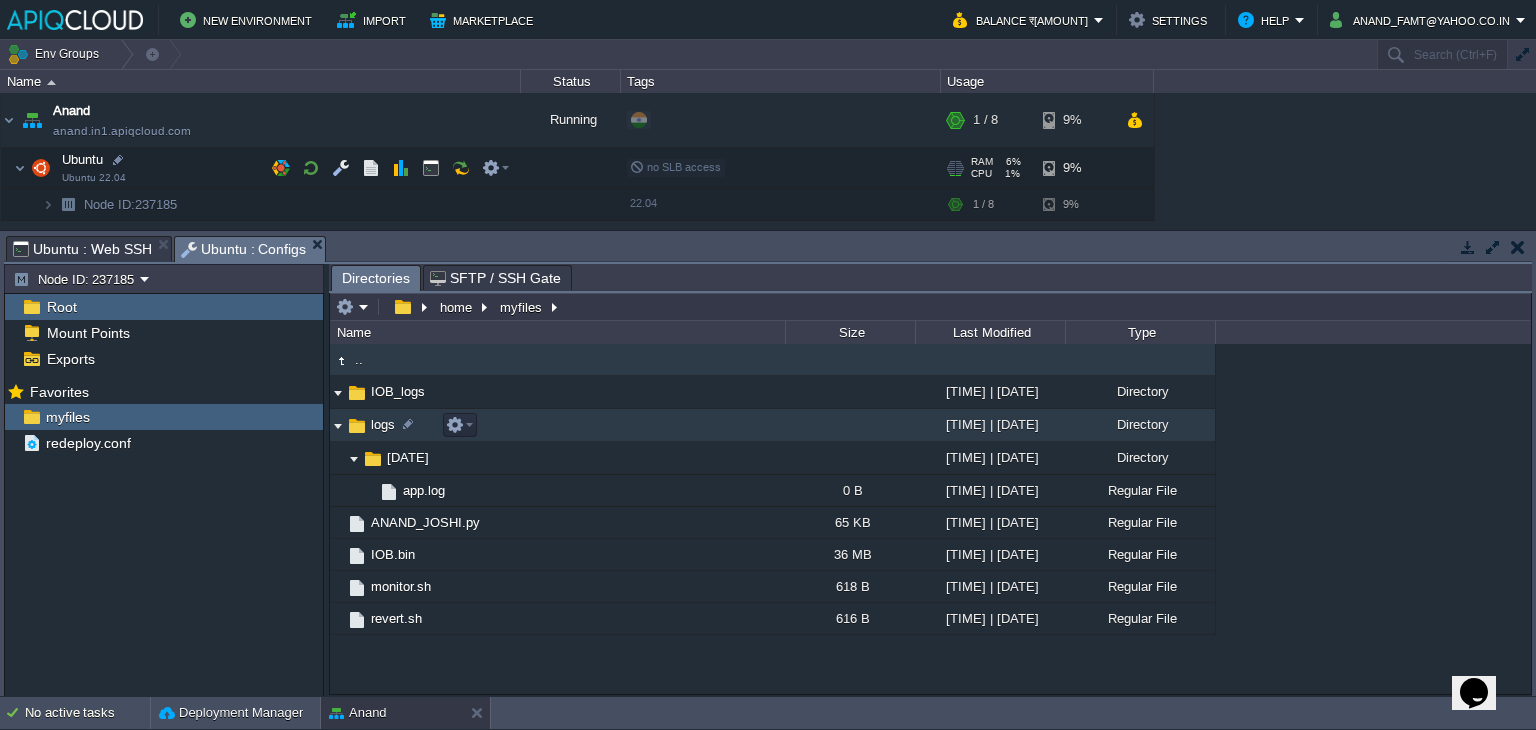 click at bounding box center (338, 425) 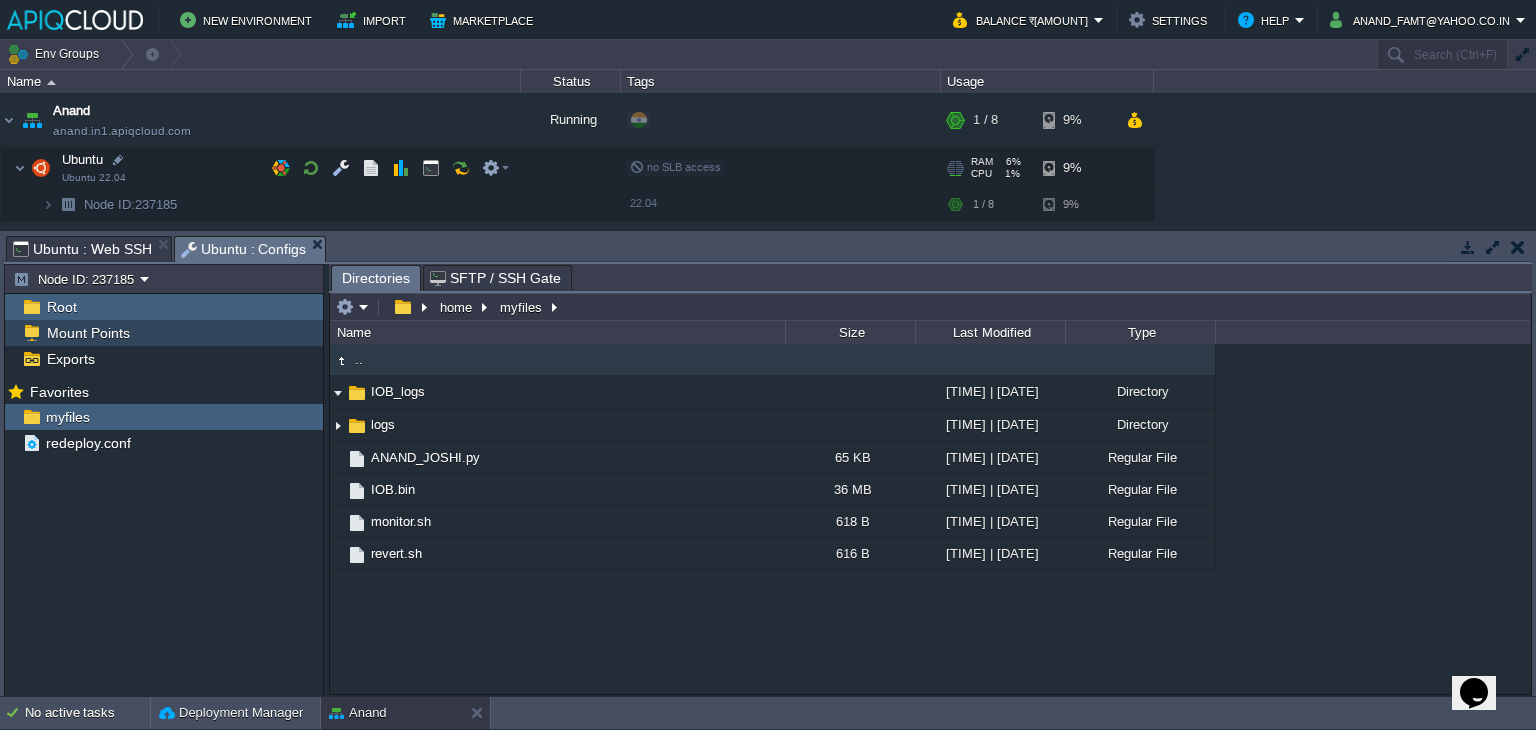click on "Mount Points" at bounding box center [88, 333] 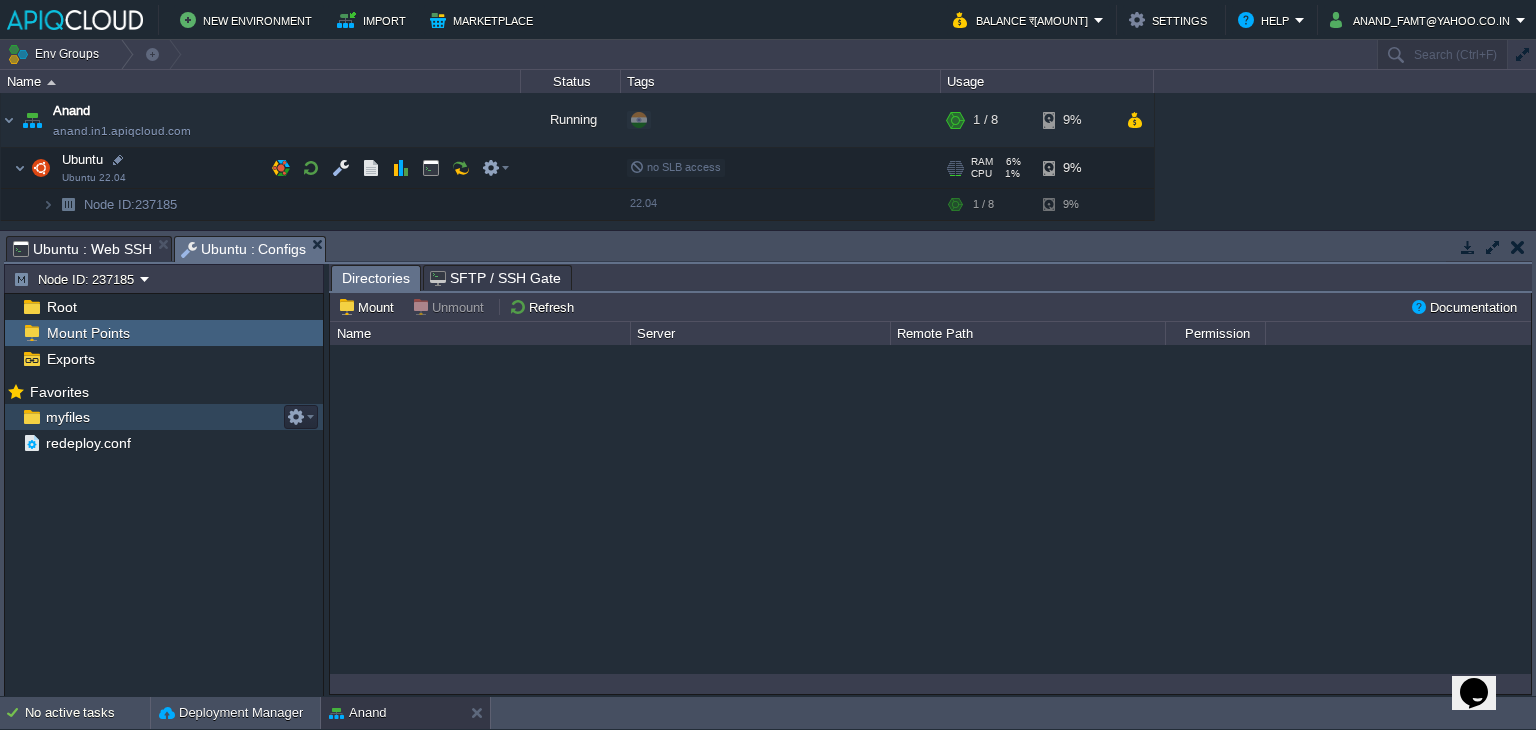 click on "myfiles" at bounding box center (67, 417) 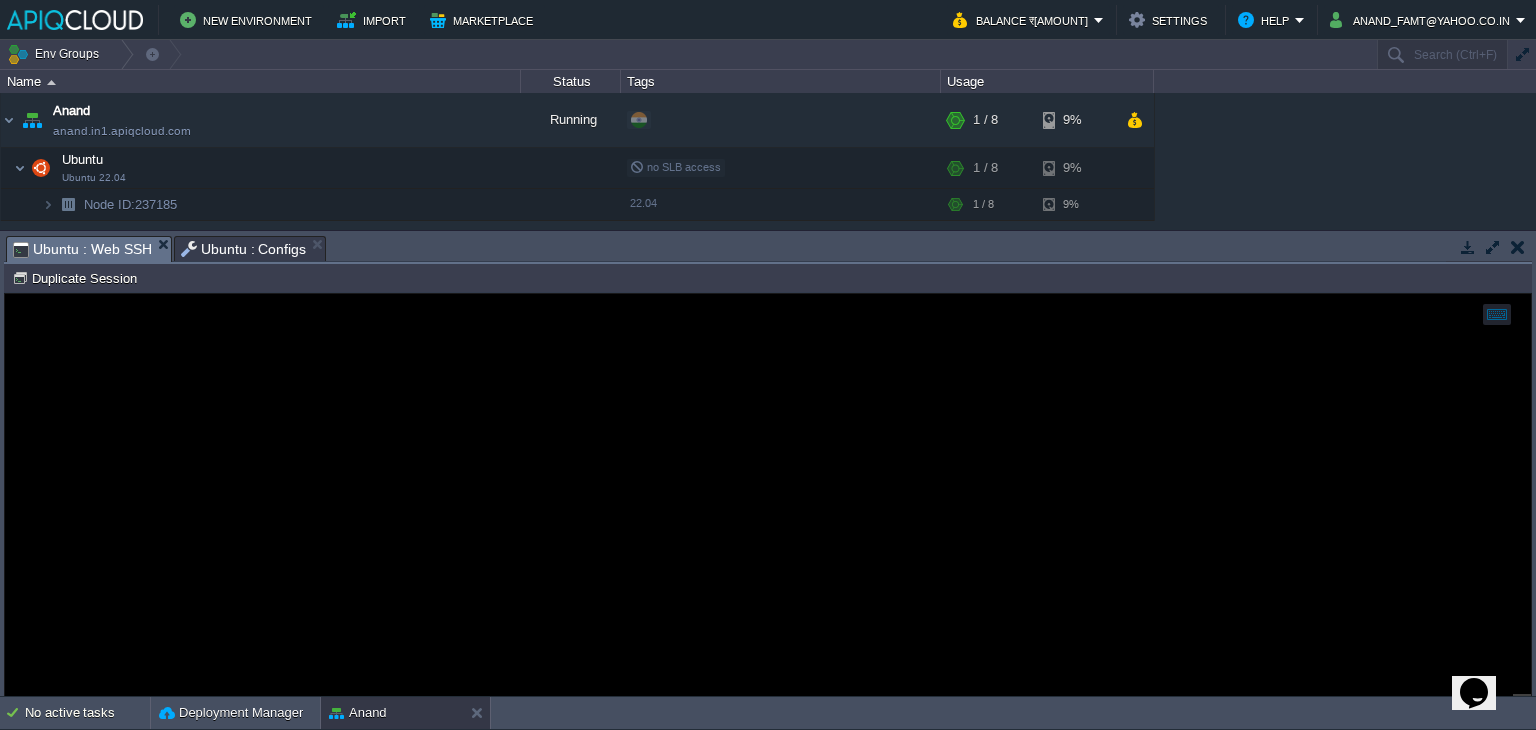 click on "Ubuntu : Web SSH" at bounding box center (82, 249) 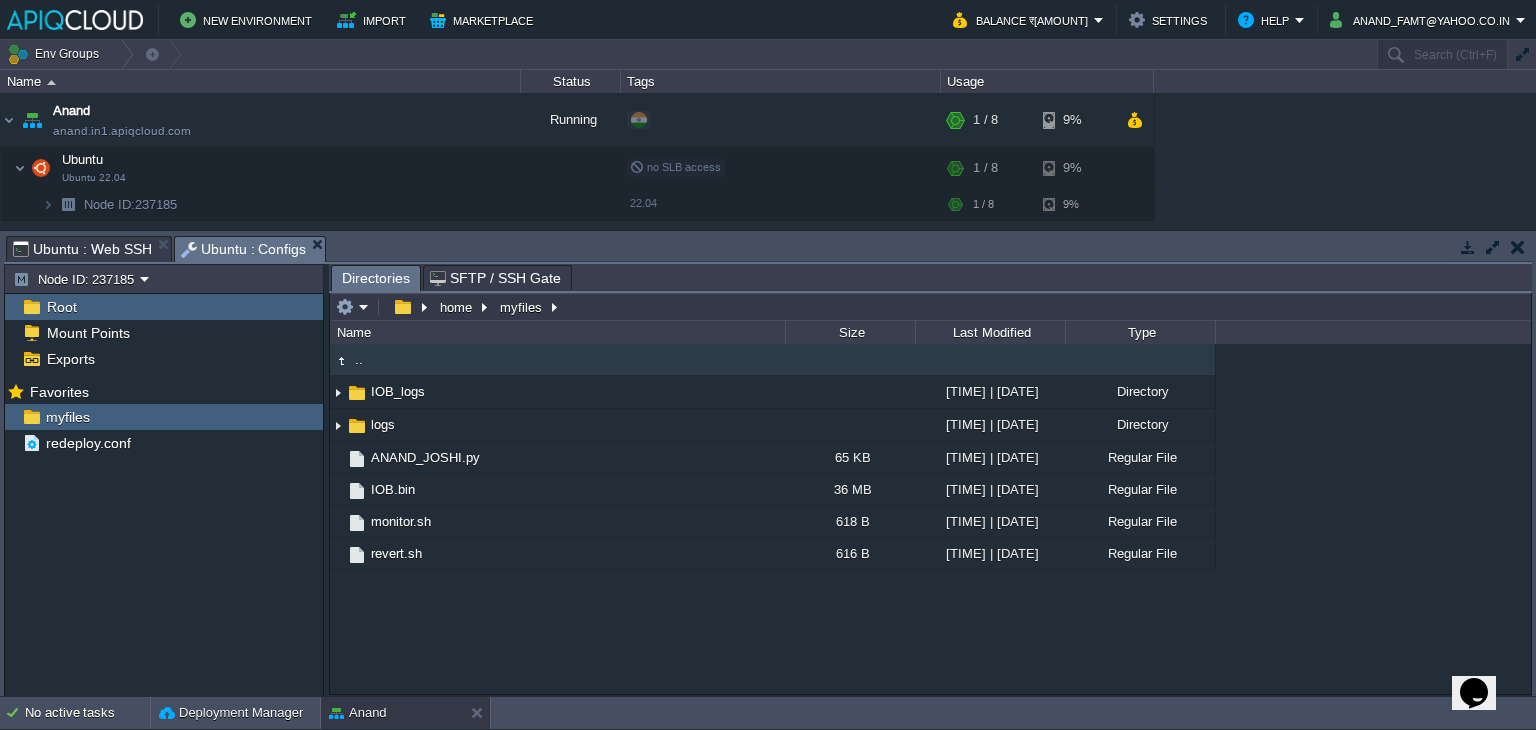 click on "Ubuntu : Configs" at bounding box center [244, 249] 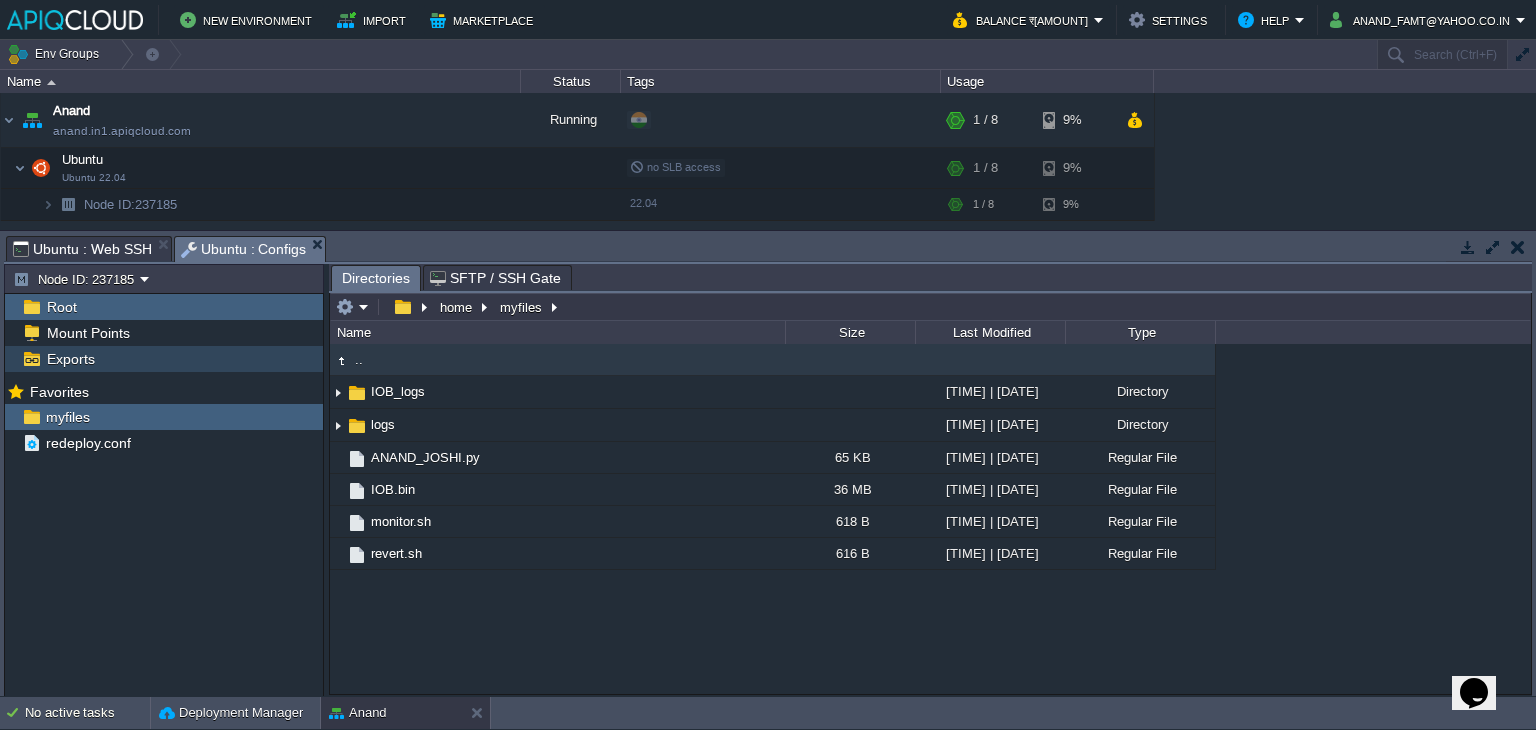 click on "Exports" at bounding box center (164, 359) 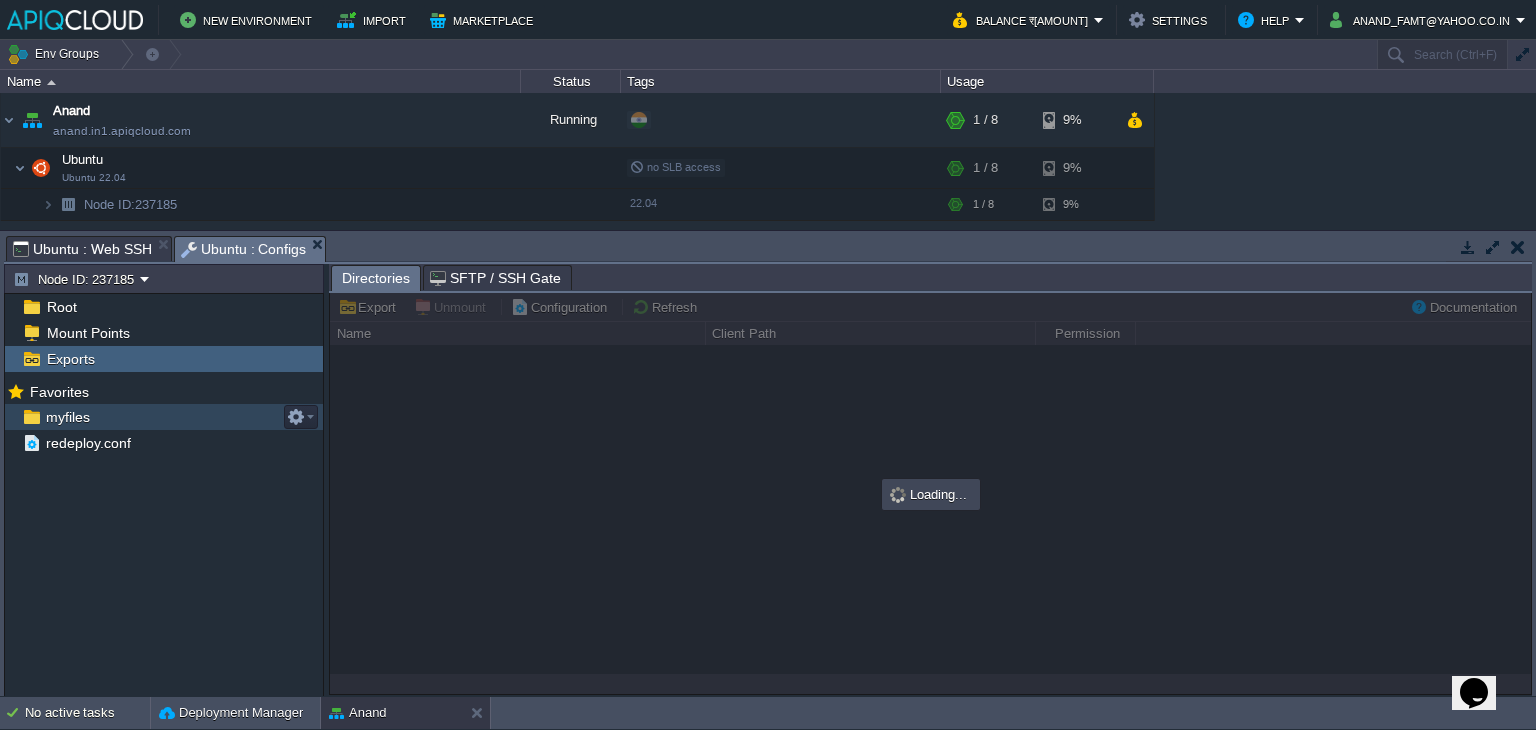 click on "myfiles" at bounding box center (67, 417) 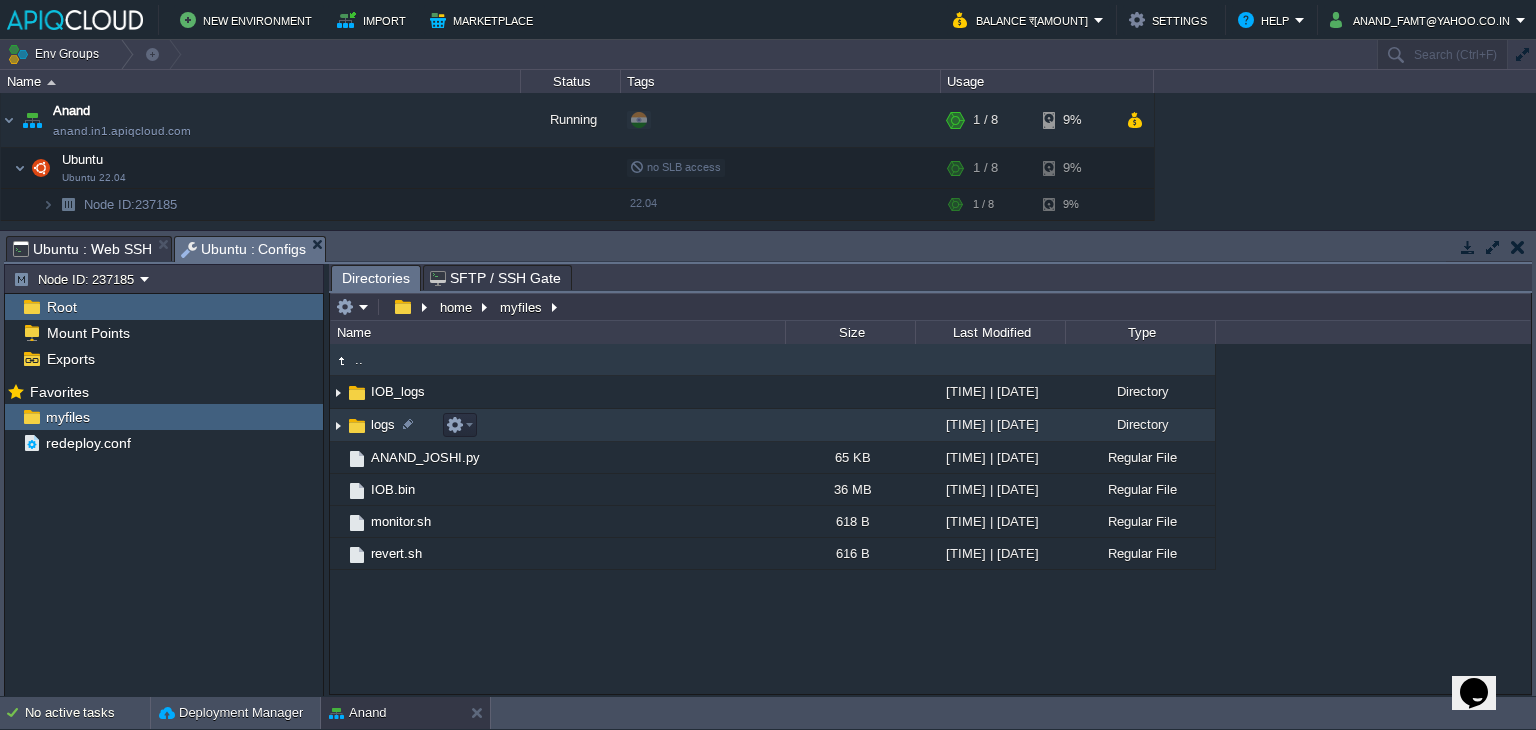 click at bounding box center [338, 425] 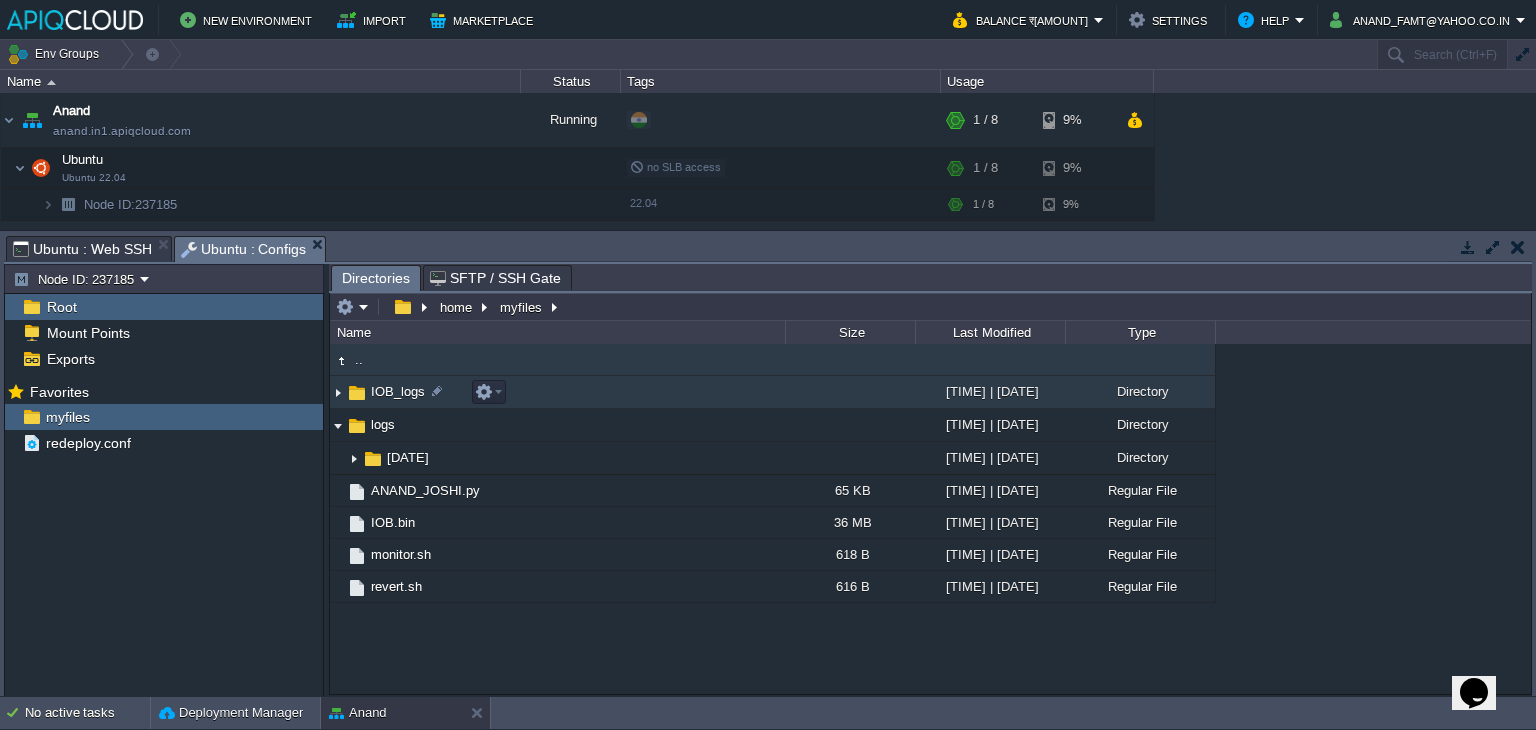 click at bounding box center [338, 392] 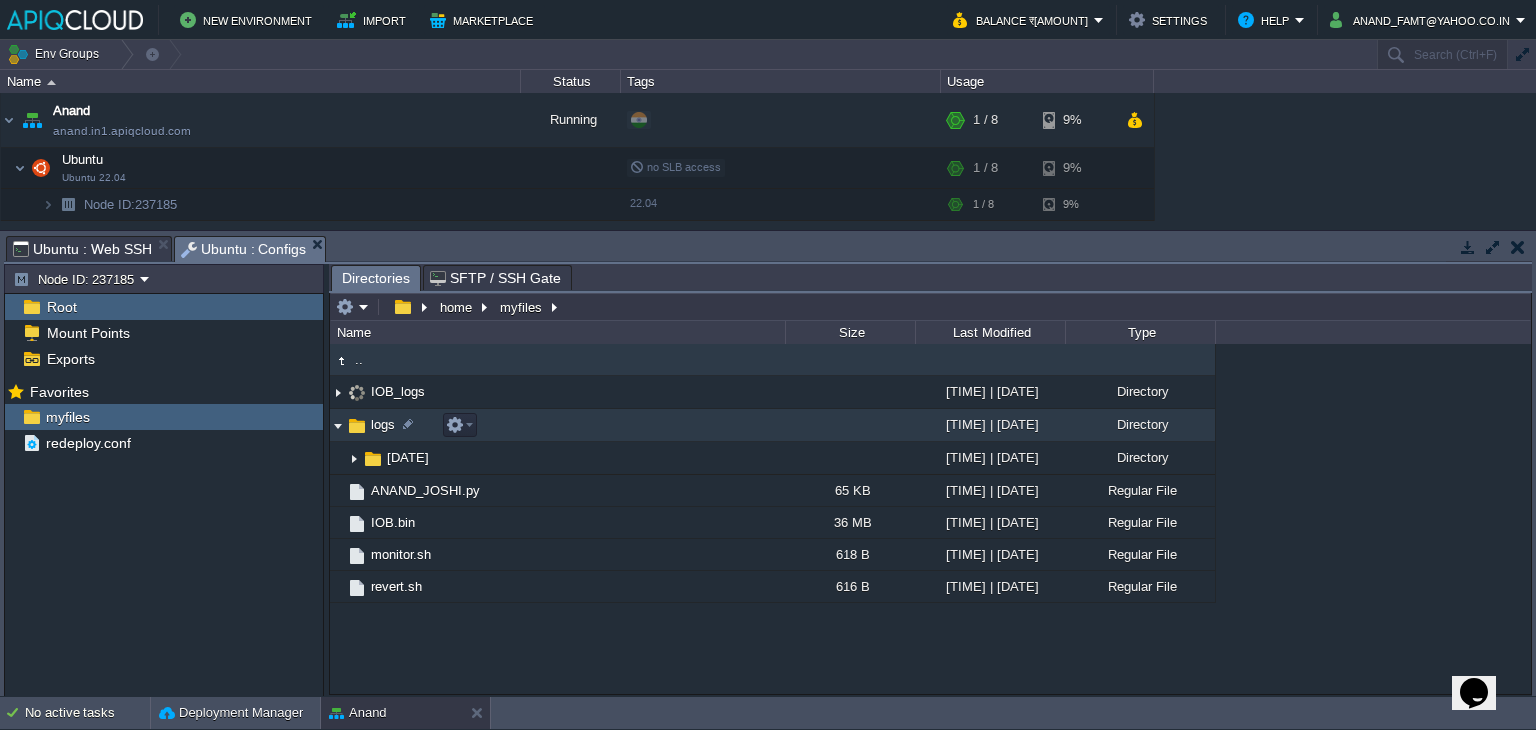 click at bounding box center [338, 425] 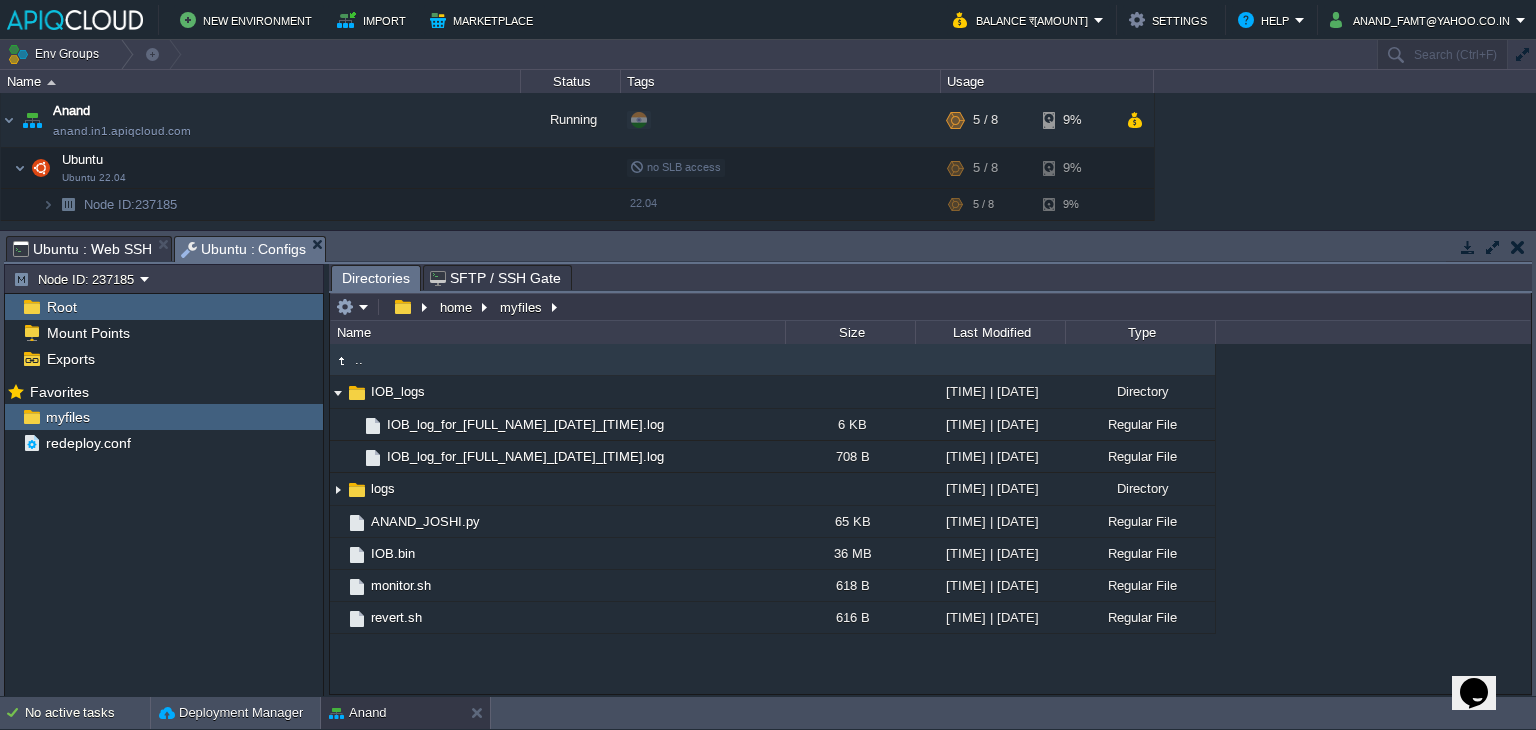 click on "Ubuntu : Web SSH" at bounding box center (82, 249) 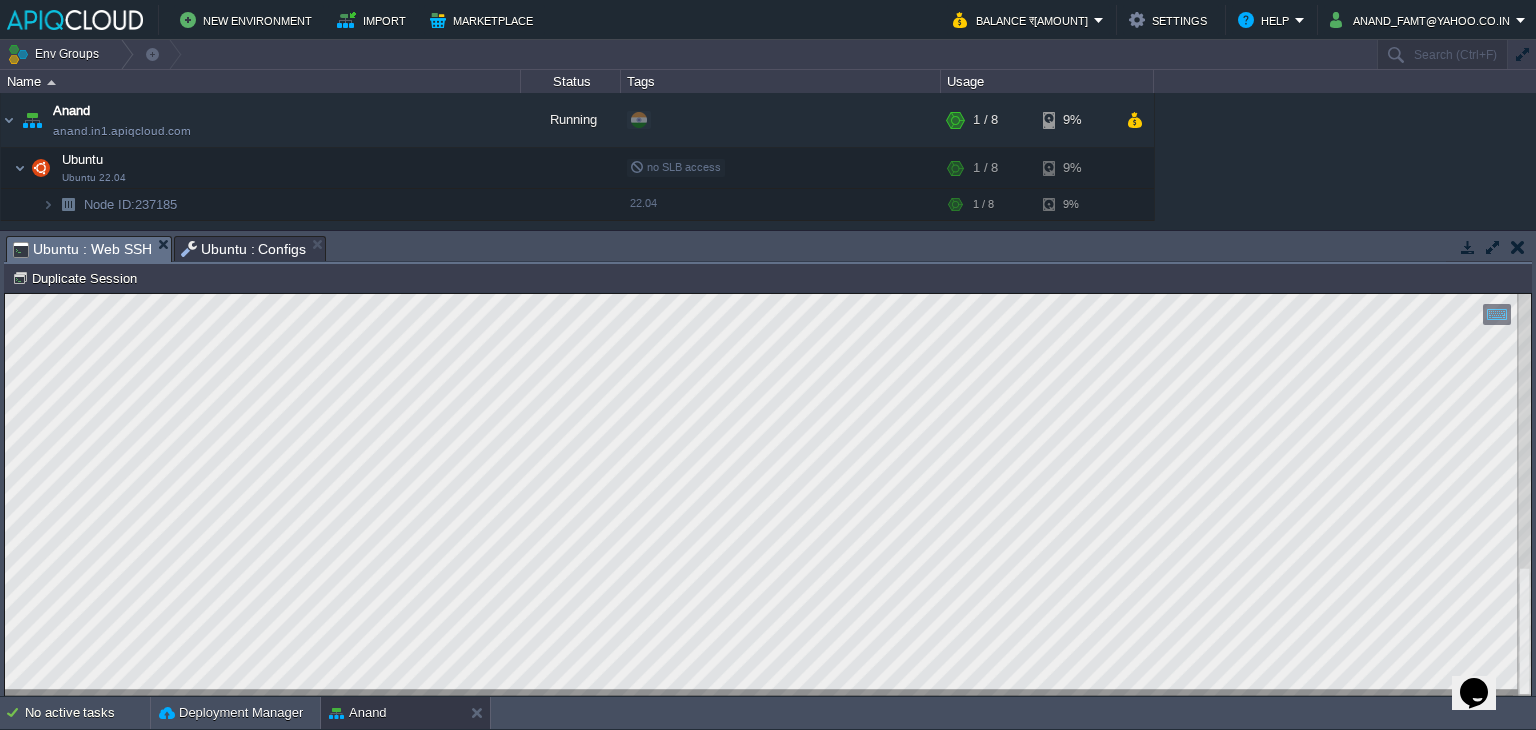 scroll, scrollTop: 30, scrollLeft: 209, axis: both 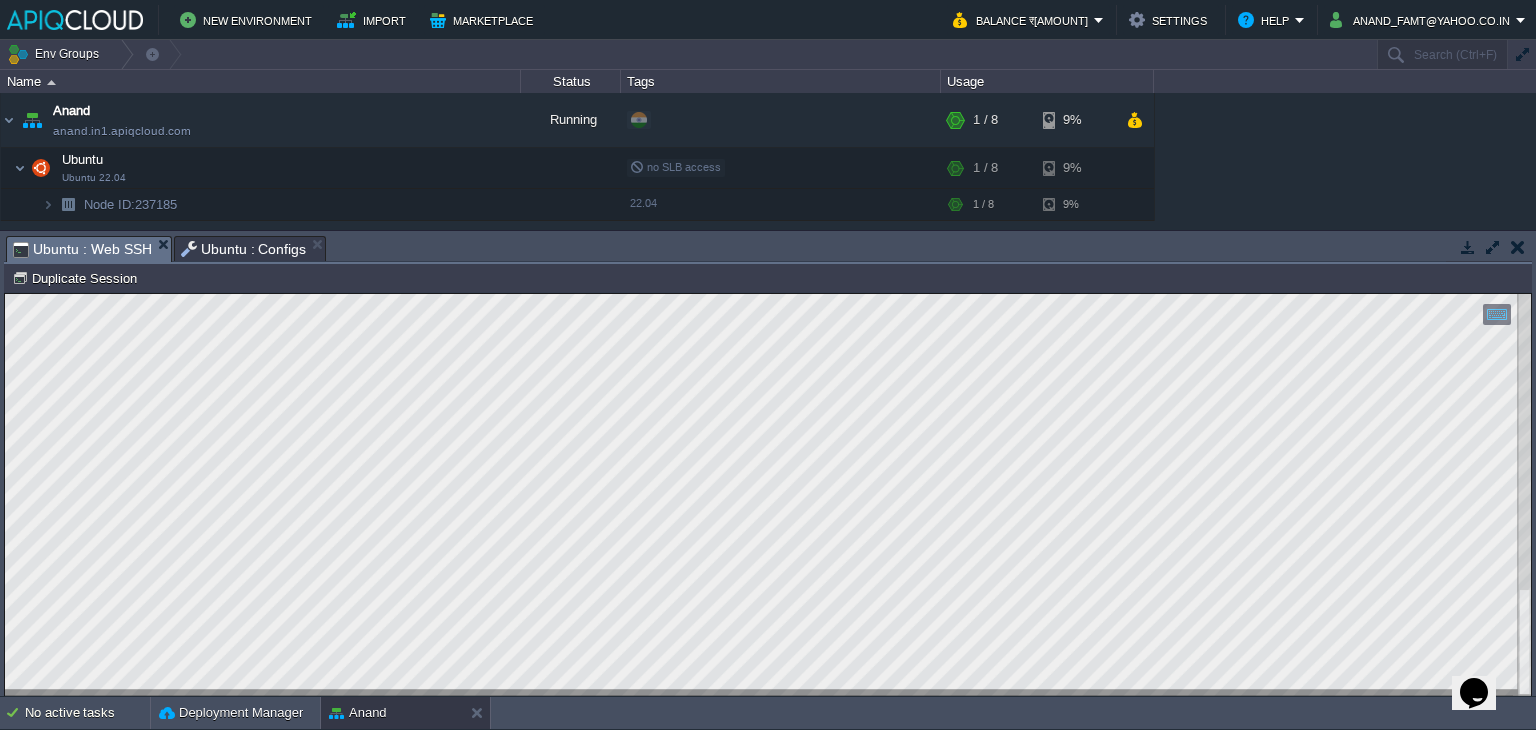 drag, startPoint x: 5, startPoint y: 933, endPoint x: 0, endPoint y: 299, distance: 634.0197 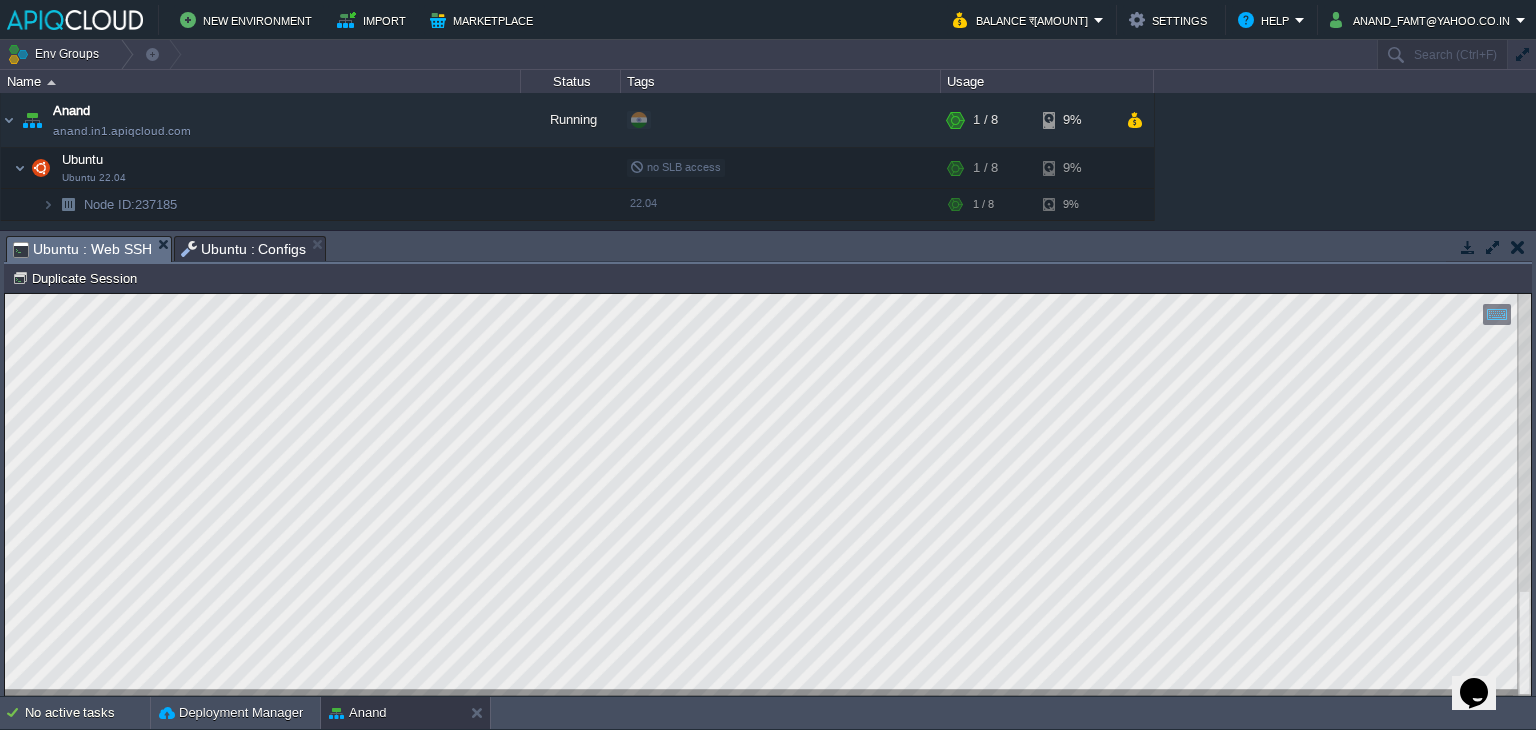 click on "Copy:                  Ctrl + Shift + C                                          Paste:                  Ctrl + V                                         Settings:                  Ctrl + Shift + Alt
0" at bounding box center (768, 294) 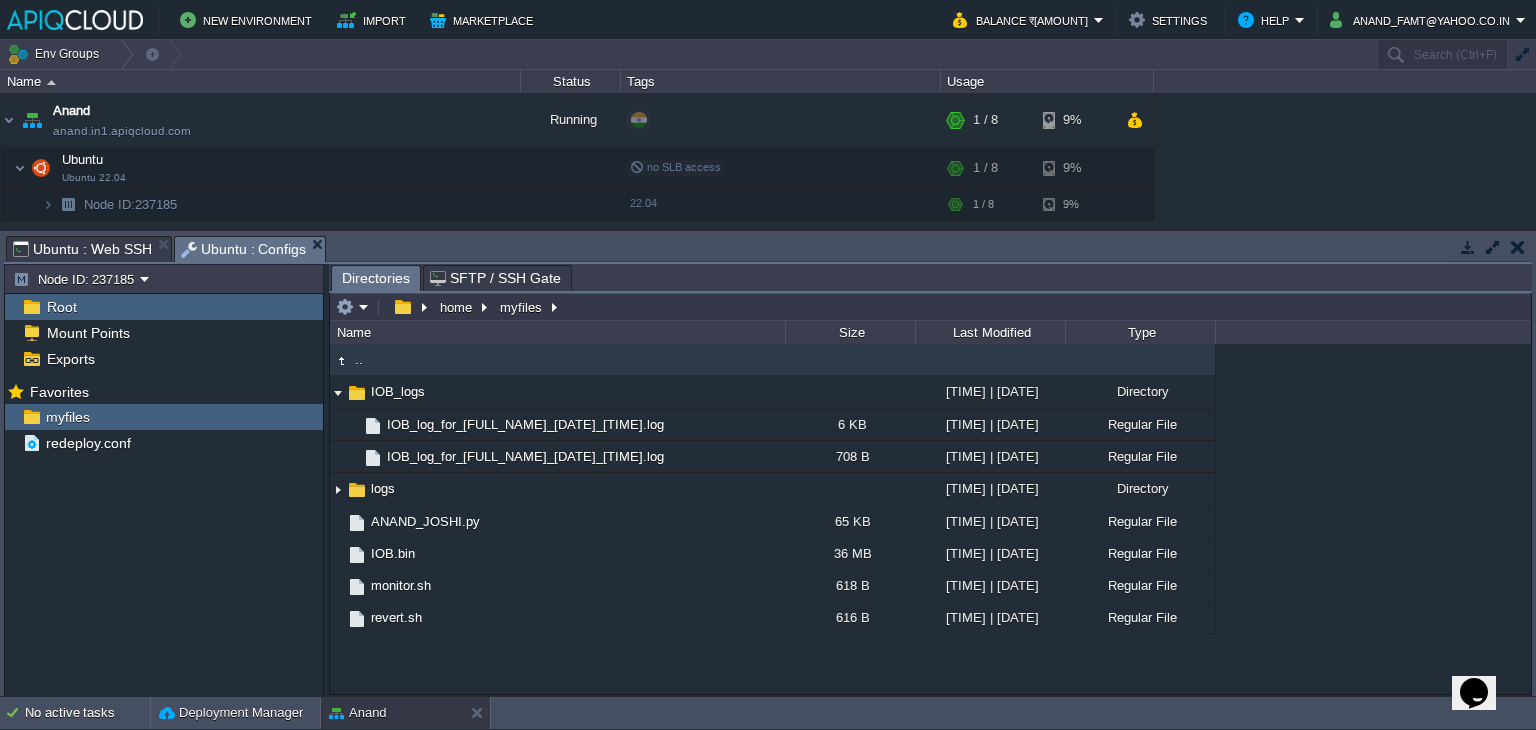 click on "Ubuntu : Configs" at bounding box center (244, 249) 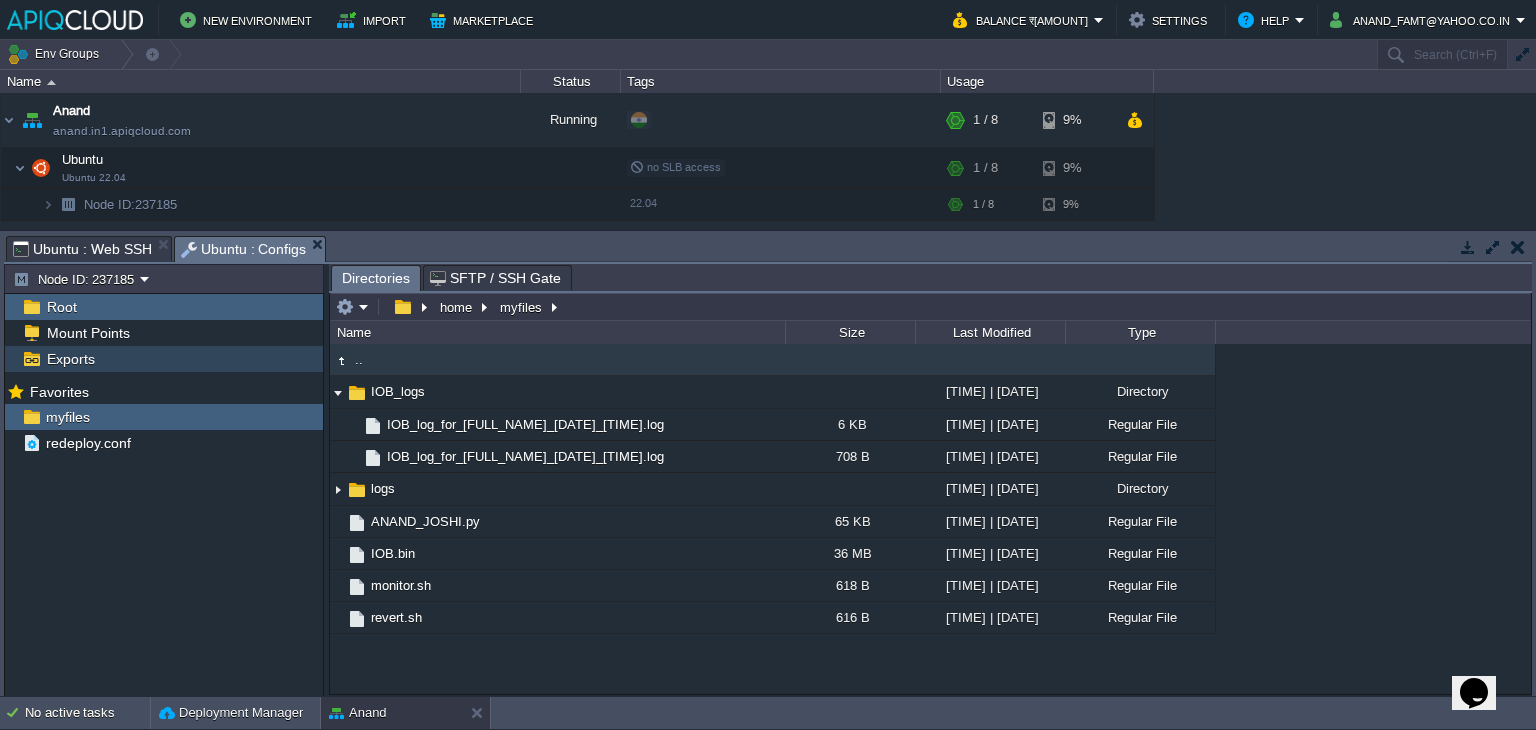 click on "Exports" at bounding box center [70, 359] 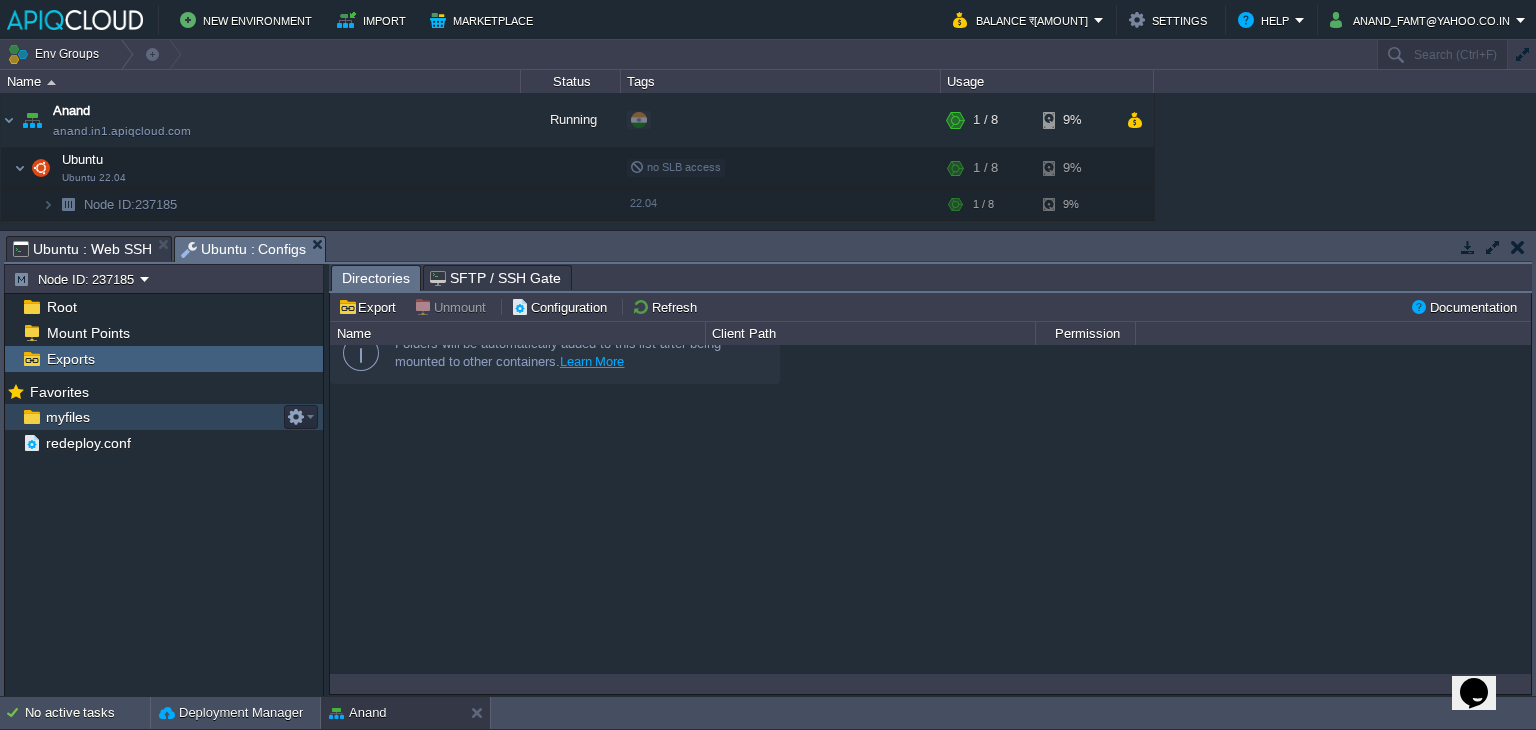 click on "myfiles" at bounding box center [67, 417] 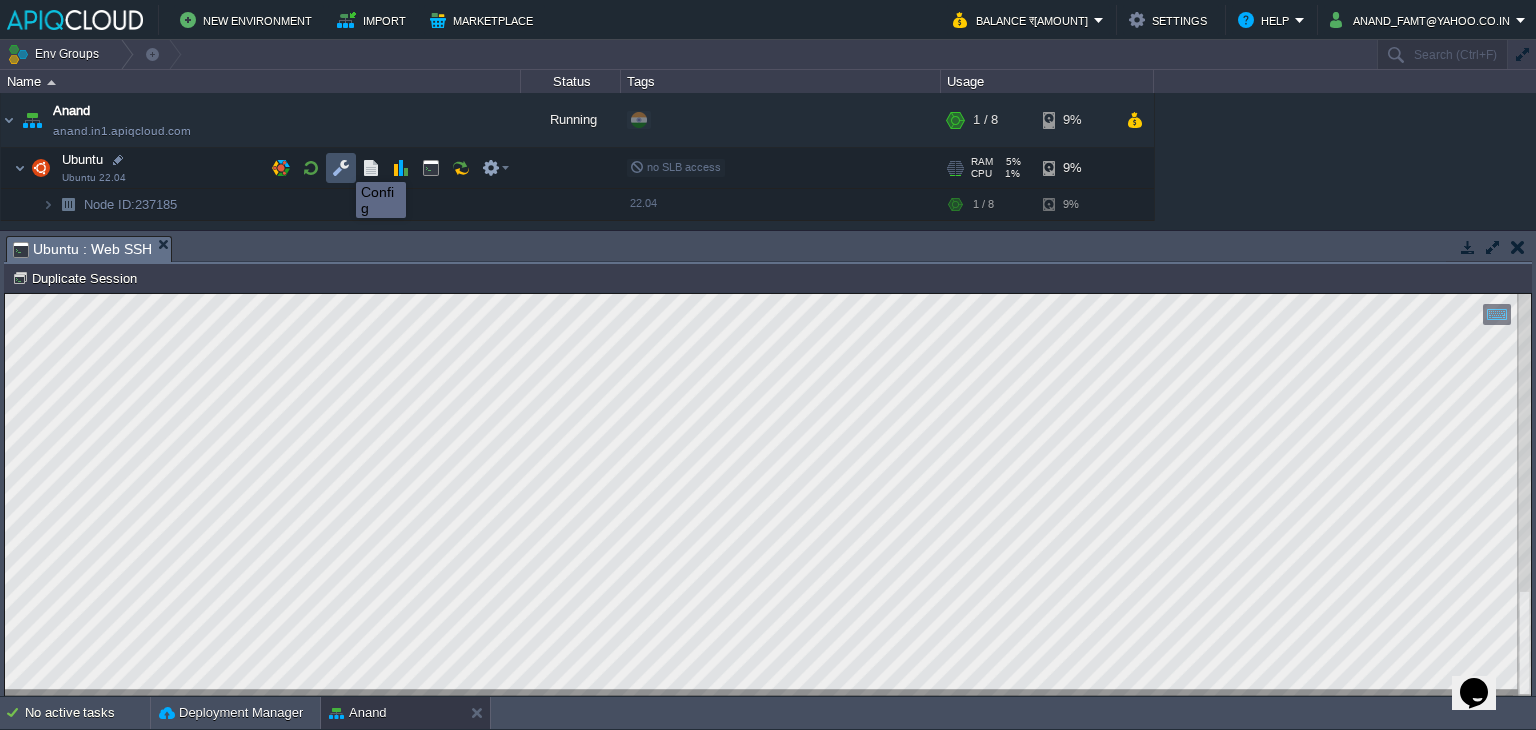 click at bounding box center [341, 168] 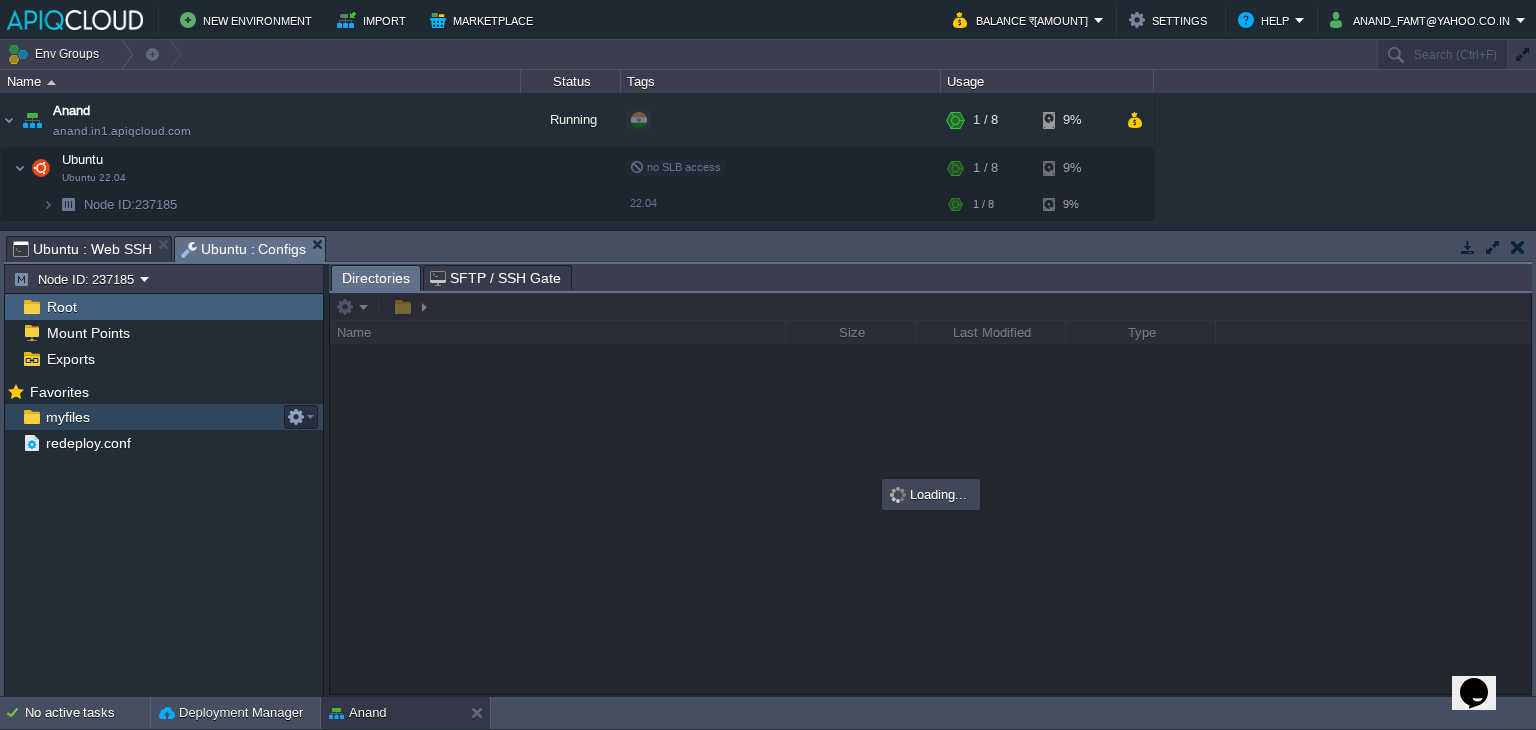 click on "myfiles" at bounding box center [67, 417] 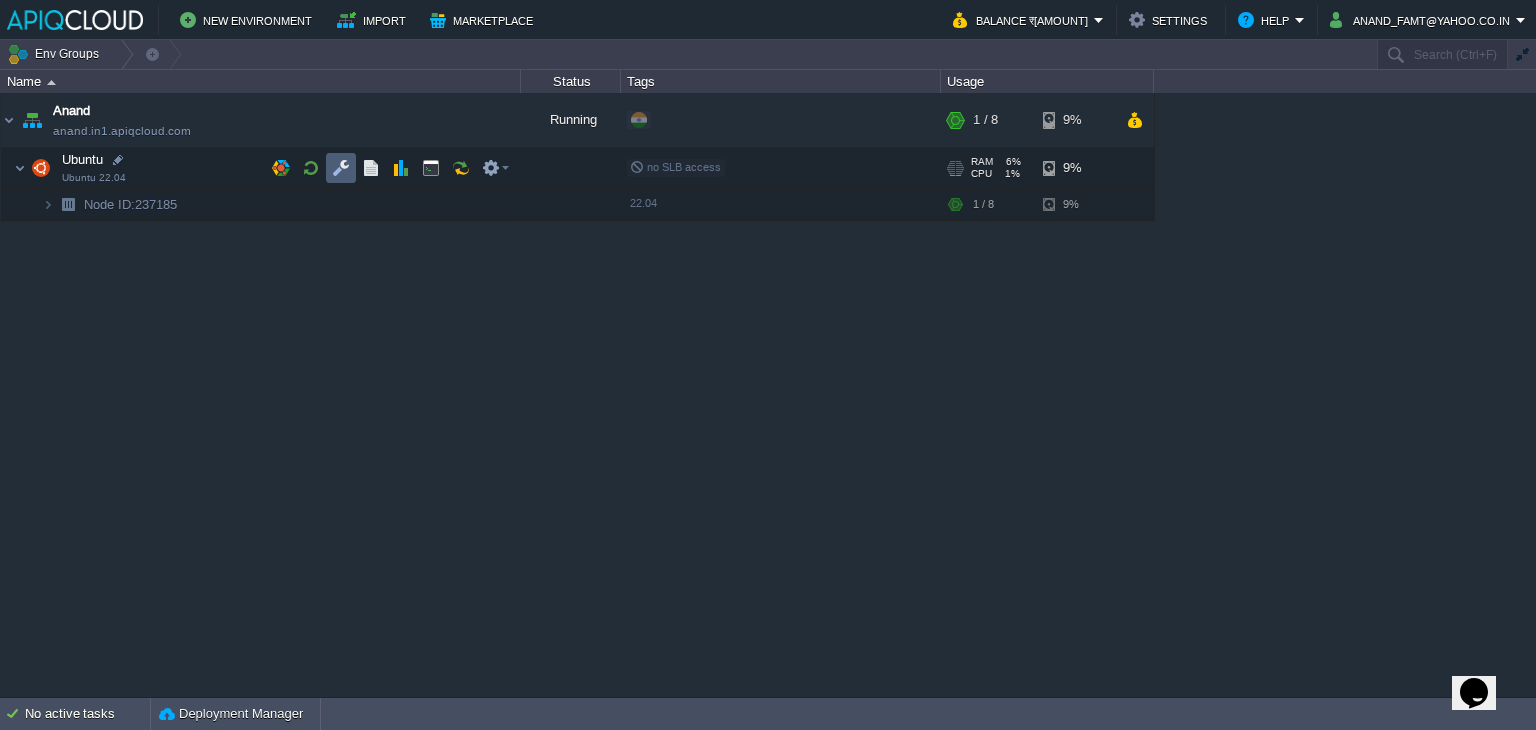 click at bounding box center (341, 168) 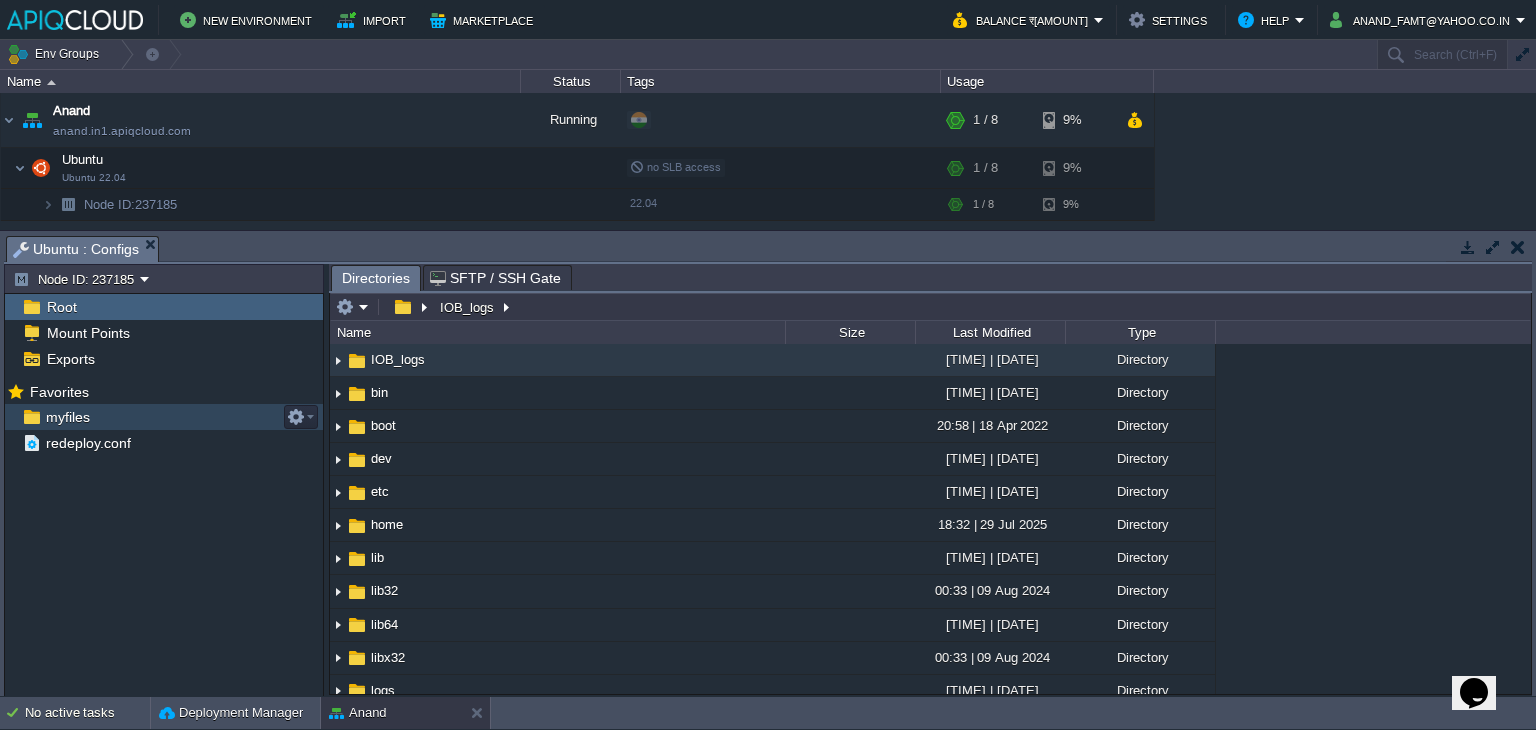 click on "myfiles" at bounding box center [67, 417] 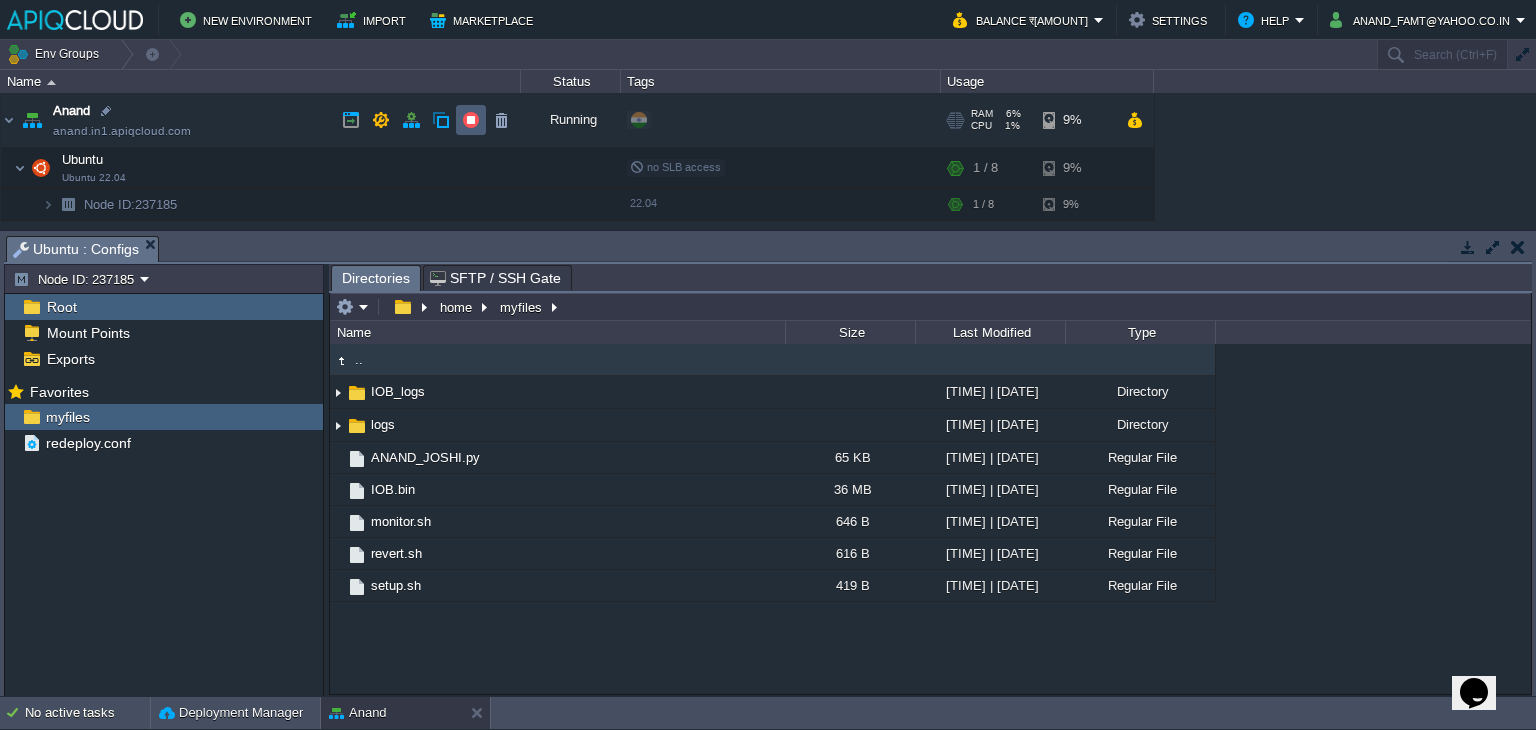 click at bounding box center [471, 120] 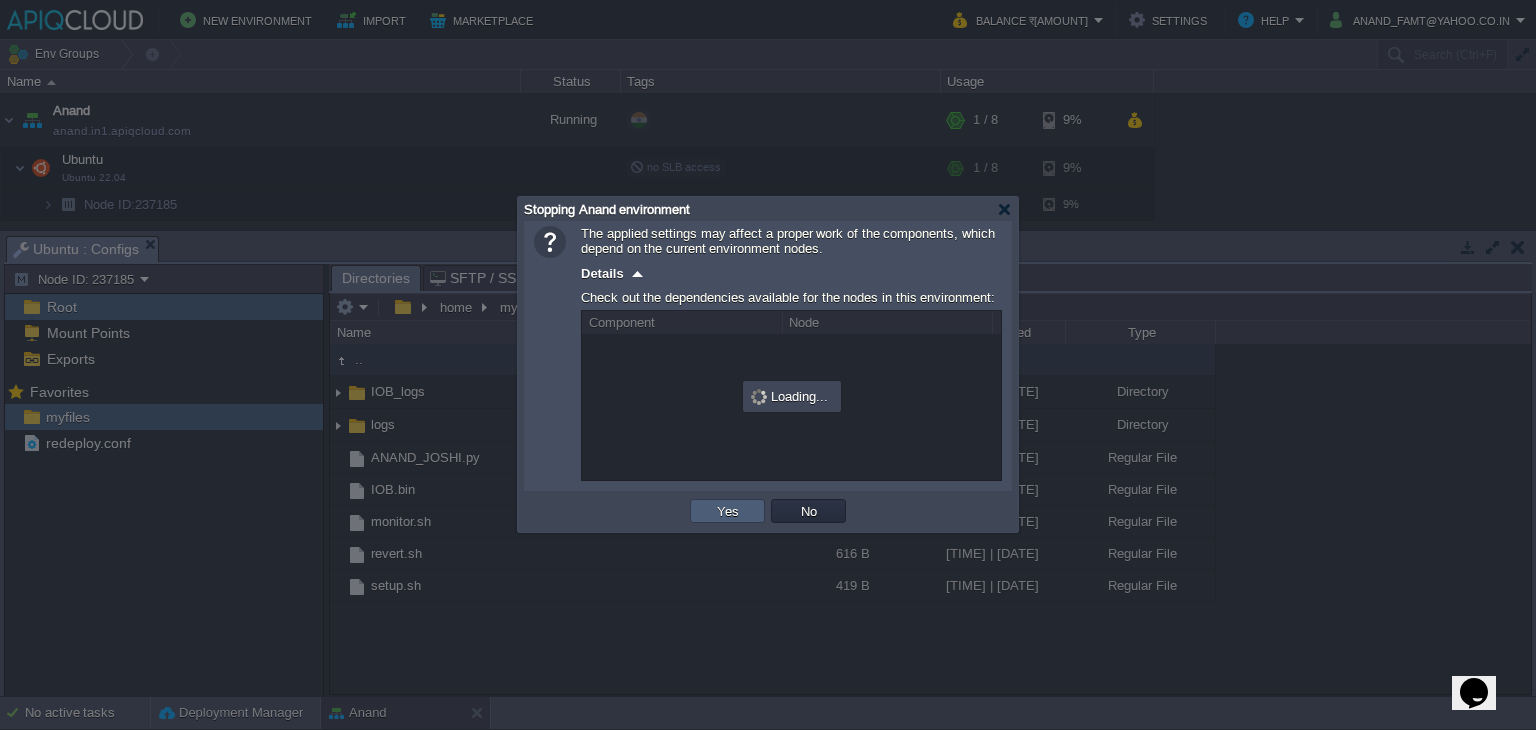 click on "Yes" at bounding box center (728, 511) 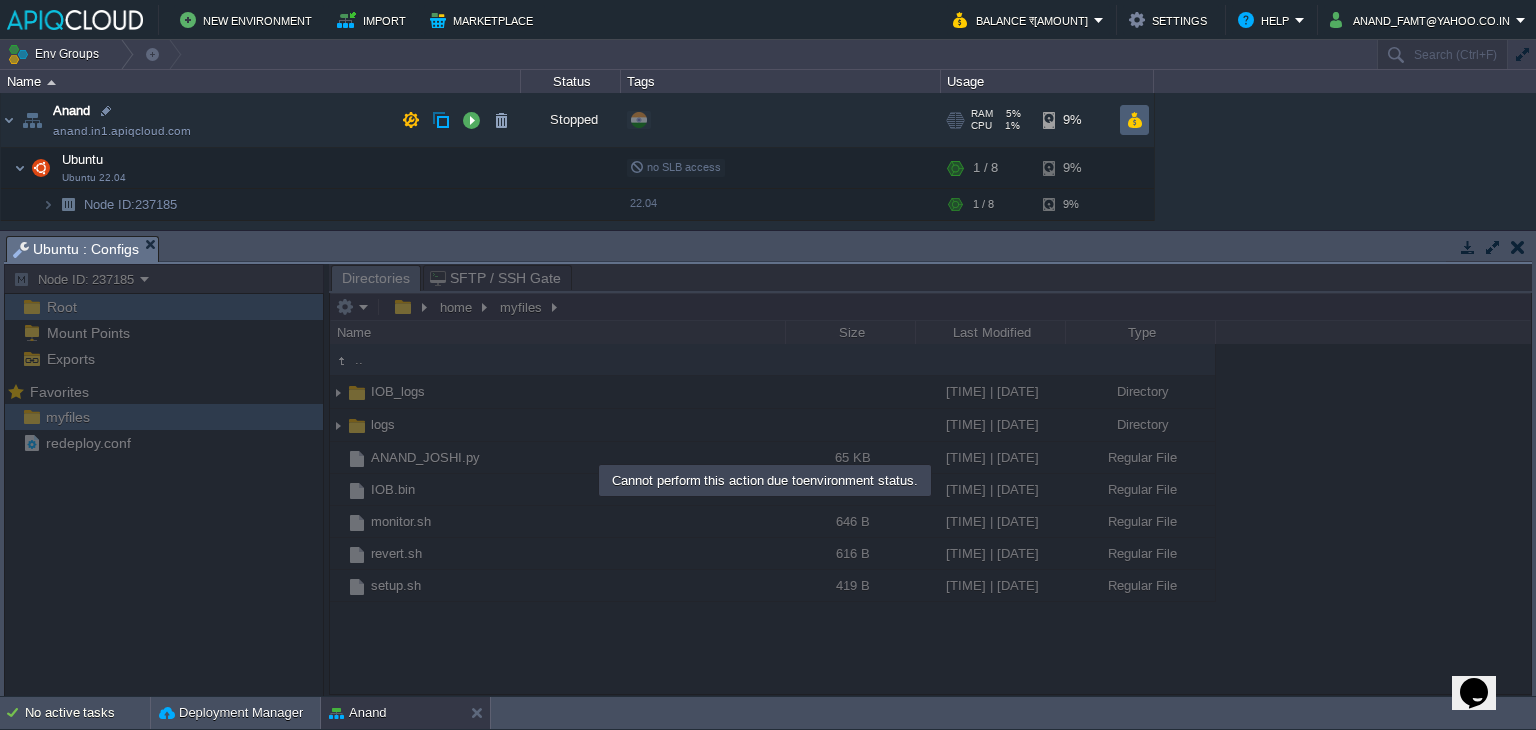 click at bounding box center (1134, 120) 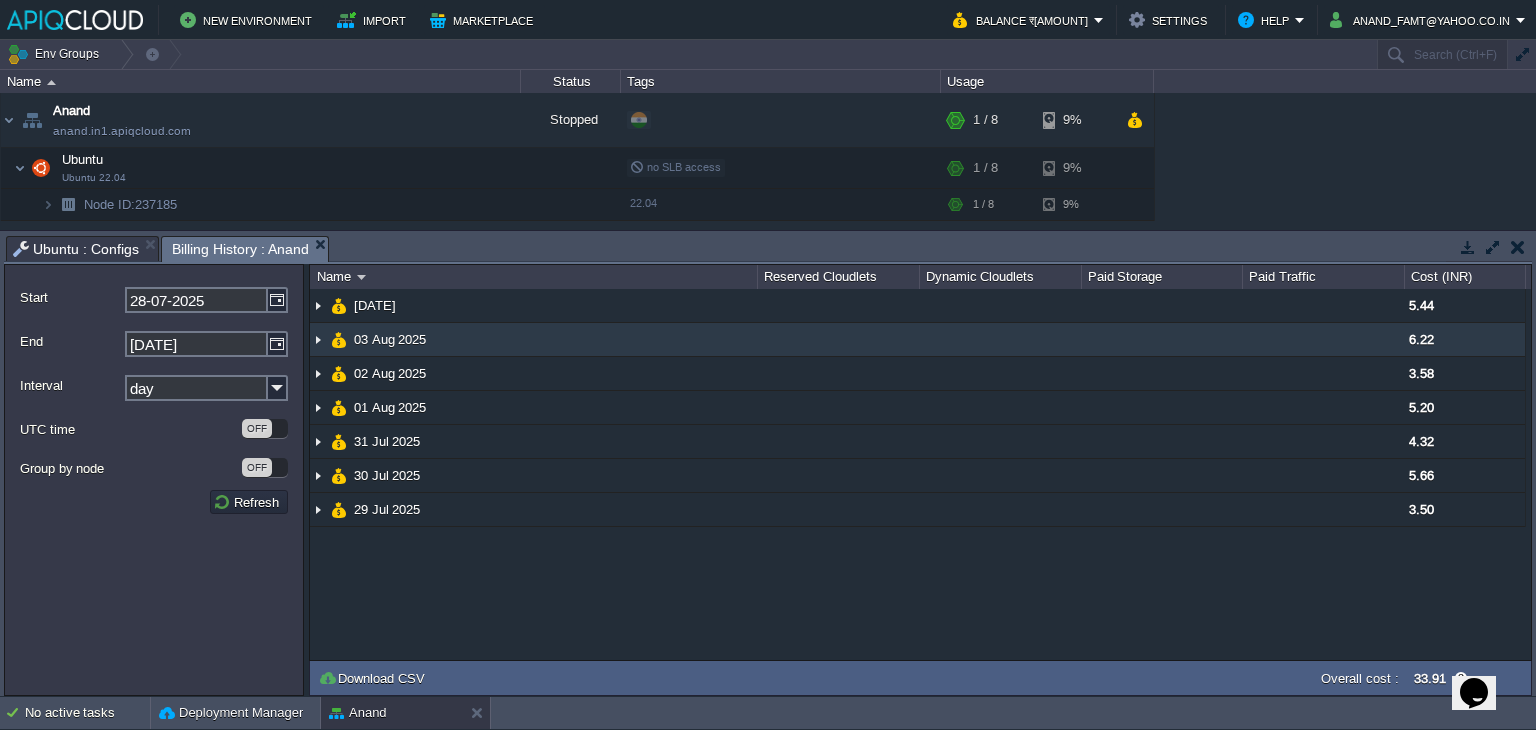 click at bounding box center [318, 339] 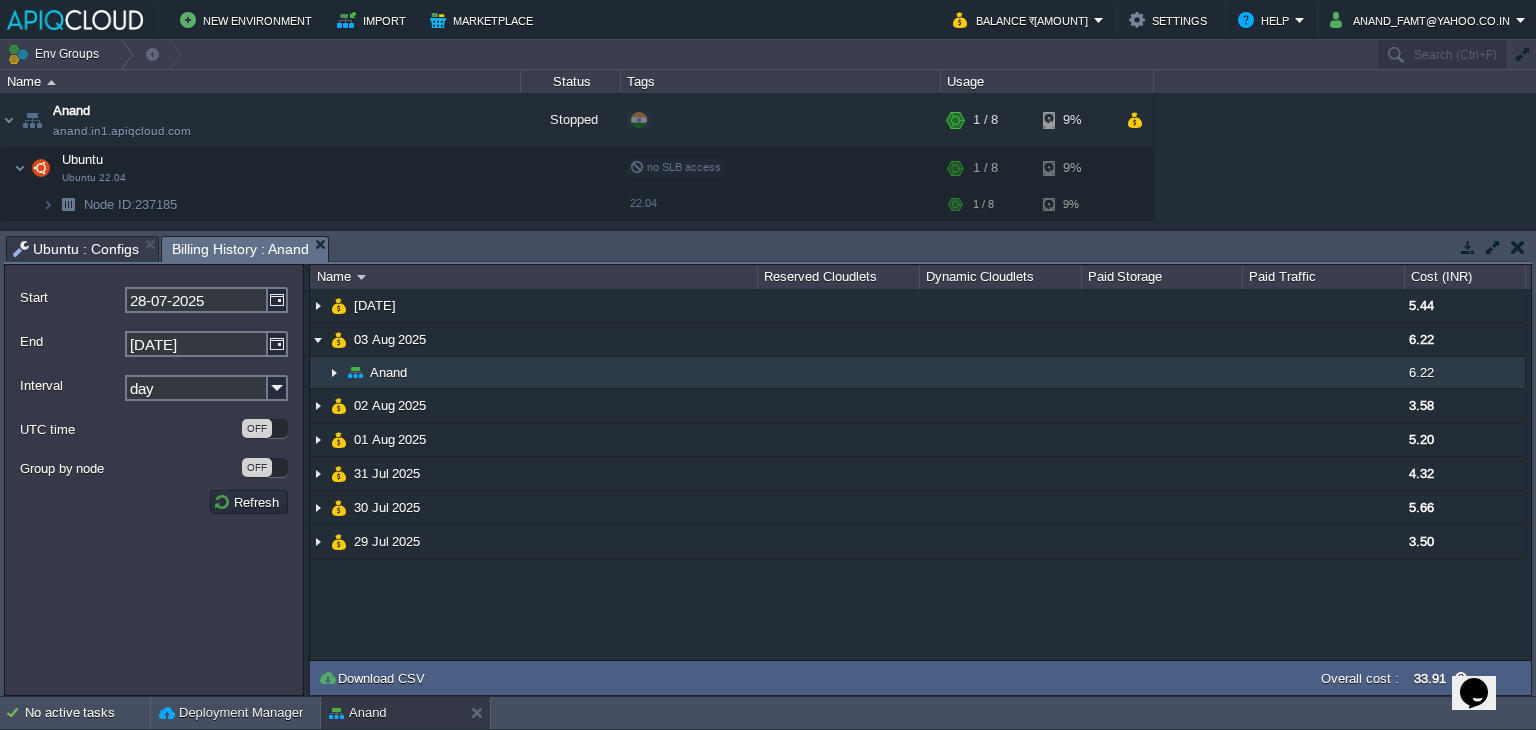 click at bounding box center (334, 372) 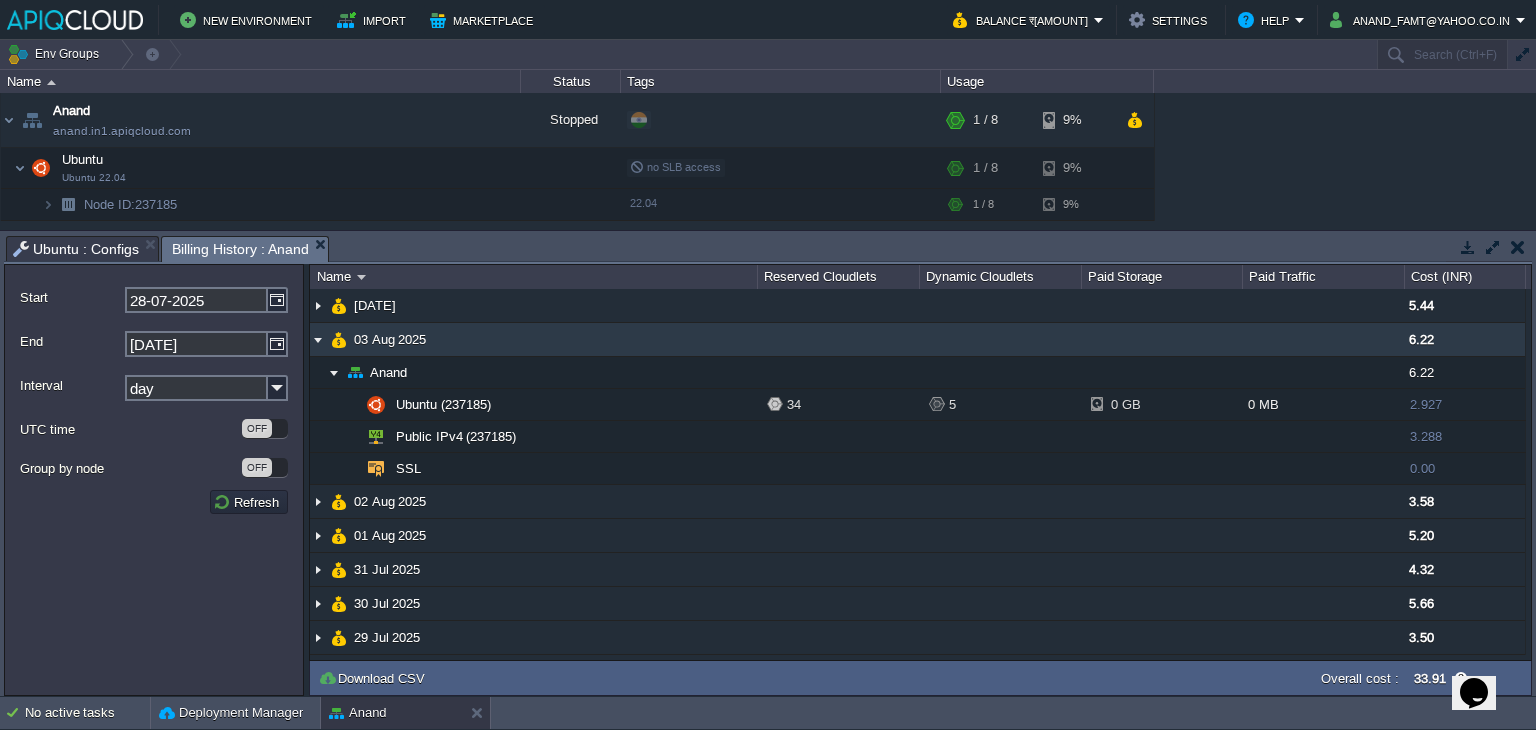 click at bounding box center [318, 339] 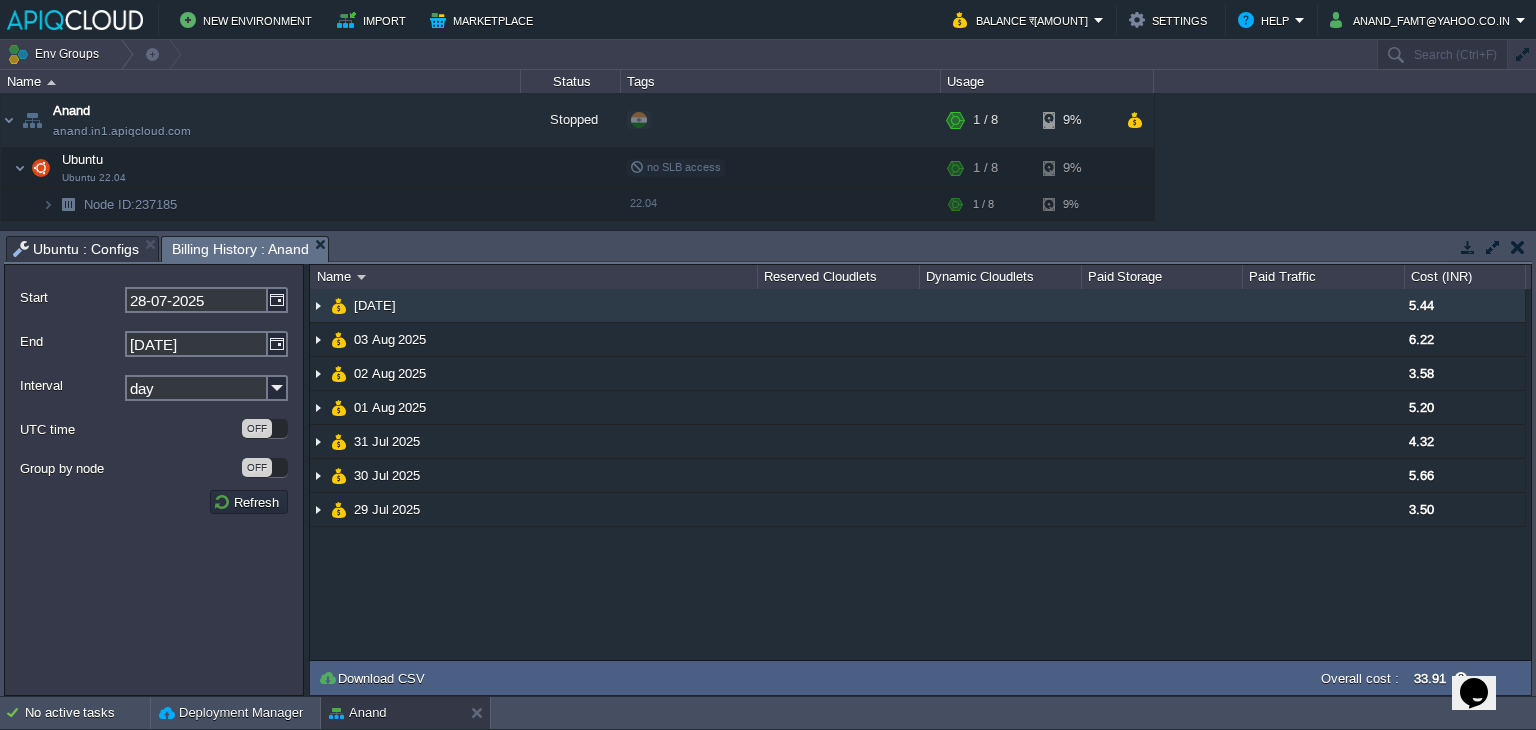 click at bounding box center [318, 305] 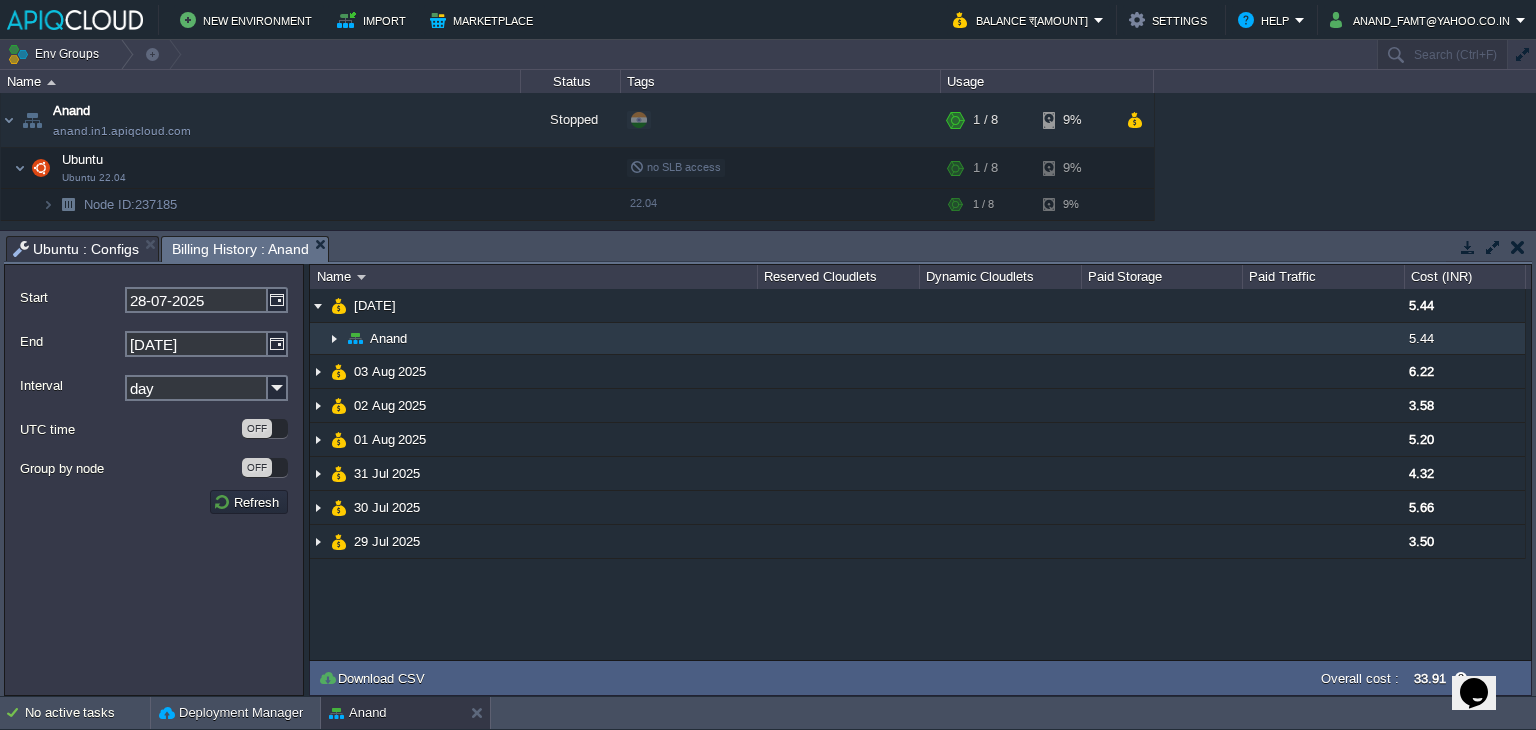 click at bounding box center (334, 338) 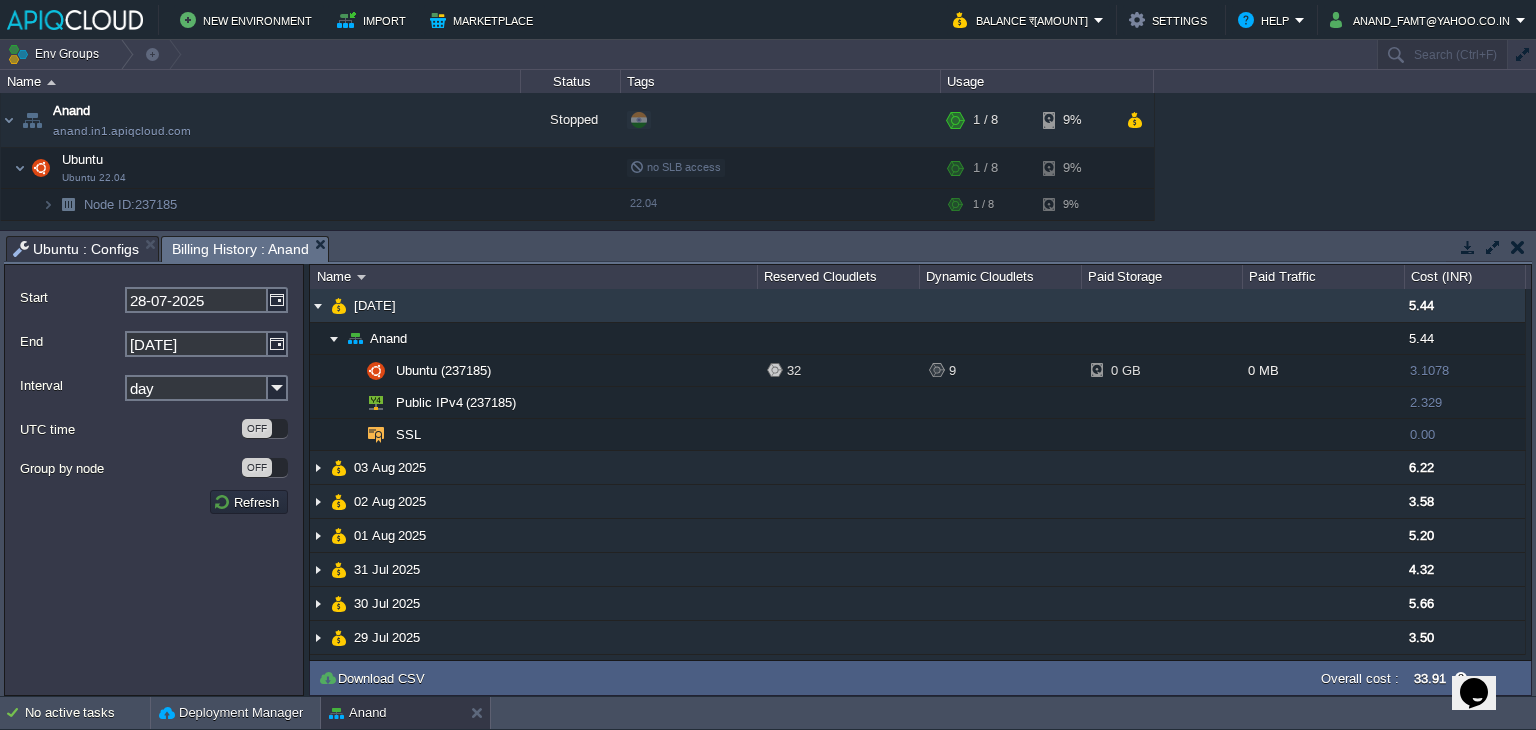 click at bounding box center (318, 305) 